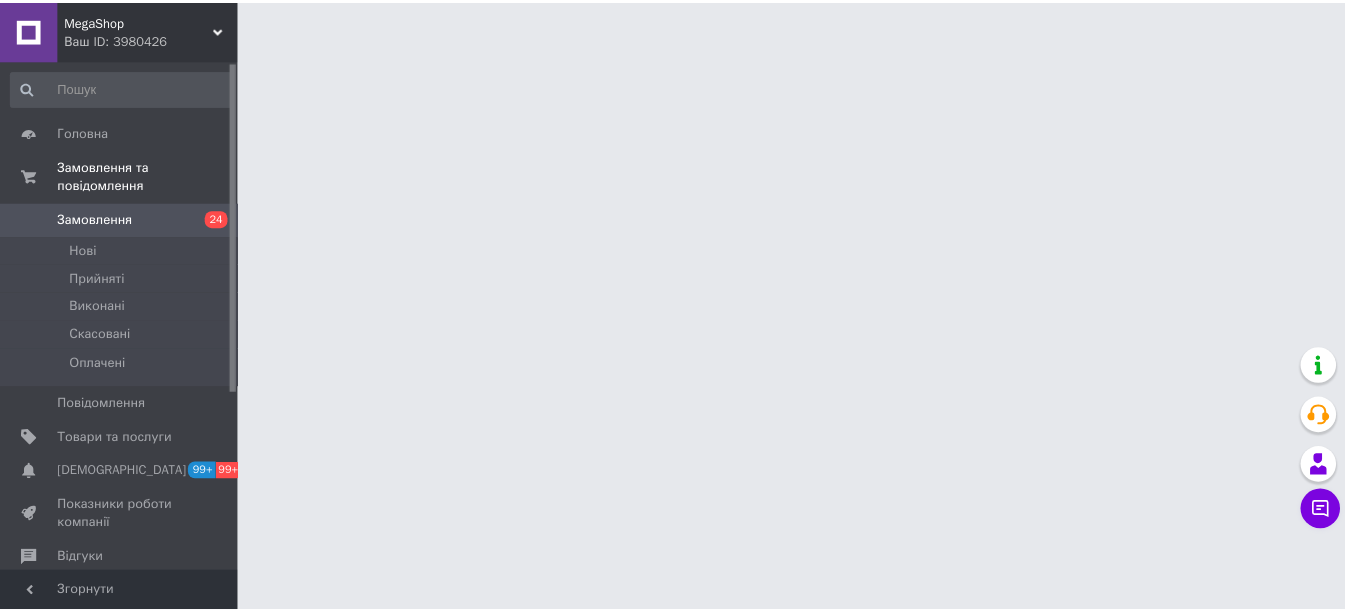 scroll, scrollTop: 0, scrollLeft: 0, axis: both 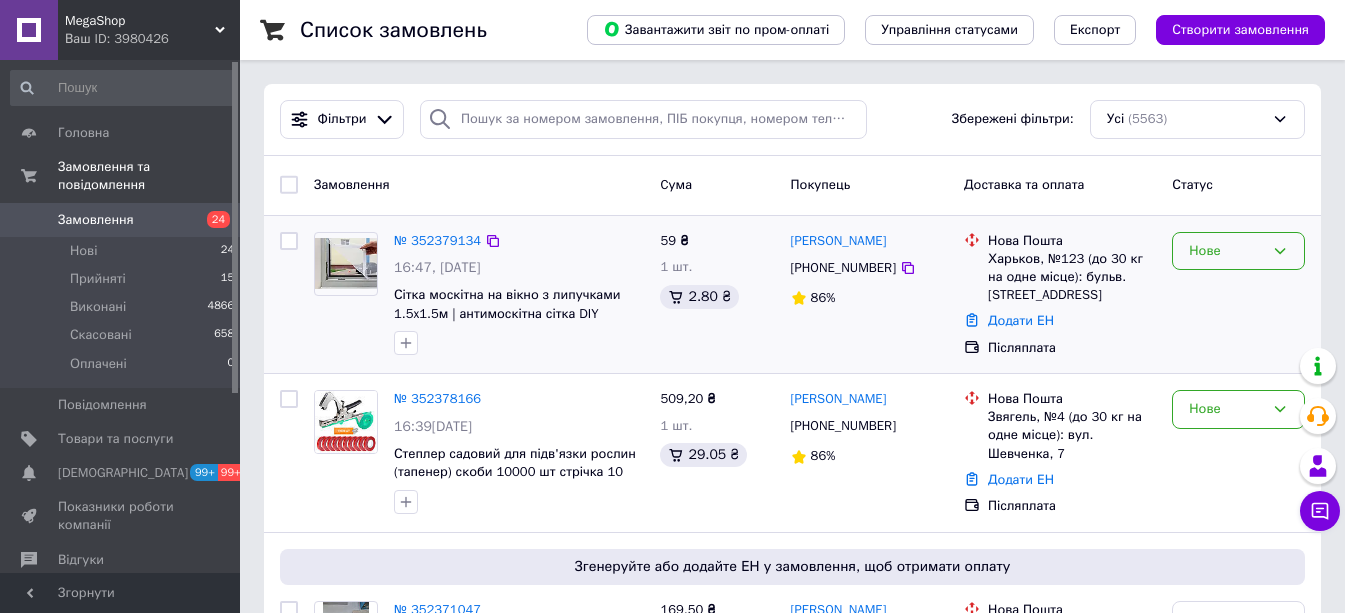 click on "Нове" at bounding box center [1226, 251] 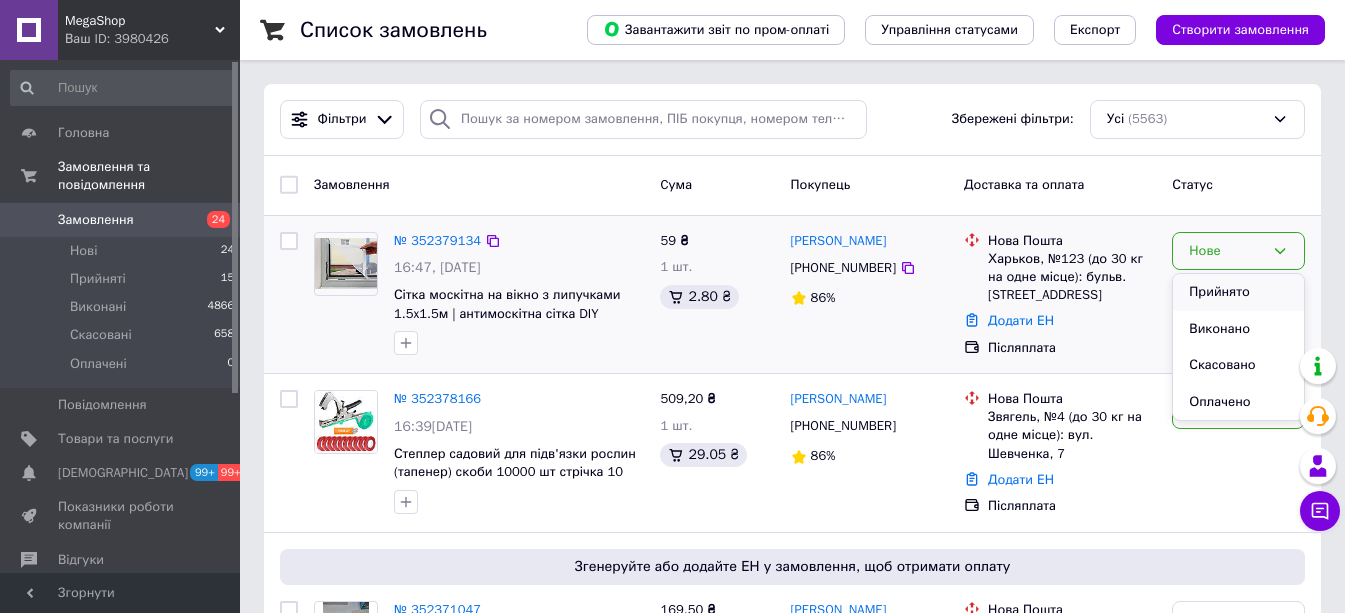 click on "Прийнято" at bounding box center [1238, 292] 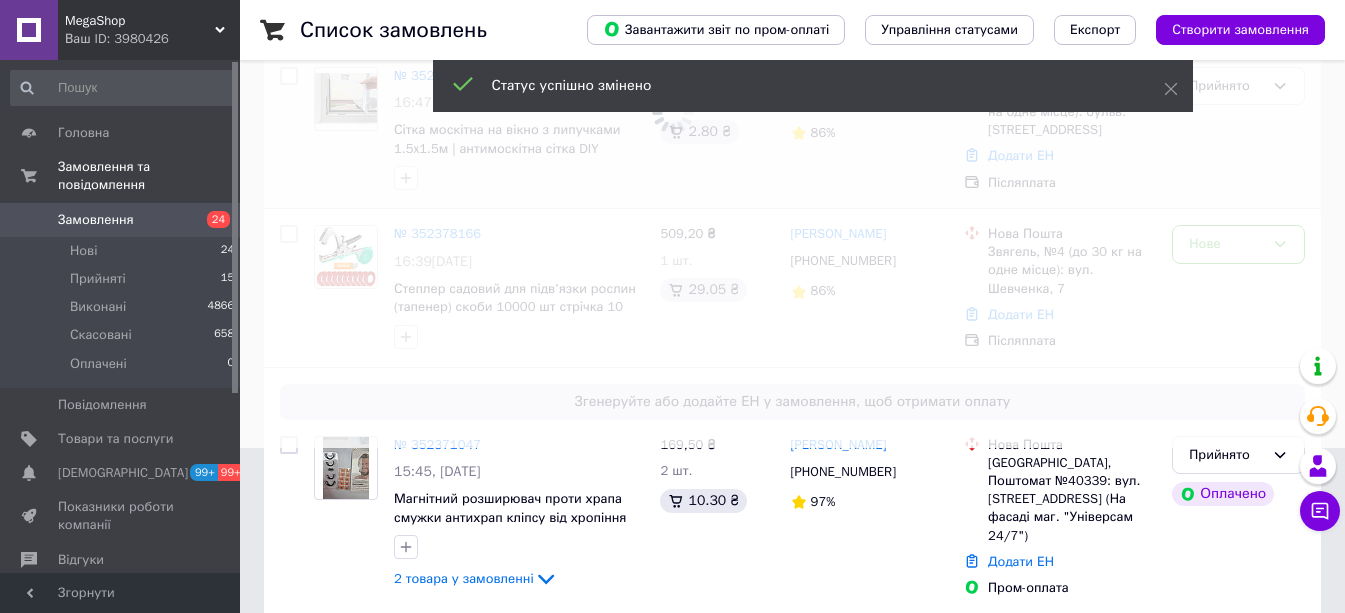 scroll, scrollTop: 200, scrollLeft: 0, axis: vertical 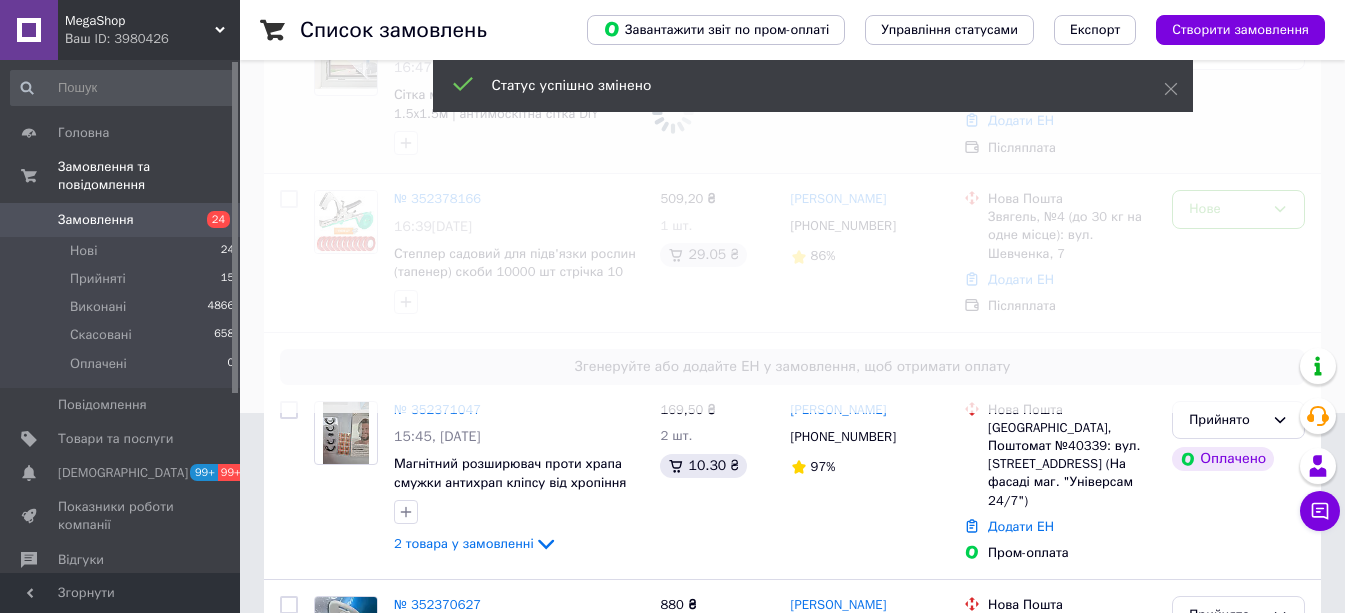 click at bounding box center (672, 106) 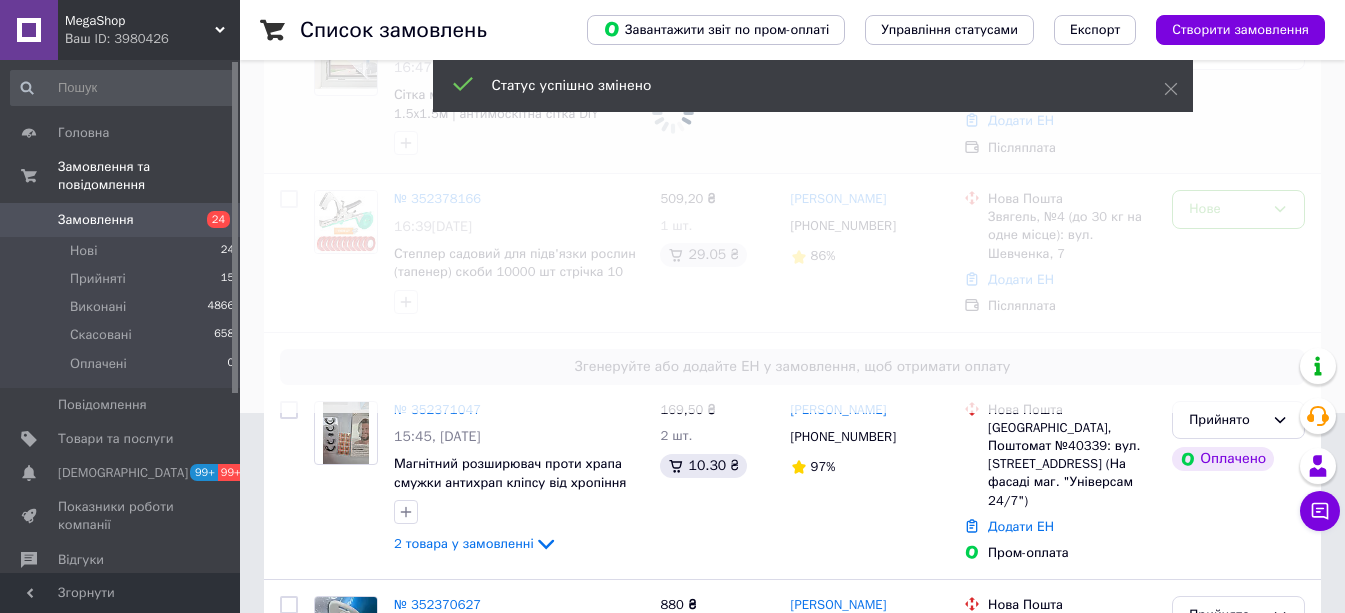 click at bounding box center [672, 106] 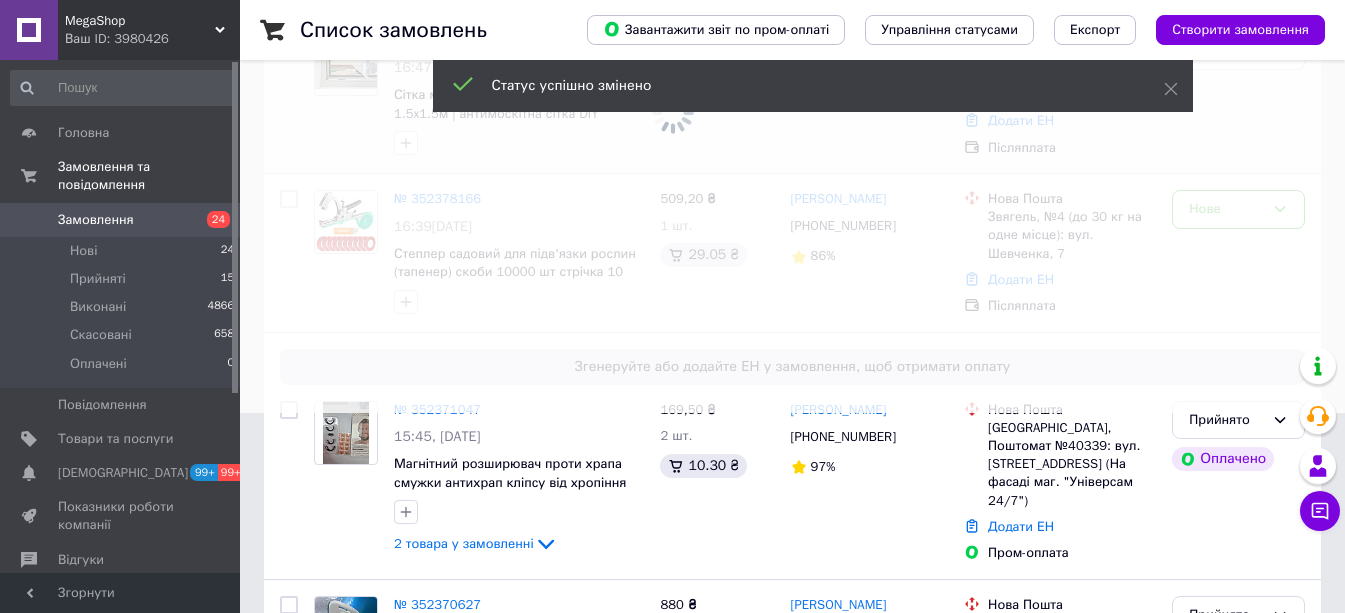 click at bounding box center (672, 106) 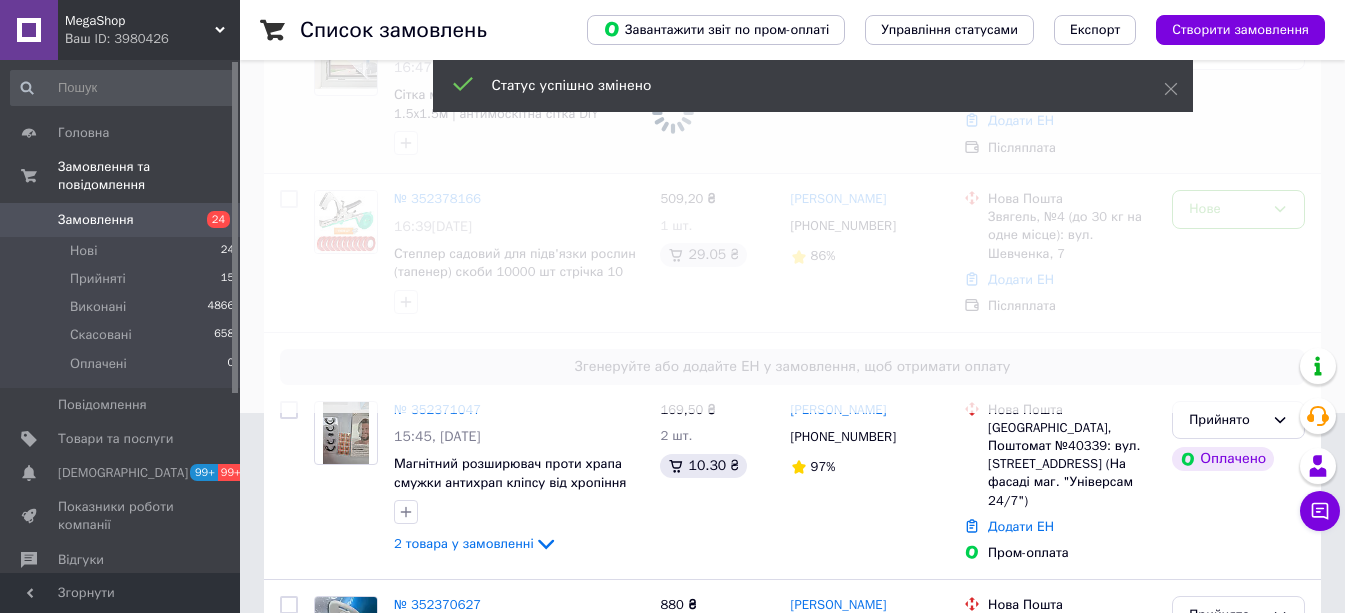 click at bounding box center (672, 106) 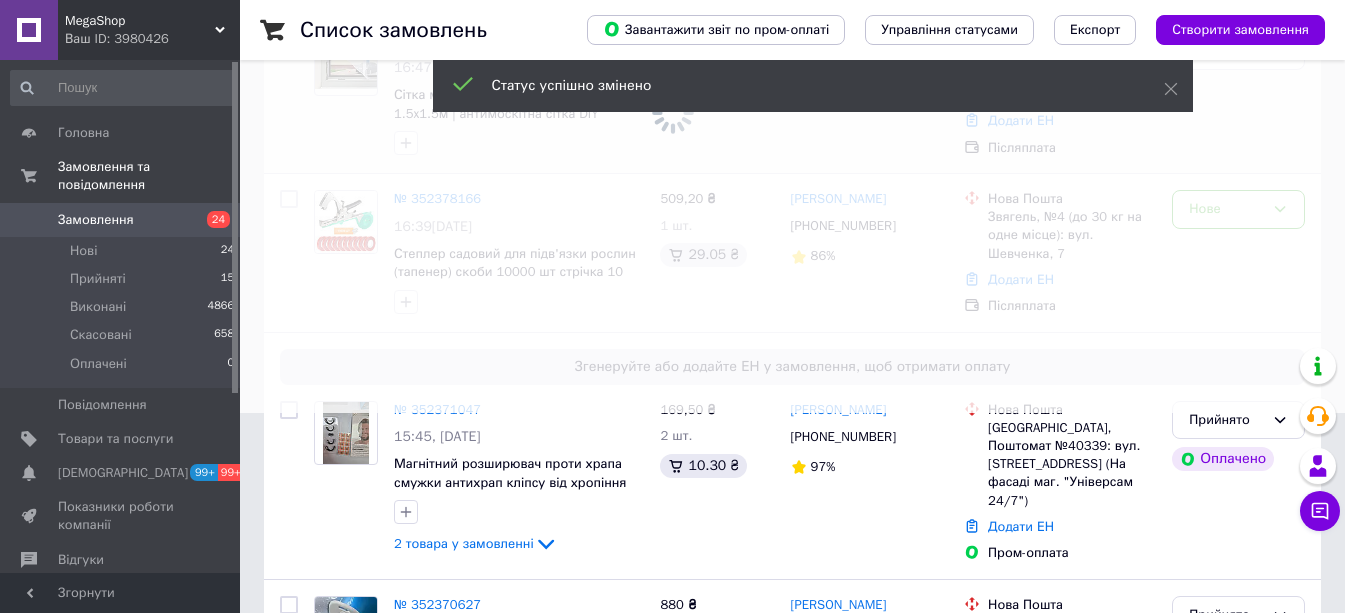 click on "Нове" at bounding box center [1226, 209] 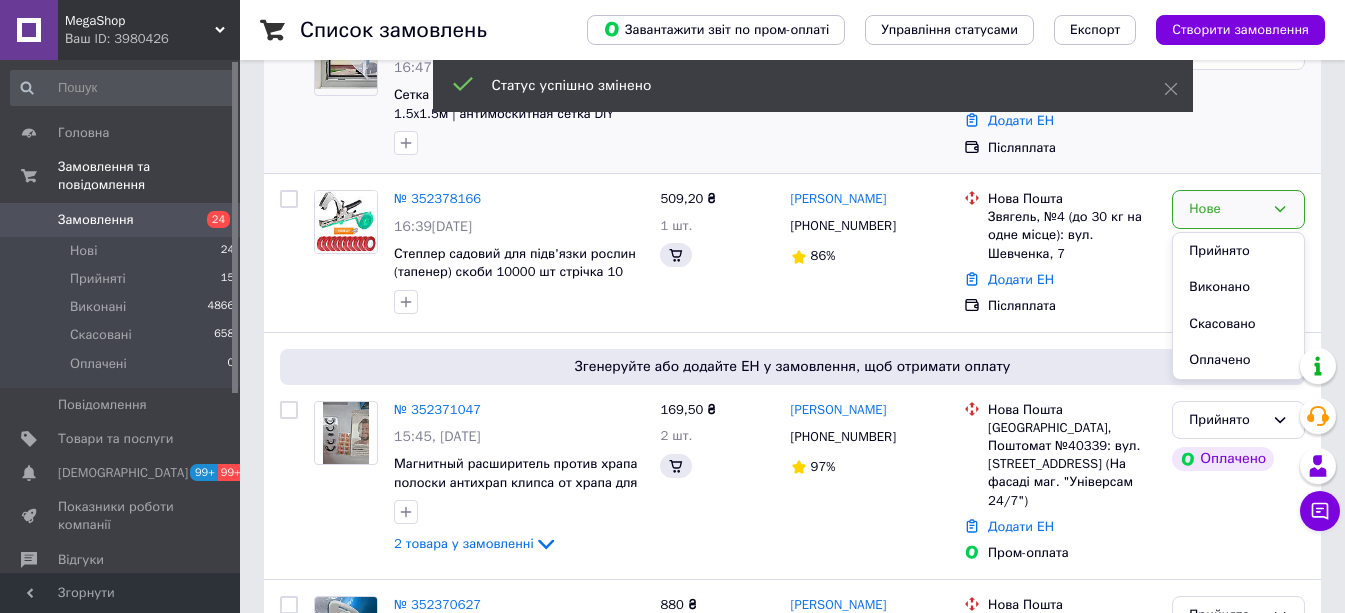 click on "Нове" at bounding box center [1226, 209] 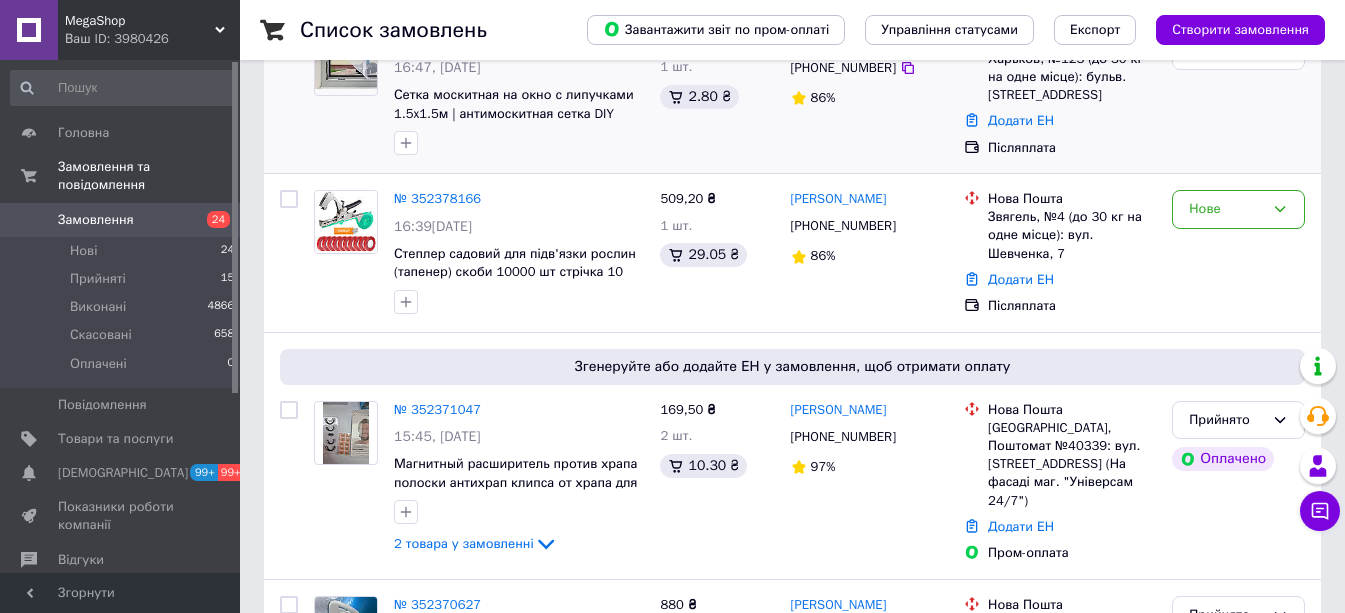 click on "Нове" at bounding box center (1226, 209) 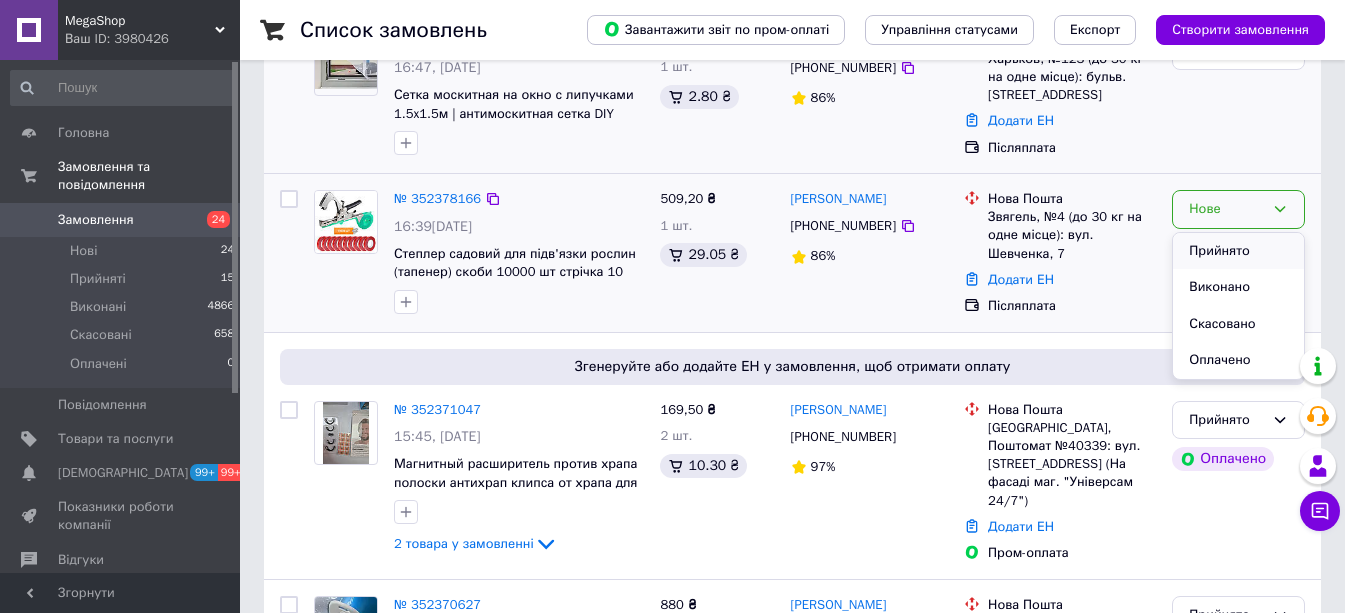 click on "Прийнято" at bounding box center (1238, 251) 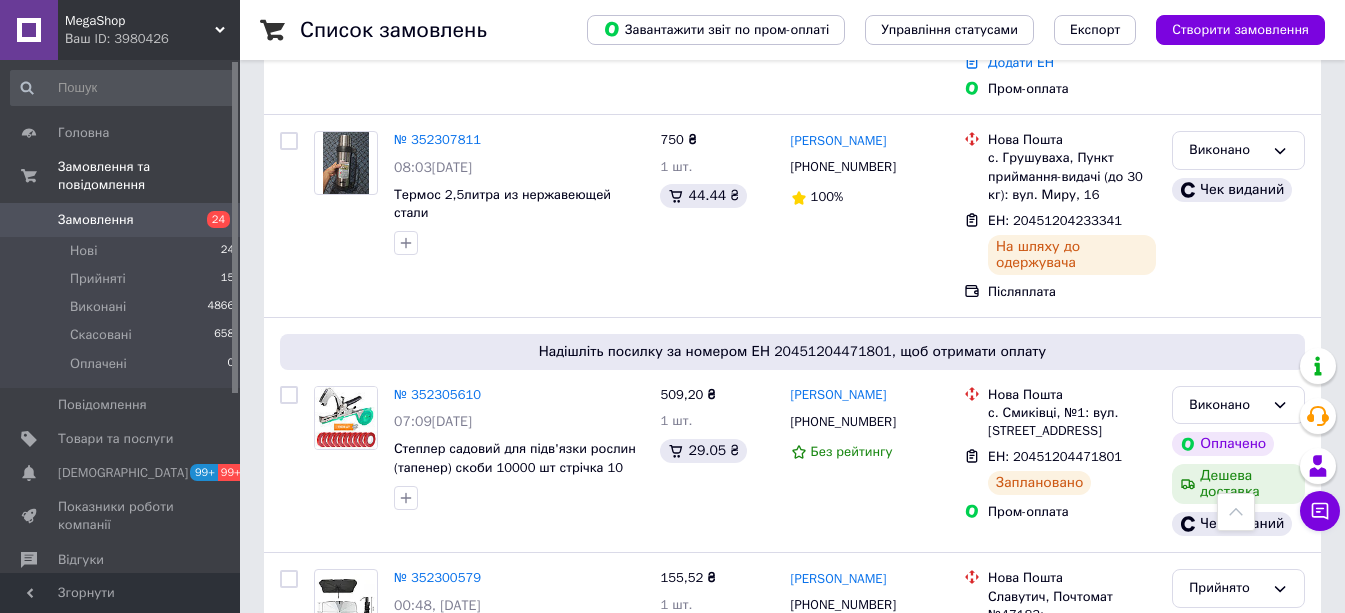 scroll, scrollTop: 5452, scrollLeft: 0, axis: vertical 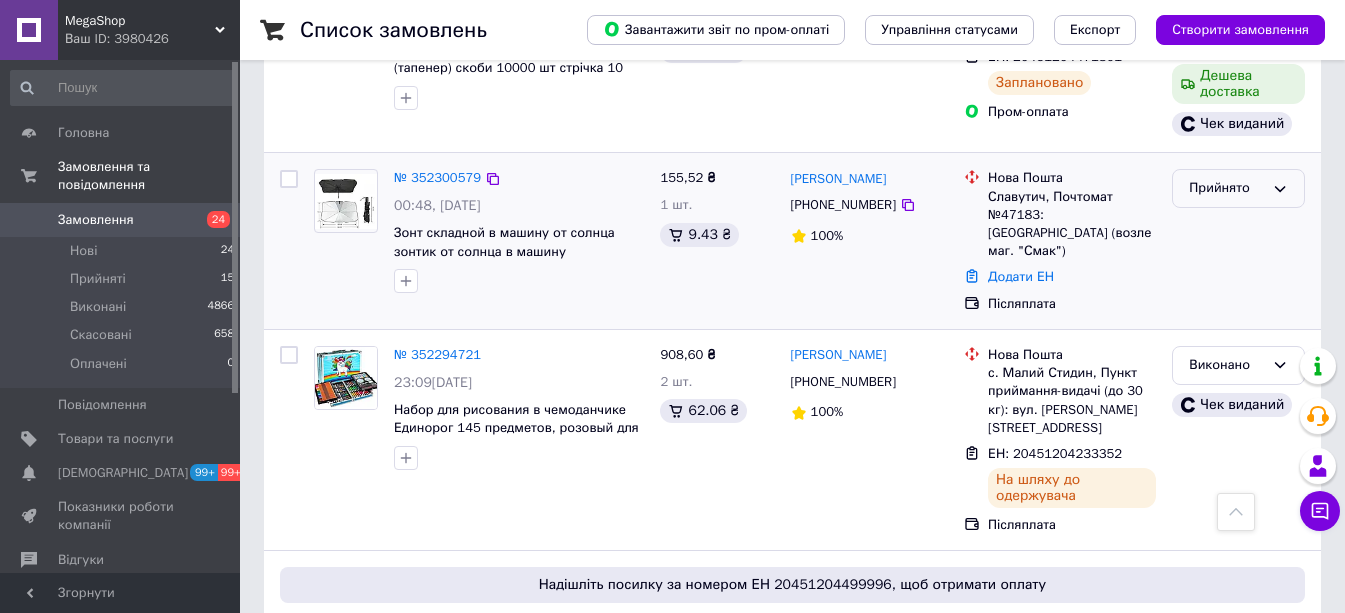 click on "Прийнято" at bounding box center [1226, 188] 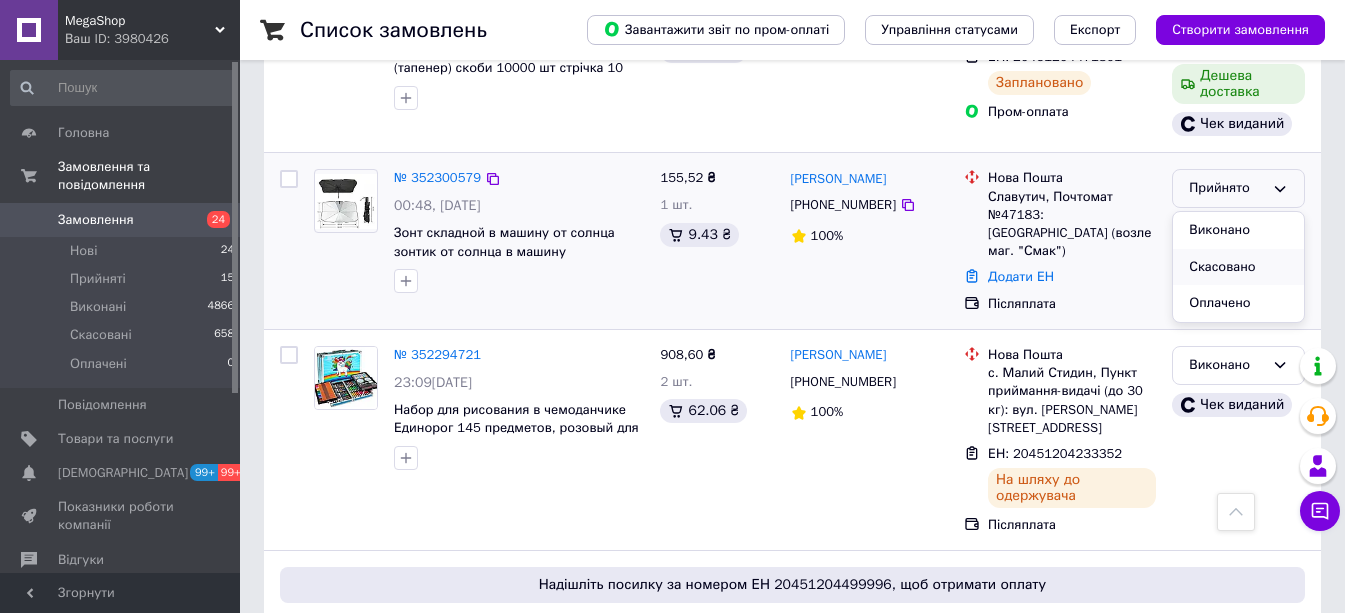click on "Скасовано" at bounding box center [1238, 267] 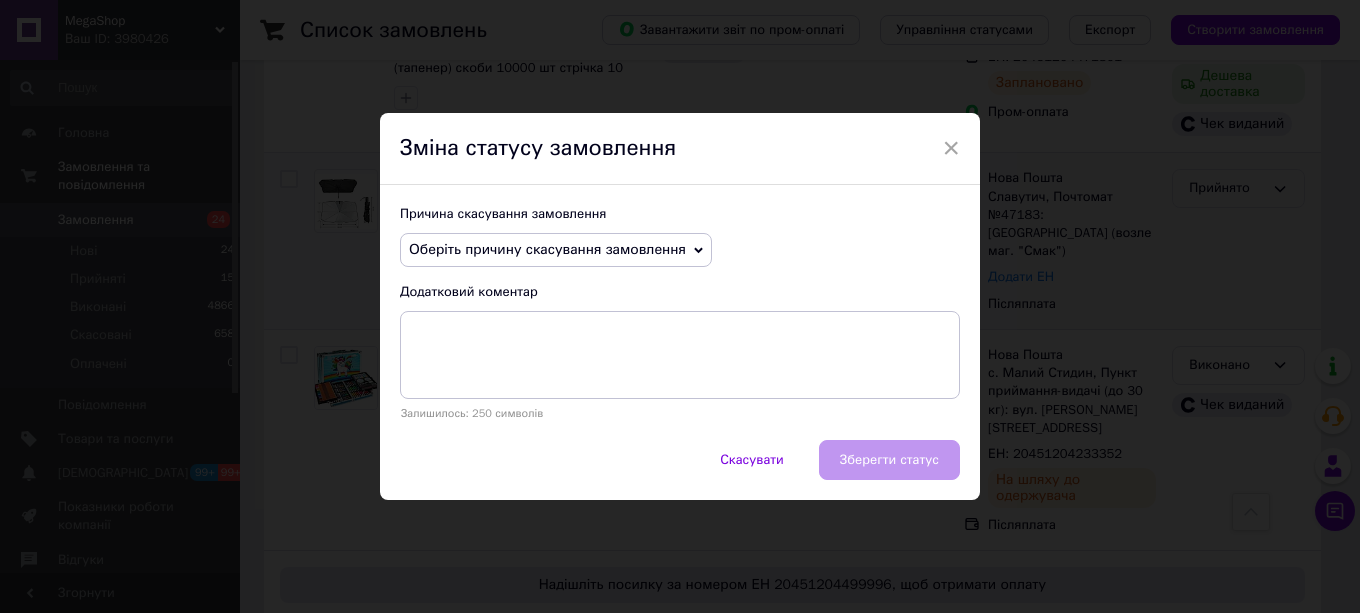 click on "Оберіть причину скасування замовлення" at bounding box center [547, 249] 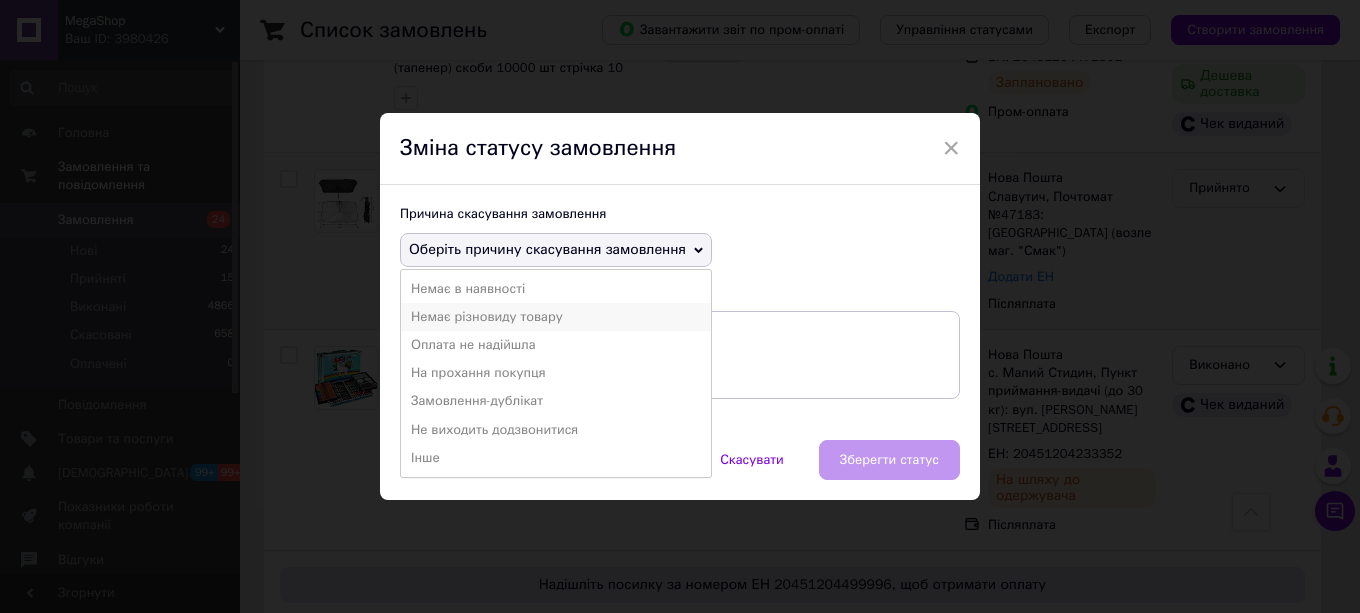 click on "Немає різновиду товару" at bounding box center [556, 317] 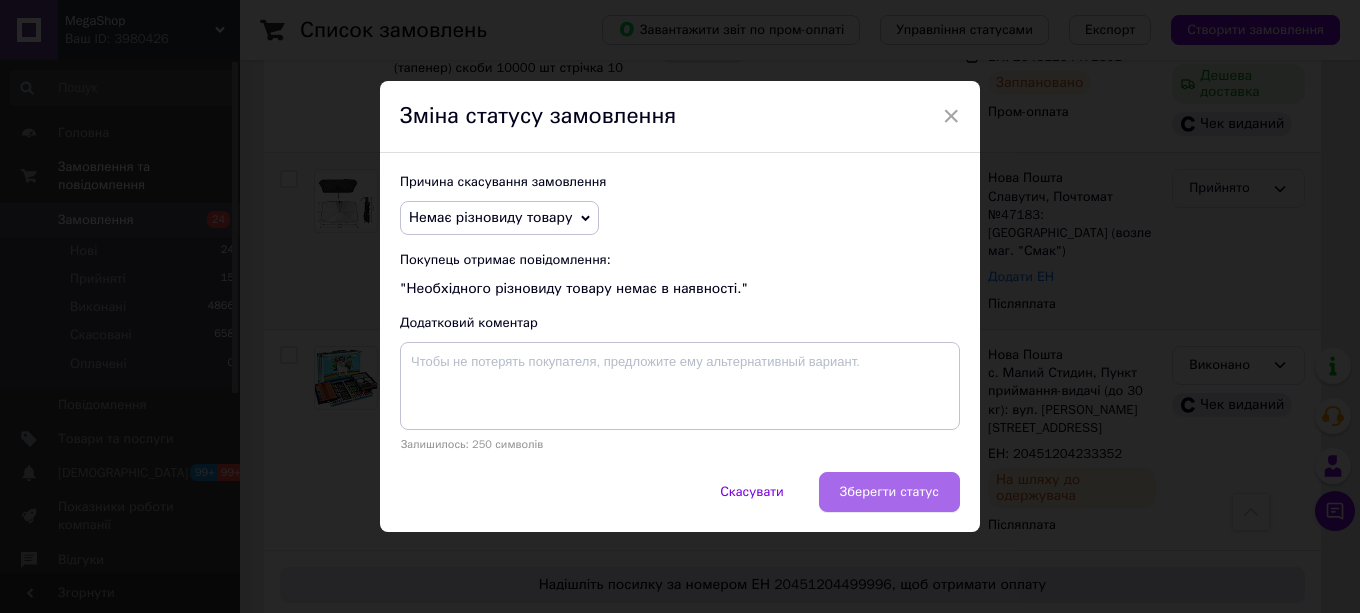 click on "Зберегти статус" at bounding box center (889, 492) 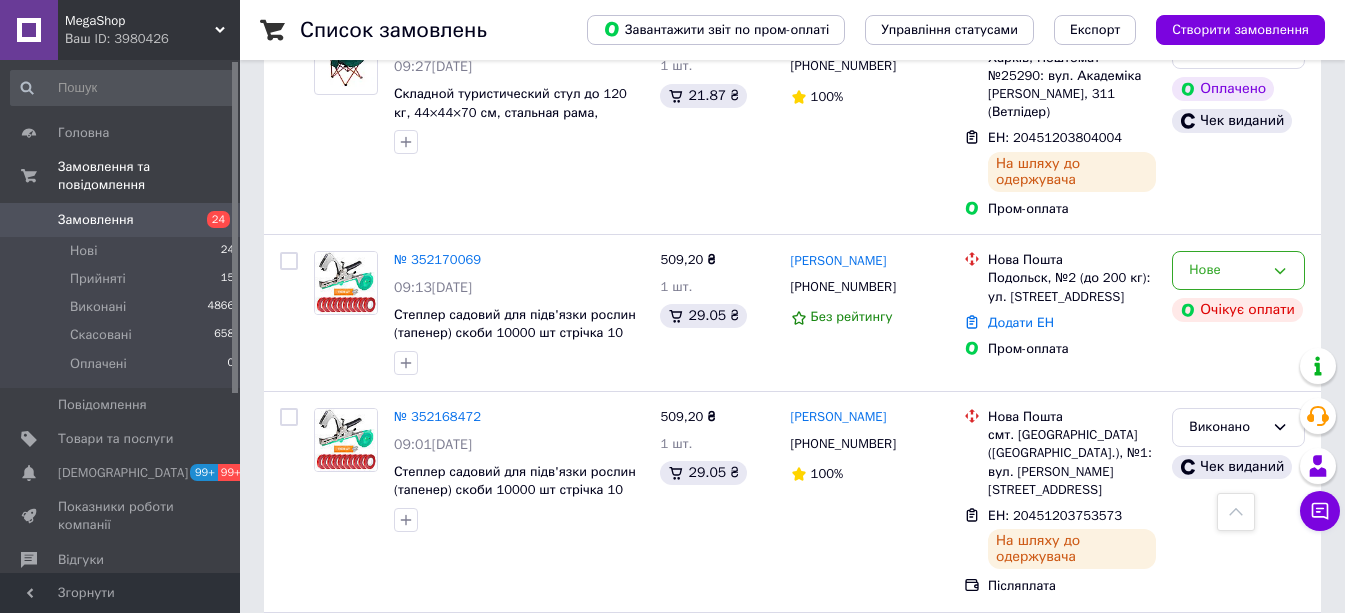 scroll, scrollTop: 11751, scrollLeft: 0, axis: vertical 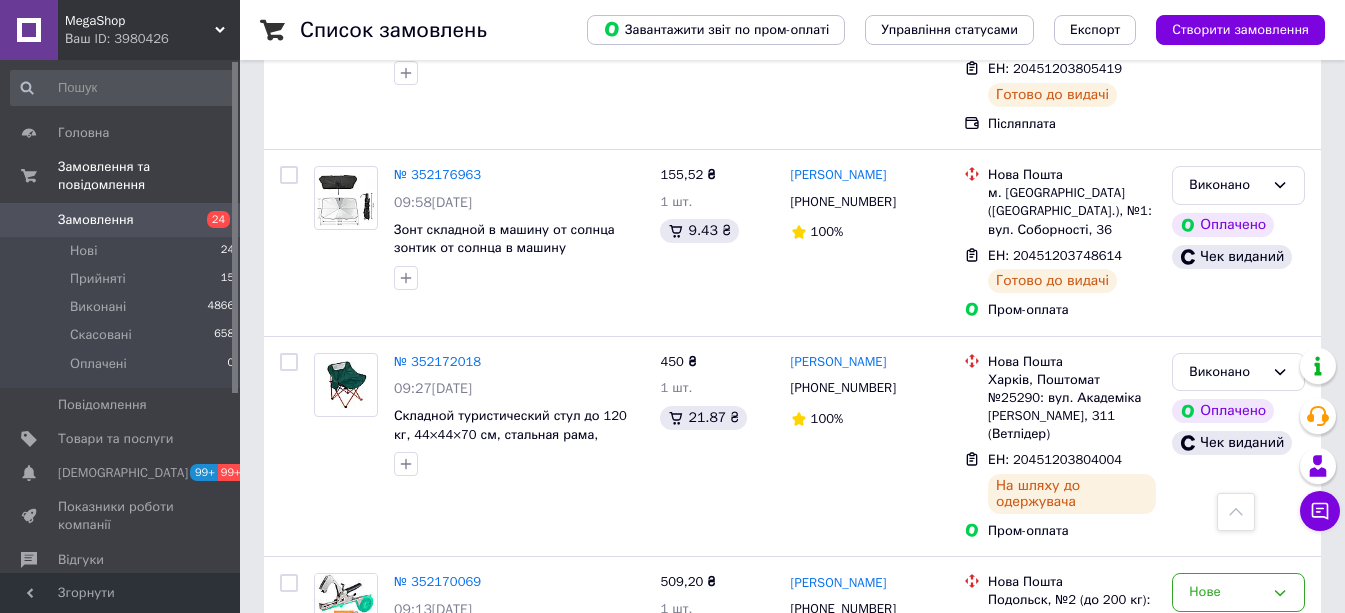 click on "Замовлення 24" at bounding box center [123, 220] 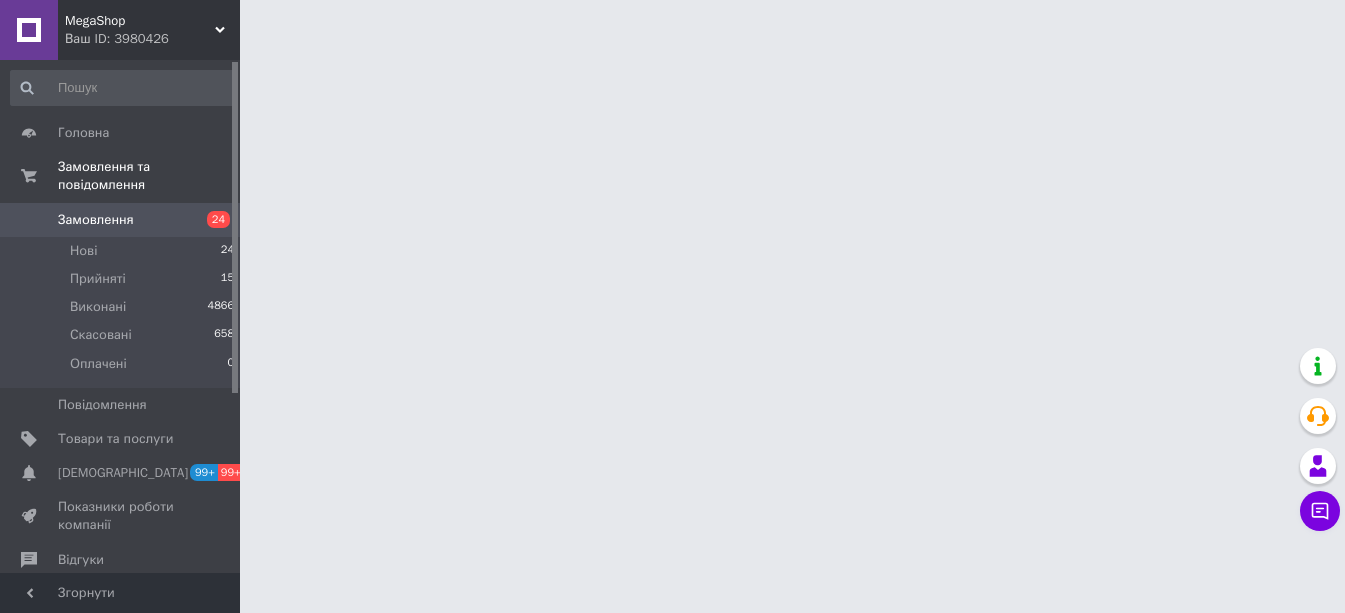 scroll, scrollTop: 0, scrollLeft: 0, axis: both 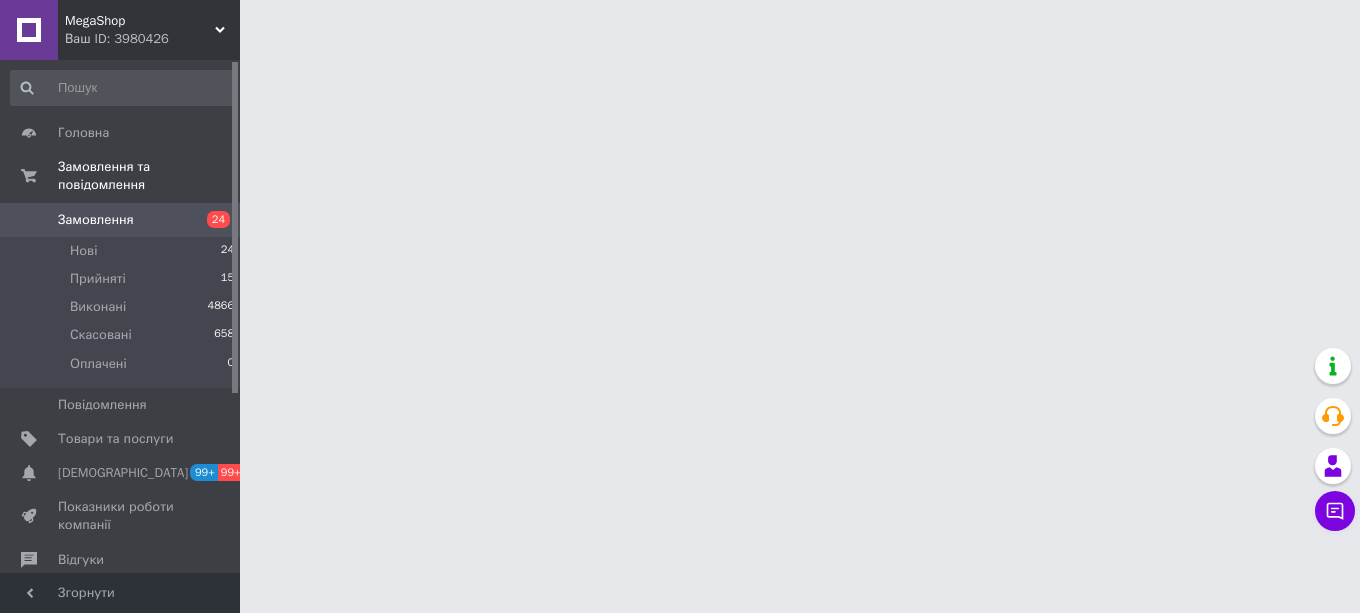 click on "Замовлення" at bounding box center [121, 220] 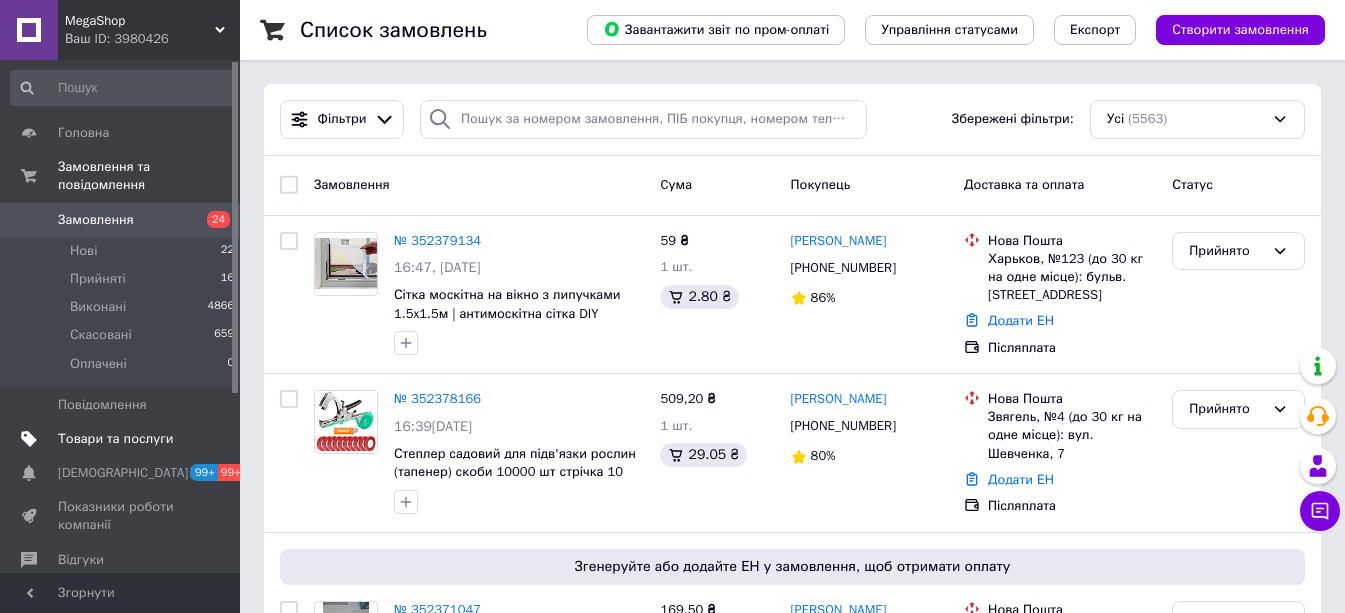 click on "Товари та послуги" at bounding box center [123, 439] 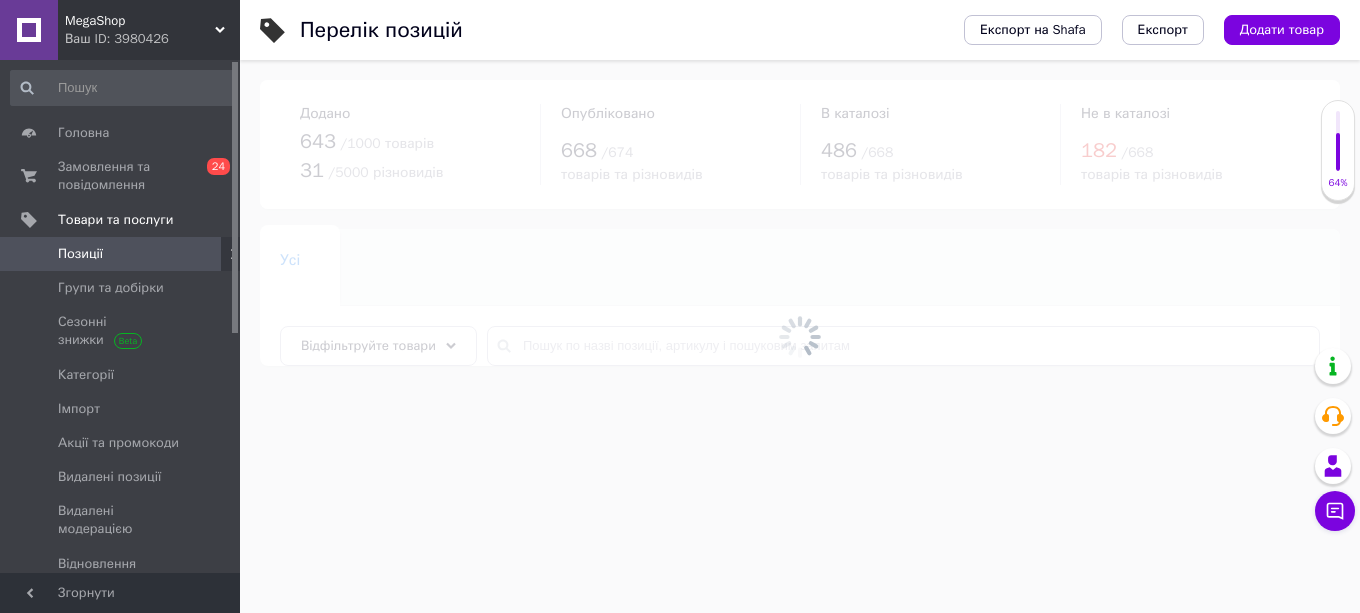 click on "Додати товар" at bounding box center [1282, 30] 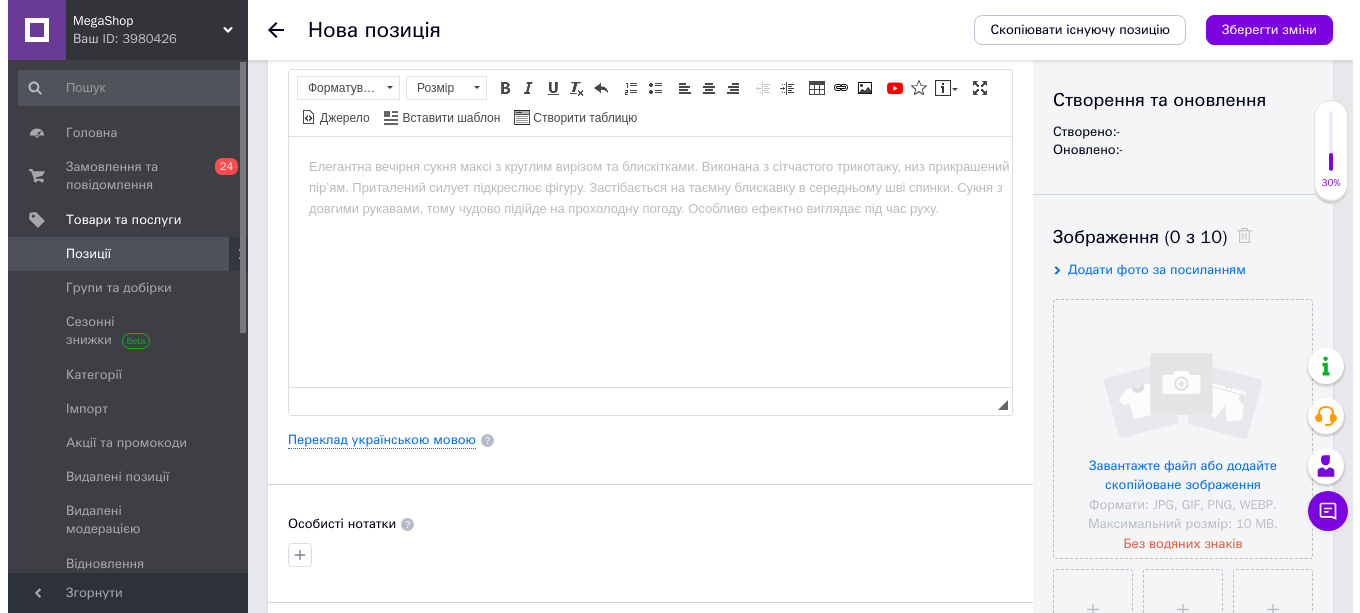 scroll, scrollTop: 200, scrollLeft: 0, axis: vertical 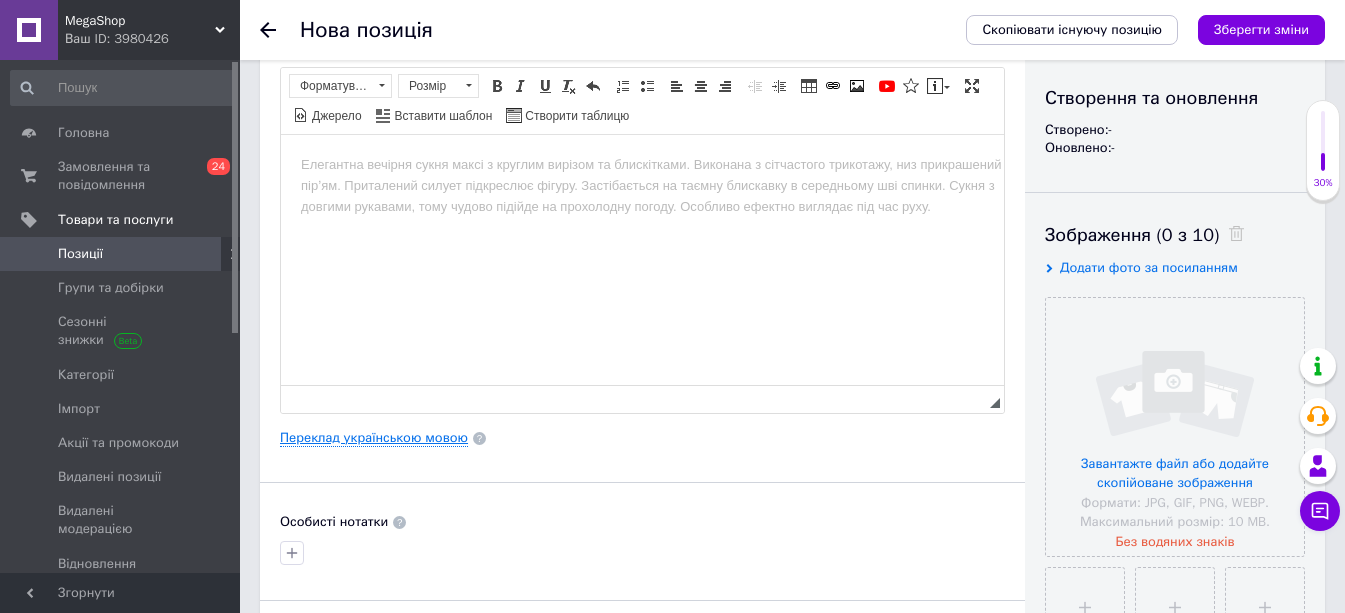 click on "Переклад українською мовою" at bounding box center [374, 438] 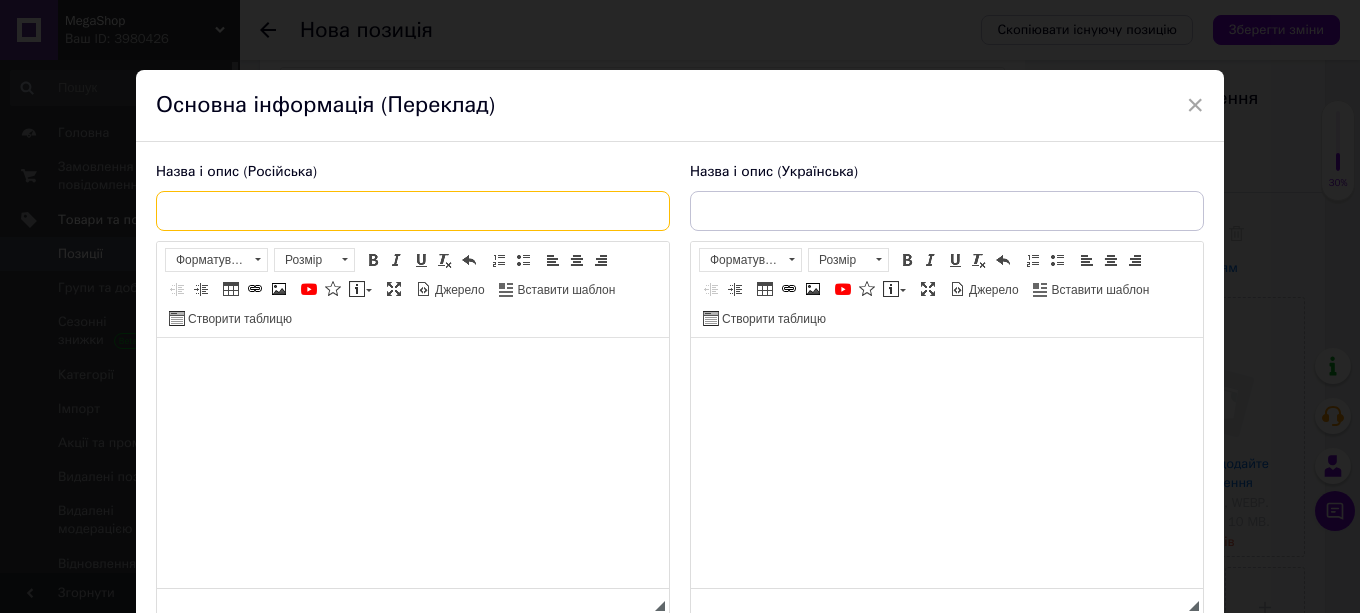 click at bounding box center (413, 211) 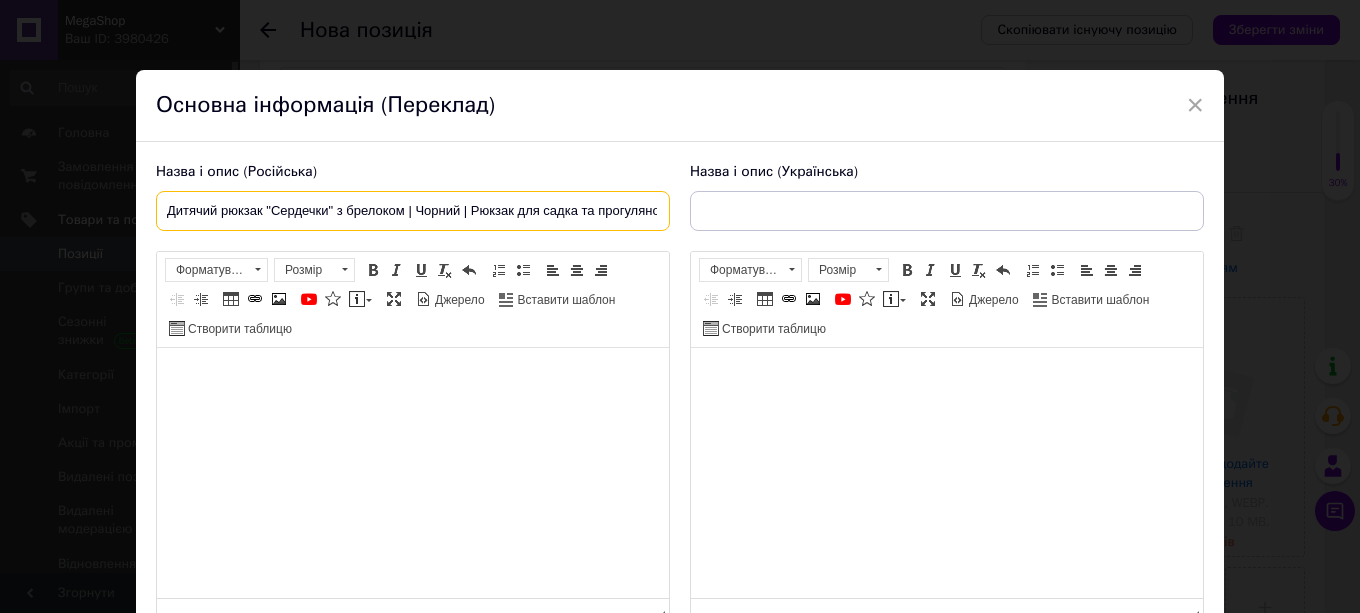 scroll, scrollTop: 0, scrollLeft: 10, axis: horizontal 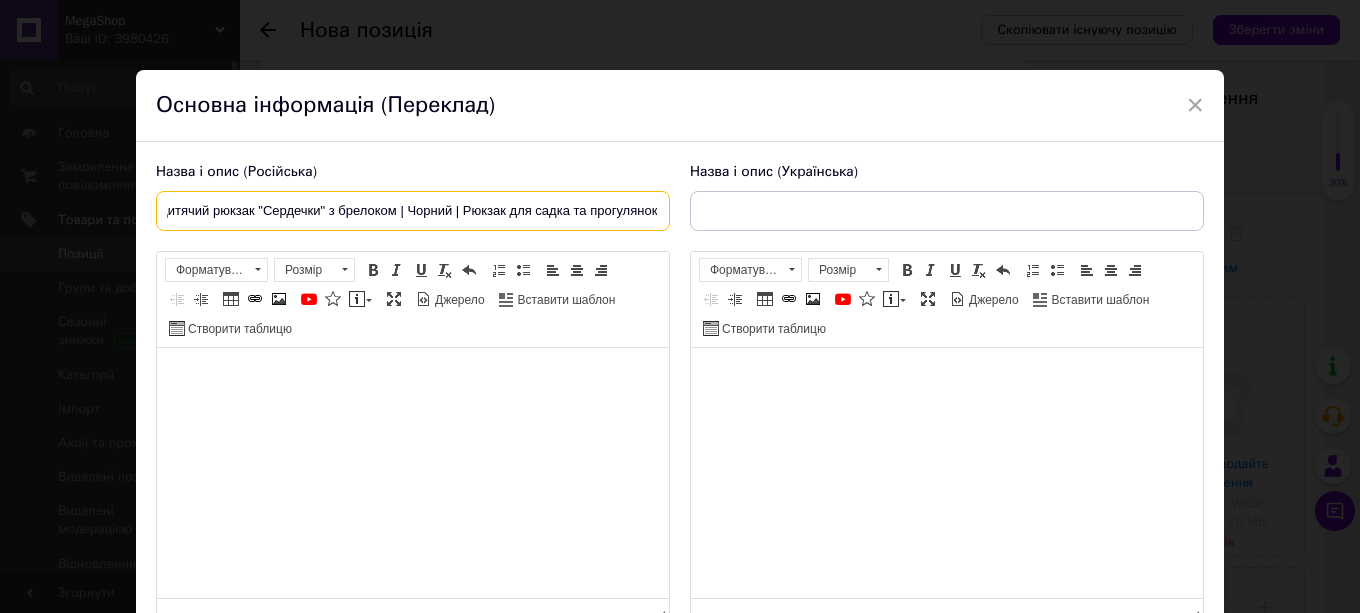 type on "Дитячий рюкзак "Сердечки" з брелоком | Чорний | Рюкзак для садка та прогулянок" 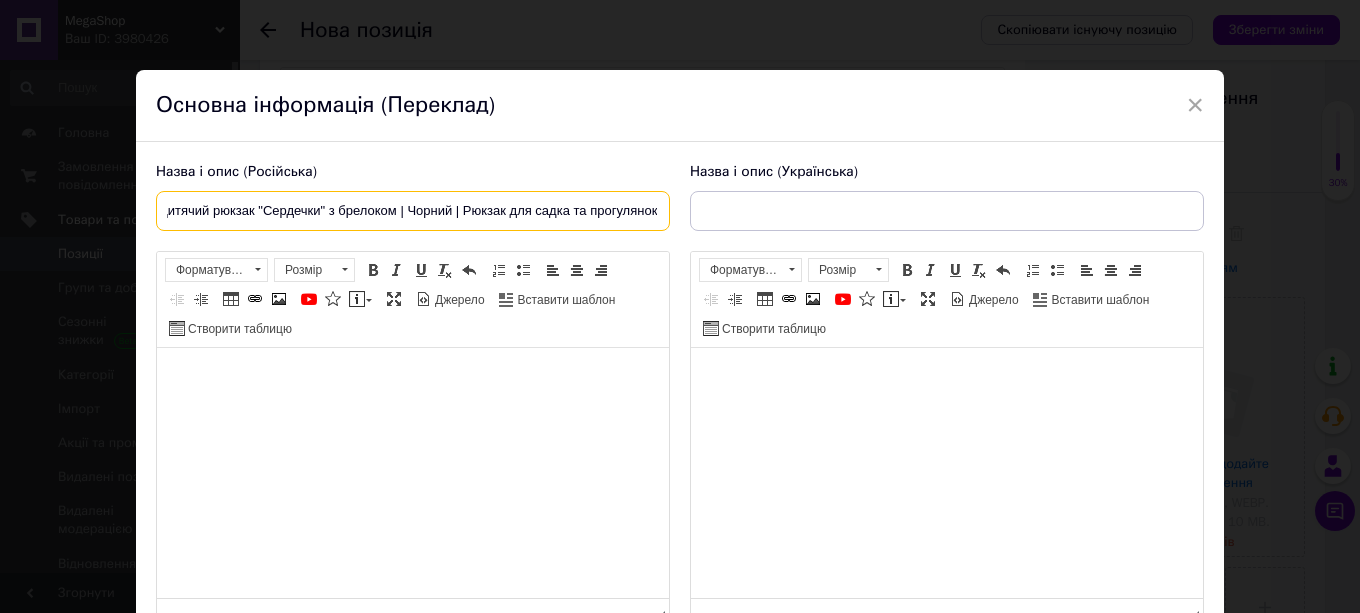 scroll, scrollTop: 0, scrollLeft: 0, axis: both 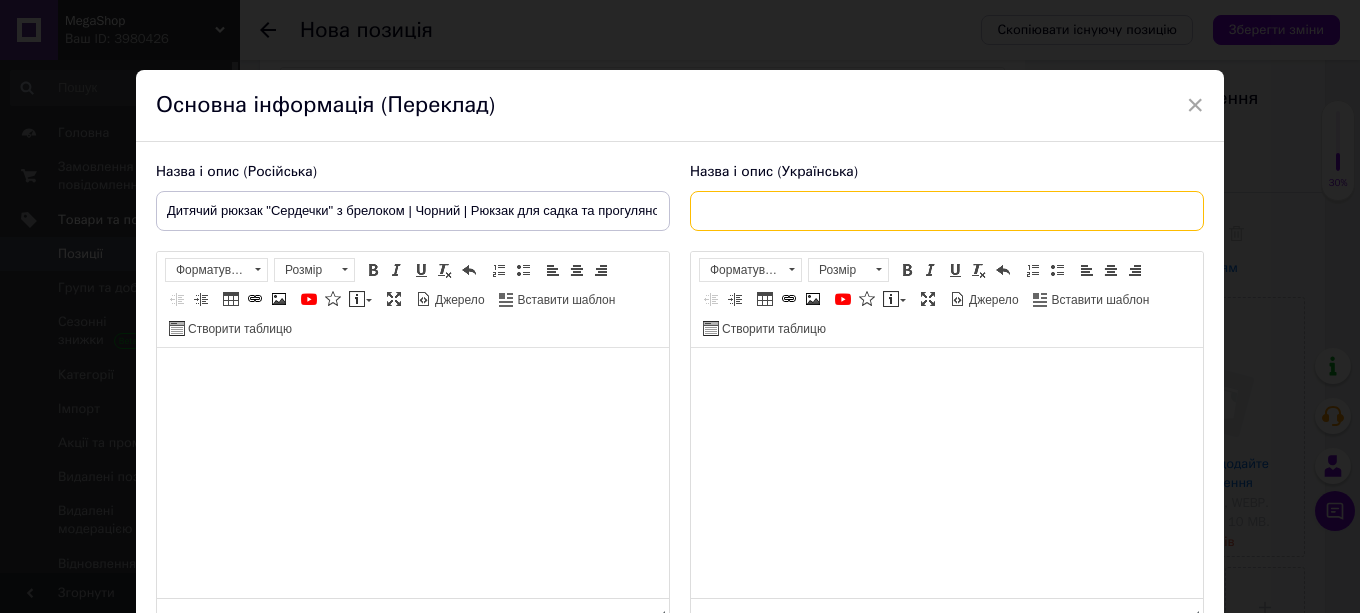 click at bounding box center [947, 211] 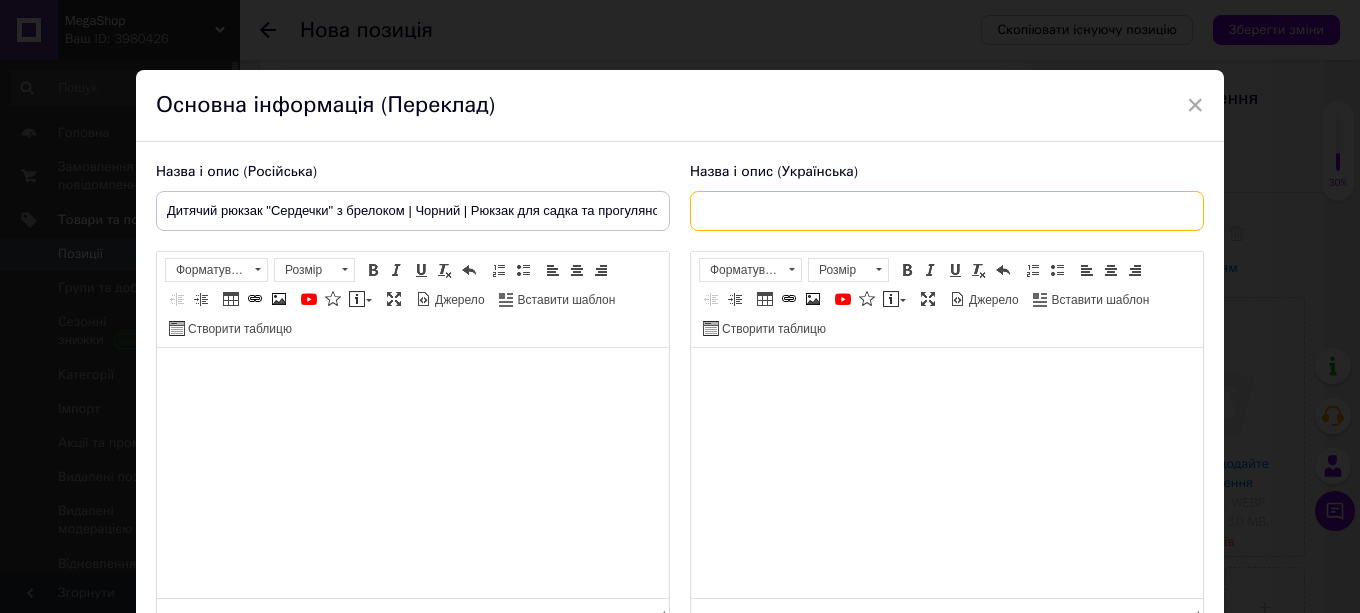 paste on "Дитячий рюкзак "Сердечки" з брелоком | Чорний | Рюкзак для садка та прогулянок" 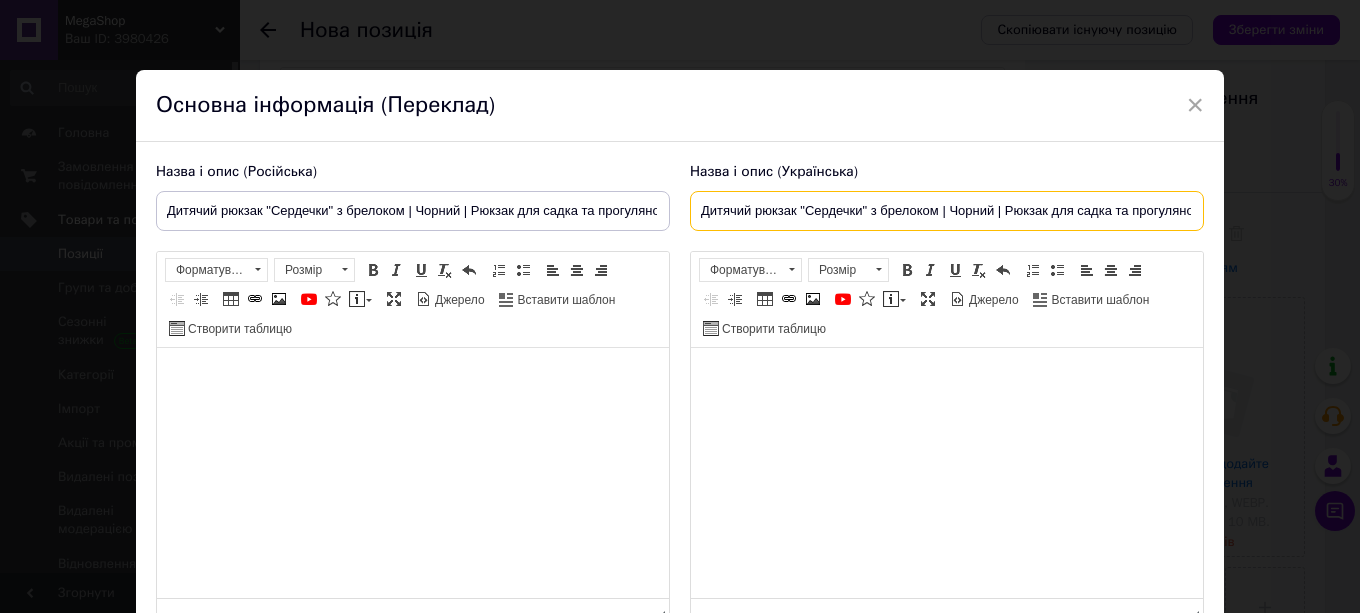 scroll, scrollTop: 0, scrollLeft: 10, axis: horizontal 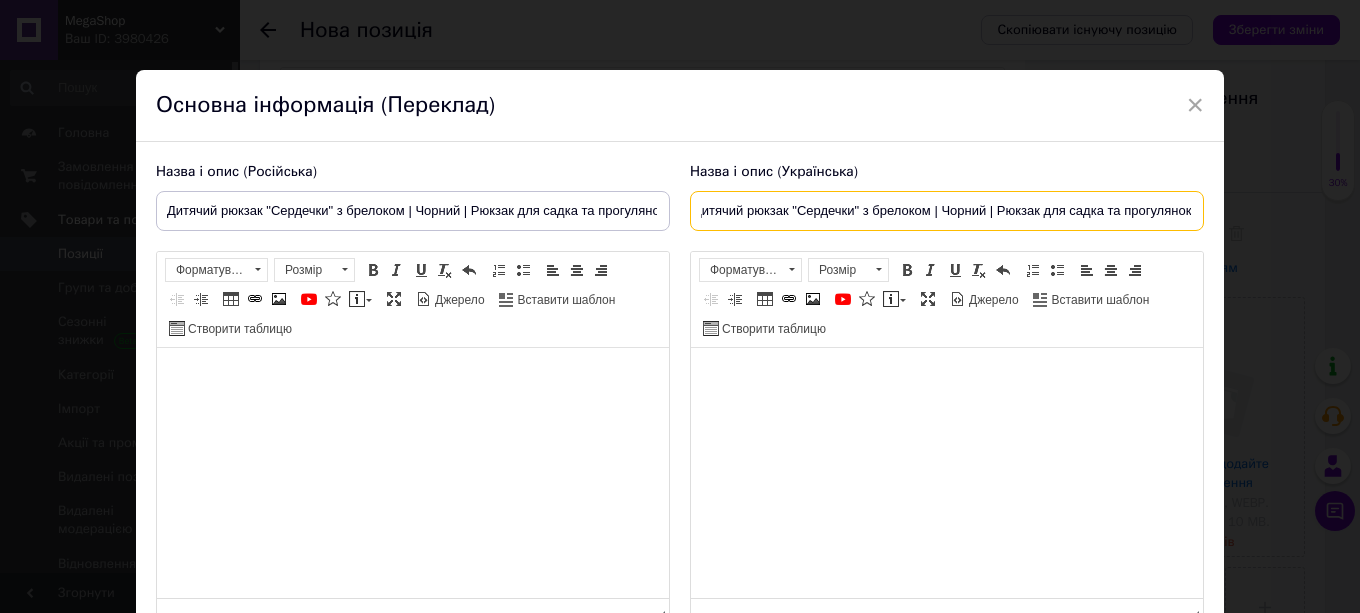 type on "Дитячий рюкзак "Сердечки" з брелоком | Чорний | Рюкзак для садка та прогулянок" 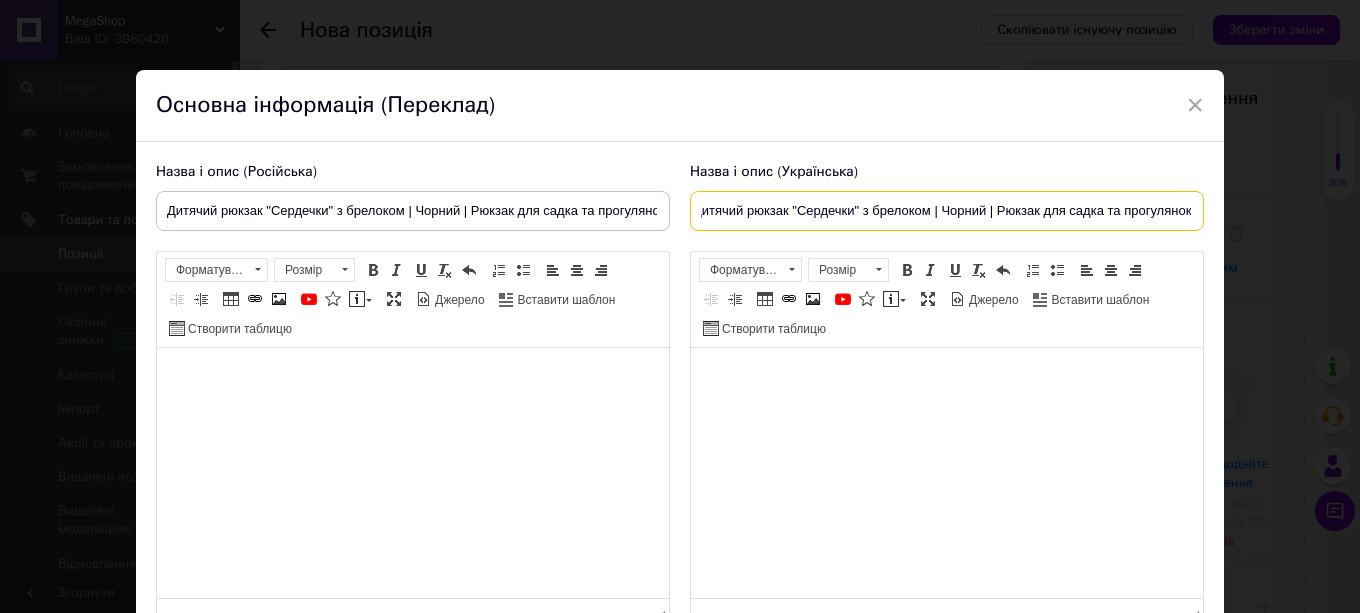 scroll, scrollTop: 0, scrollLeft: 0, axis: both 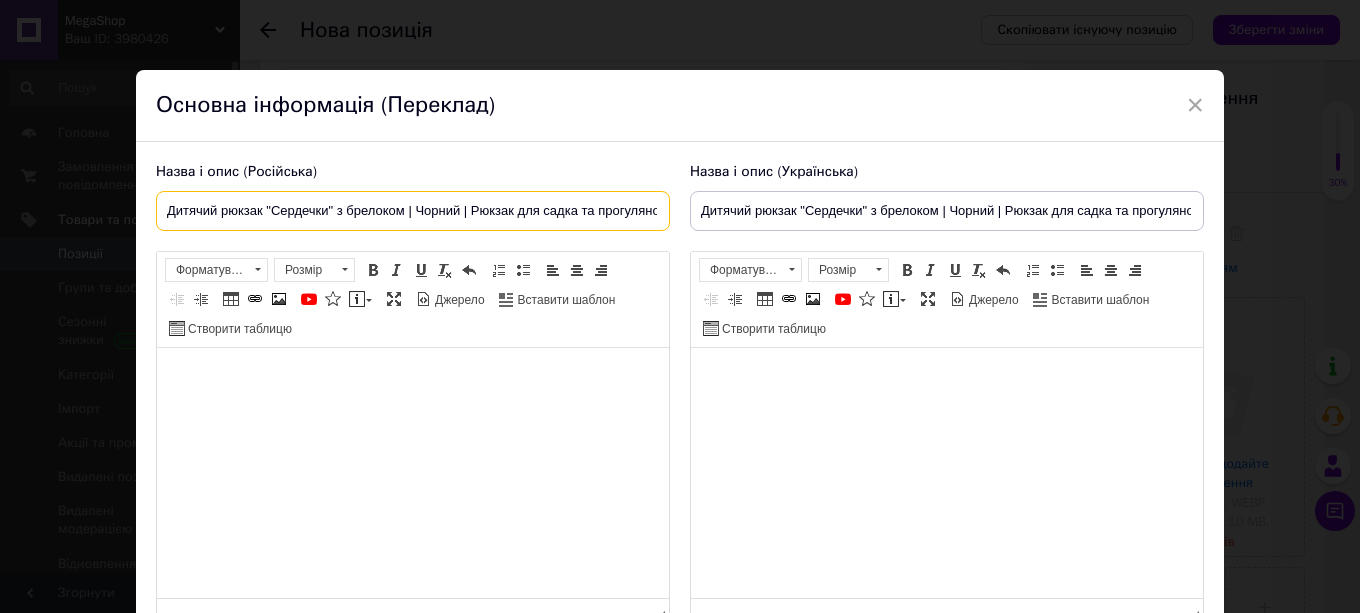 click on "Дитячий рюкзак "Сердечки" з брелоком | Чорний | Рюкзак для садка та прогулянок" at bounding box center (413, 211) 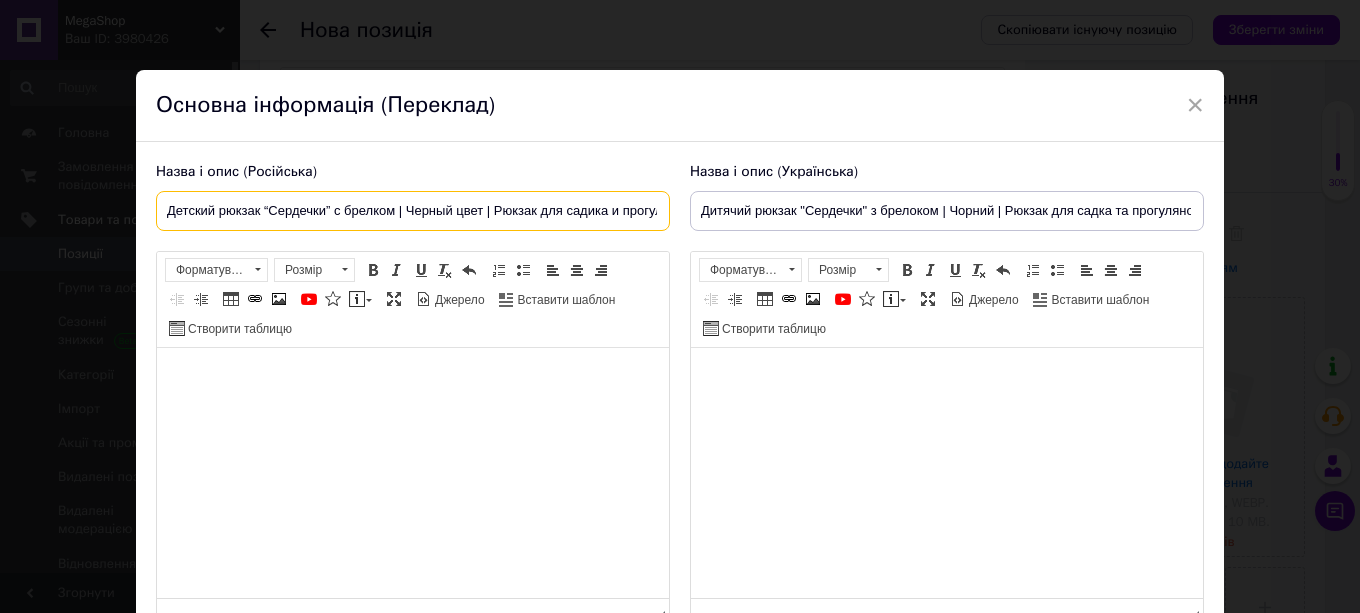 scroll, scrollTop: 0, scrollLeft: 21, axis: horizontal 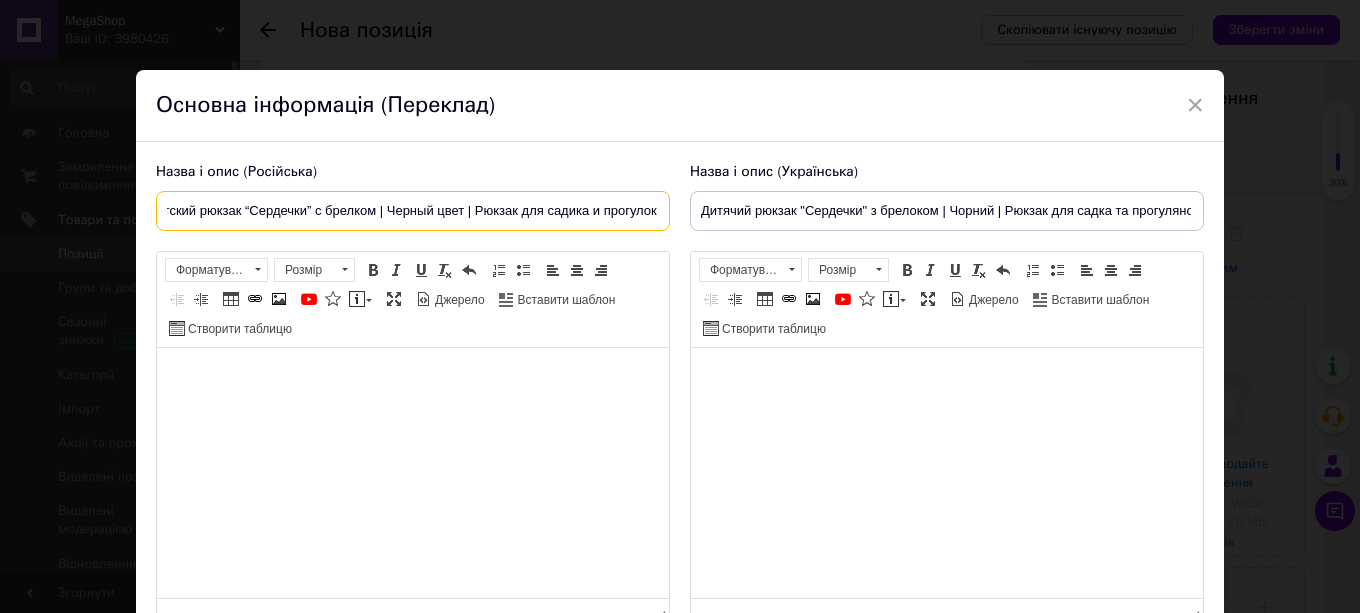 type on "Детский рюкзак “Сердечки” с брелком | Черный цвет | Рюкзак для садика и прогулок" 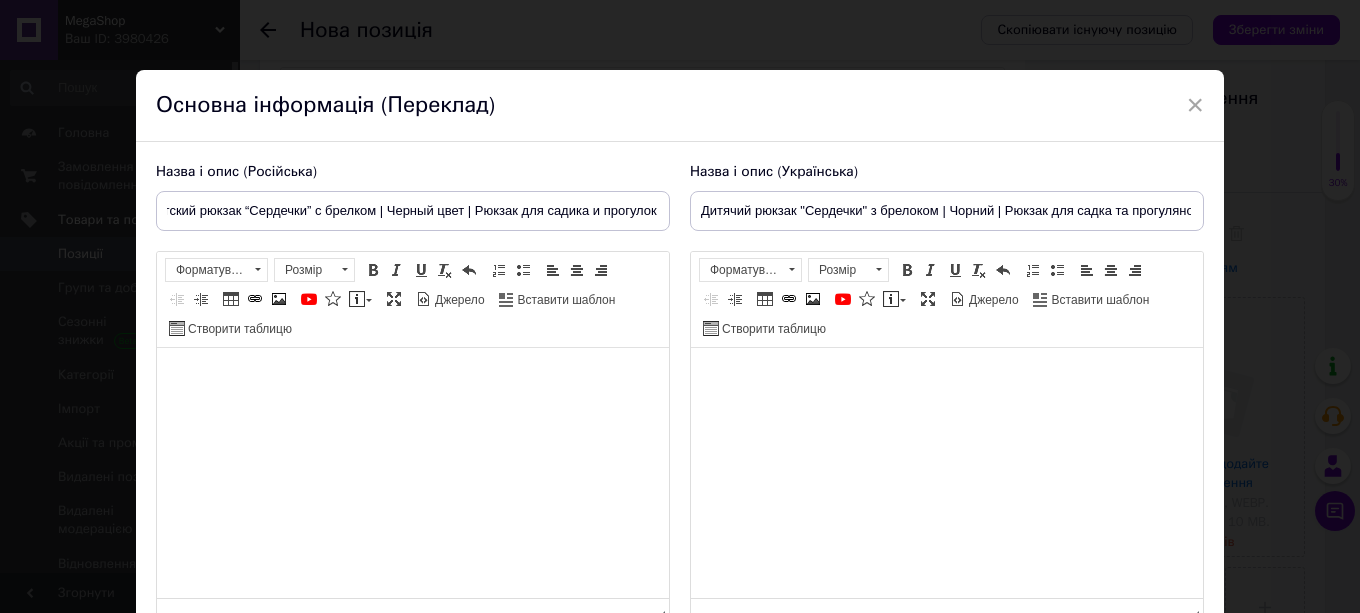 scroll, scrollTop: 0, scrollLeft: 0, axis: both 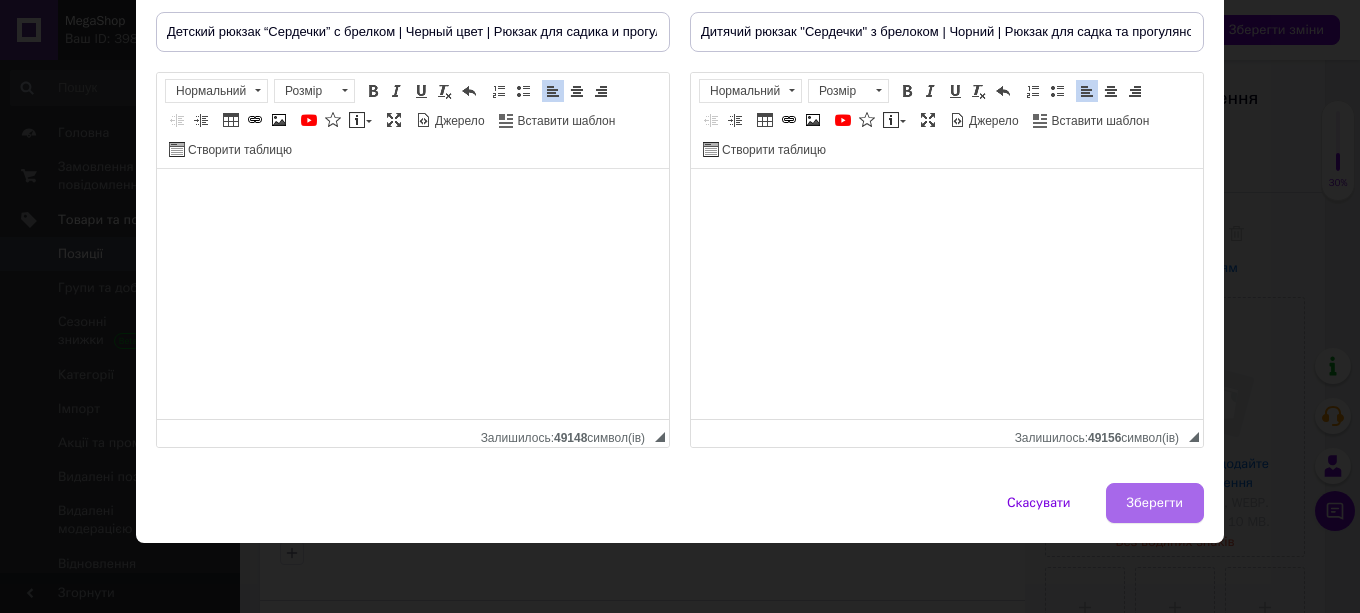 click on "Зберегти" at bounding box center (1155, 503) 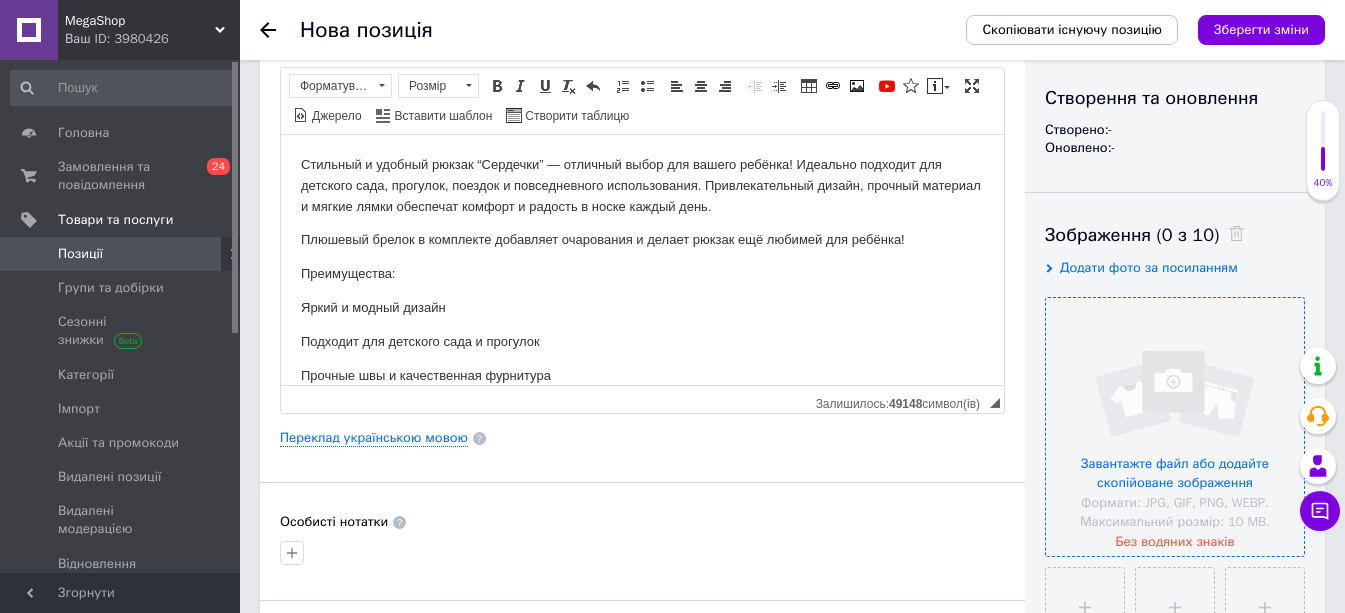 click at bounding box center (1175, 427) 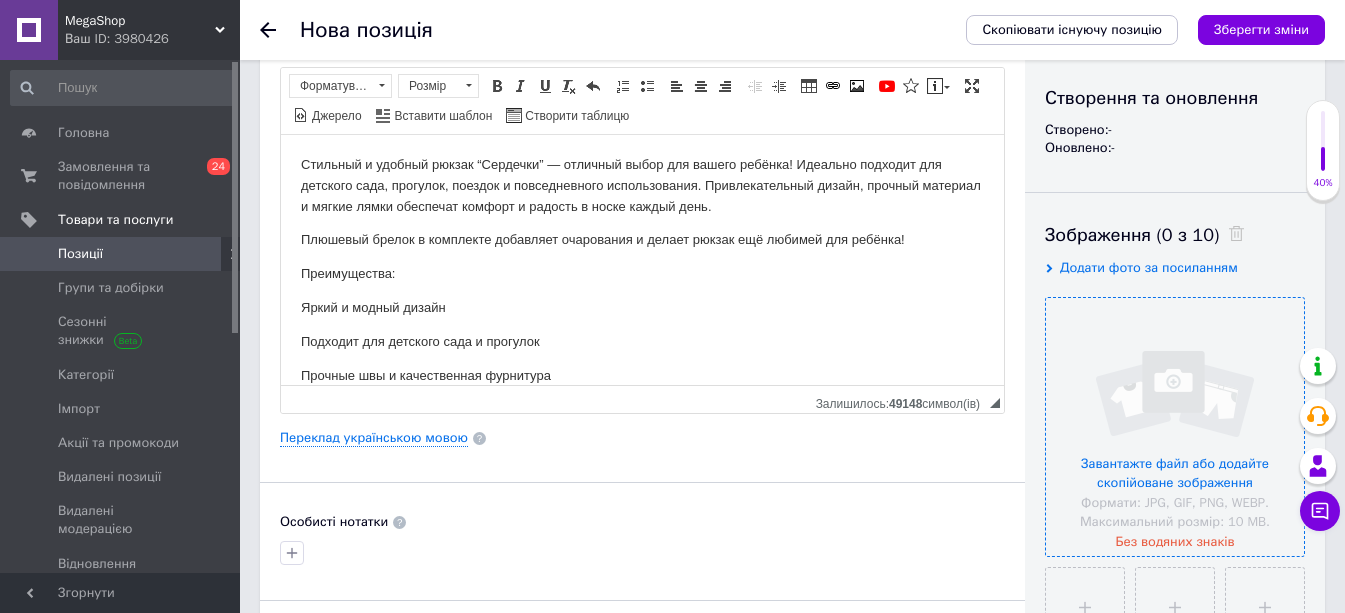 click at bounding box center [1175, 427] 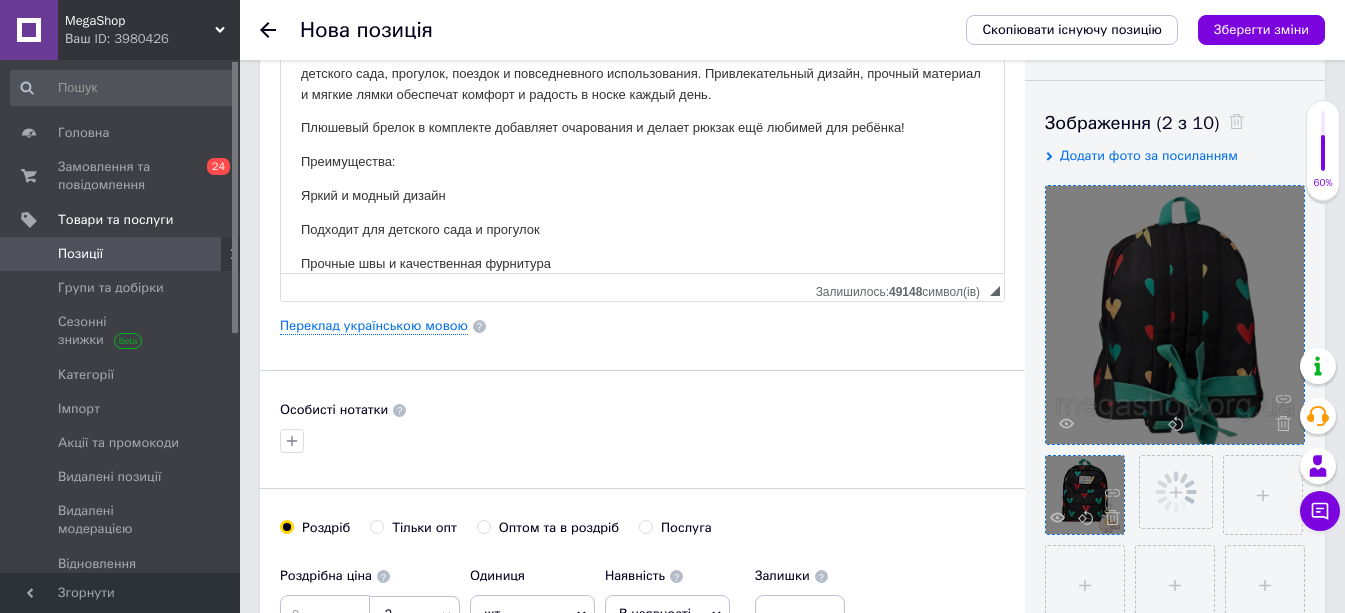 scroll, scrollTop: 400, scrollLeft: 0, axis: vertical 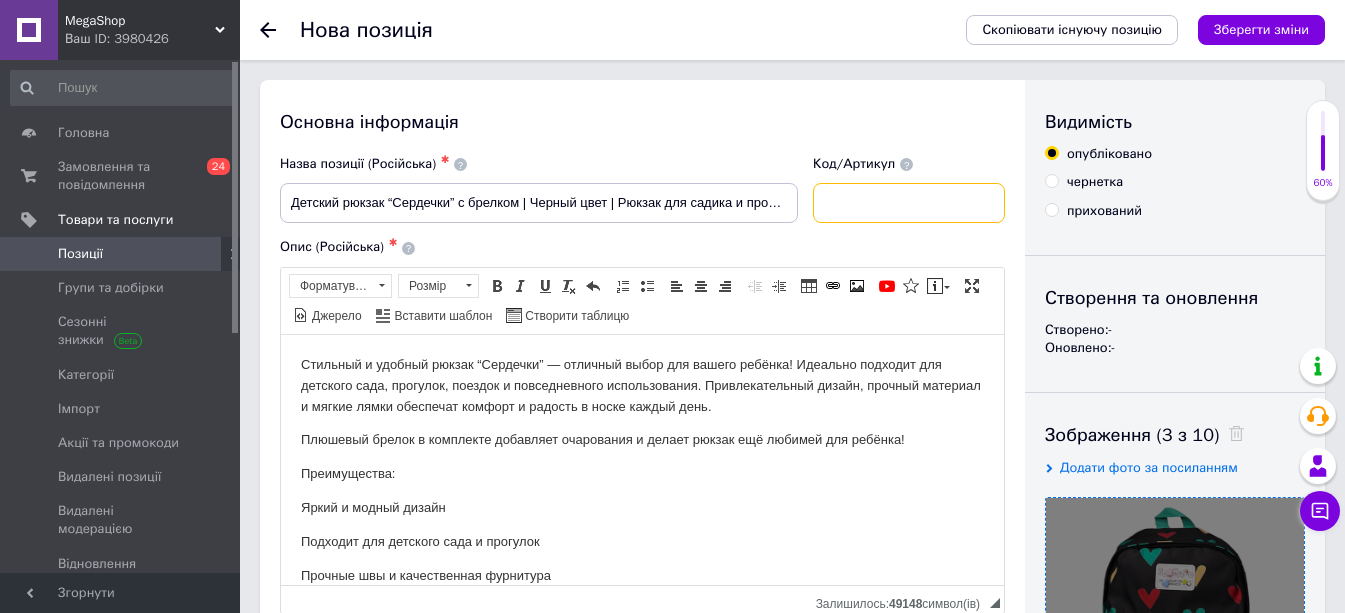 click at bounding box center [909, 203] 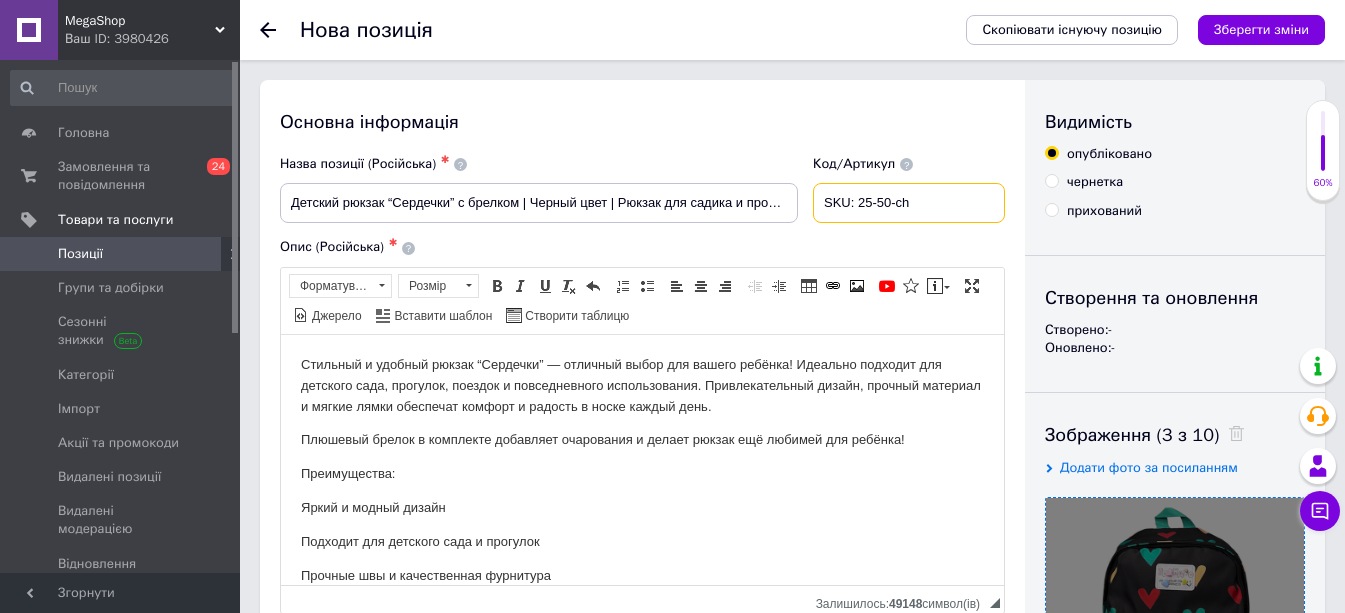 type on "SKU: 25-50-ch" 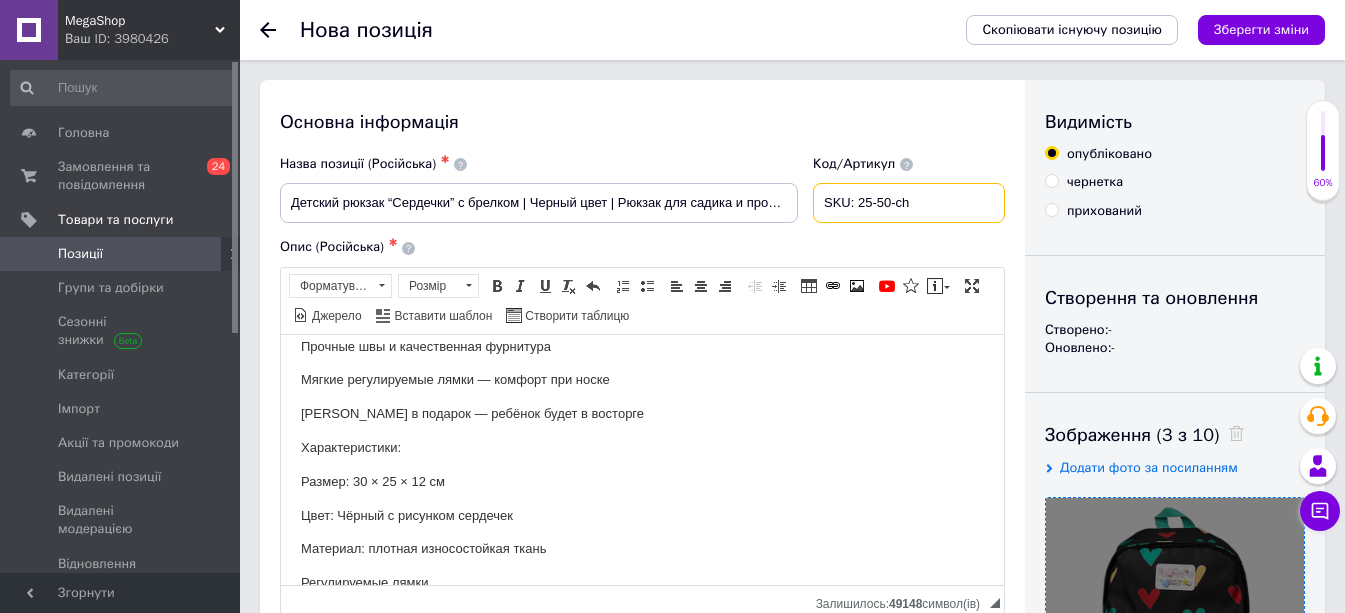 scroll, scrollTop: 427, scrollLeft: 0, axis: vertical 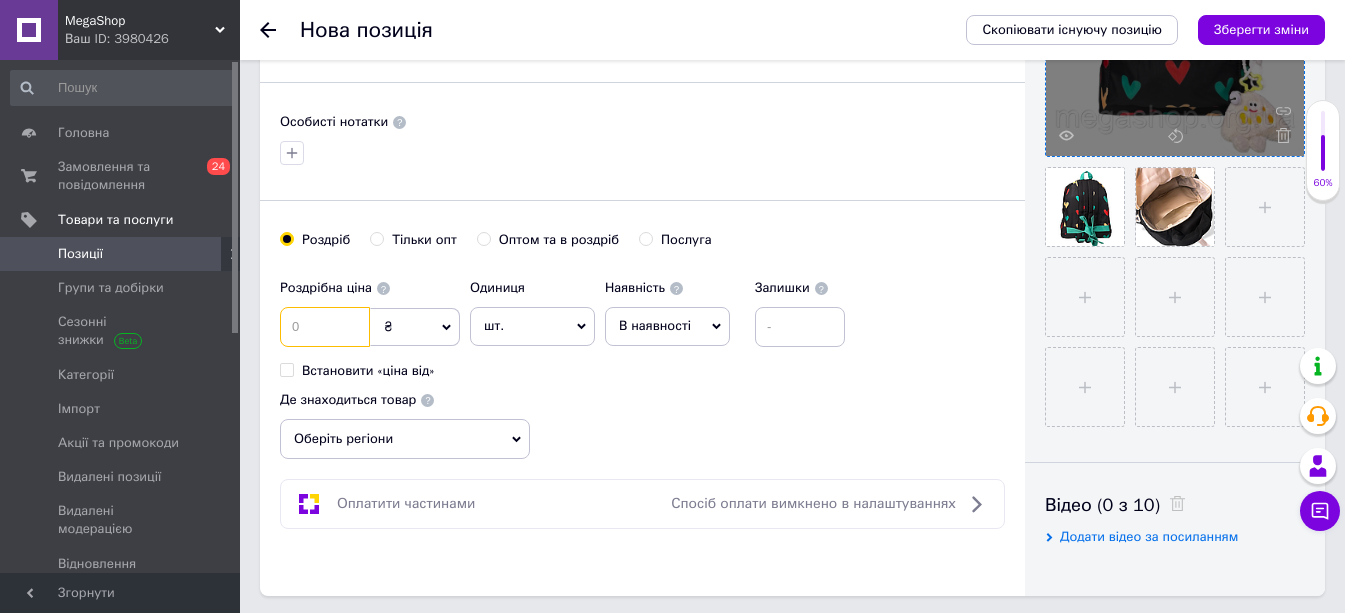 click at bounding box center (325, 327) 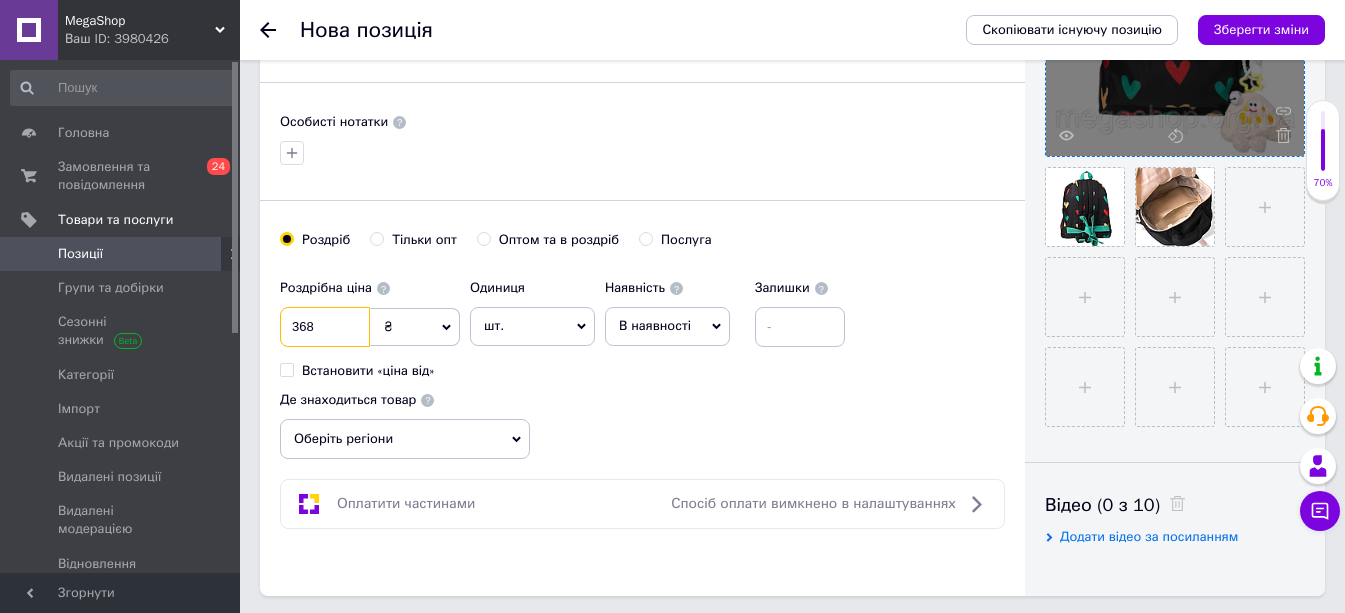 type on "368" 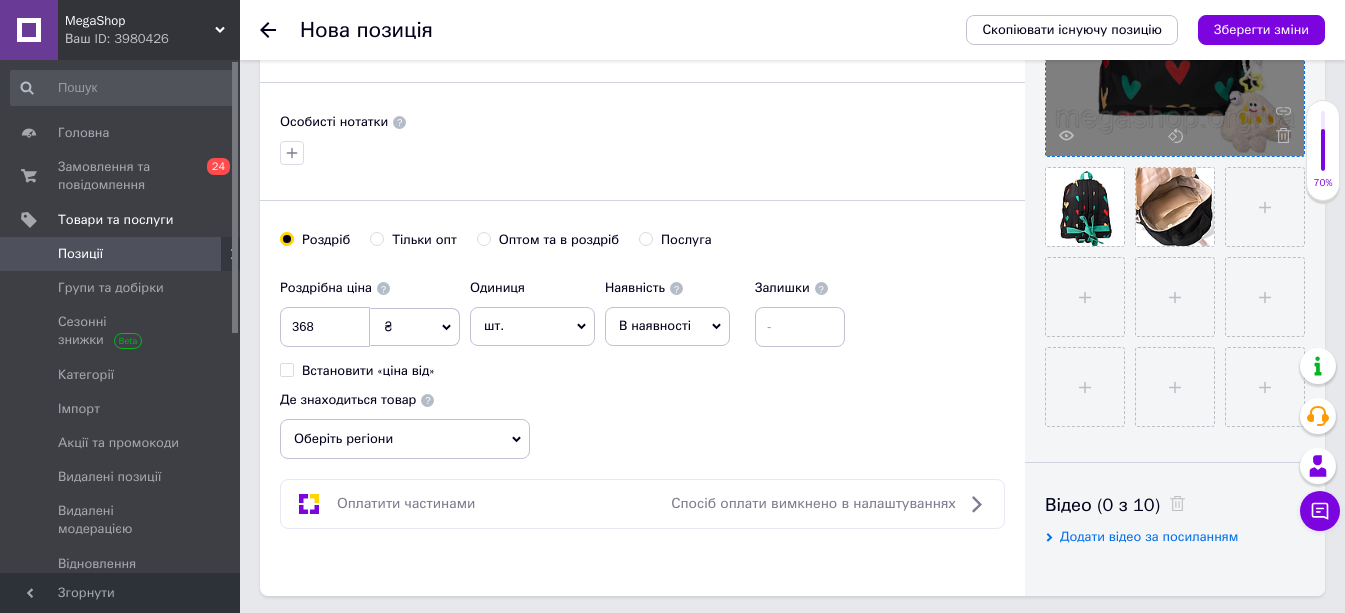 click on "В наявності" at bounding box center (667, 326) 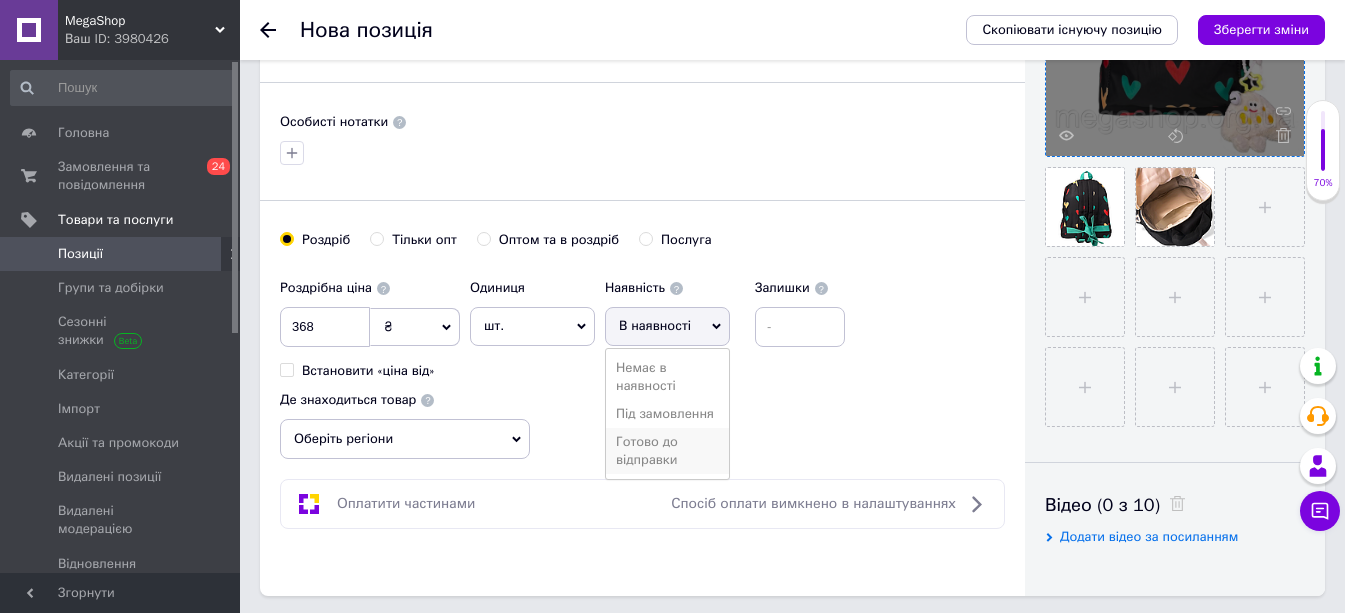 click on "Готово до відправки" at bounding box center (667, 451) 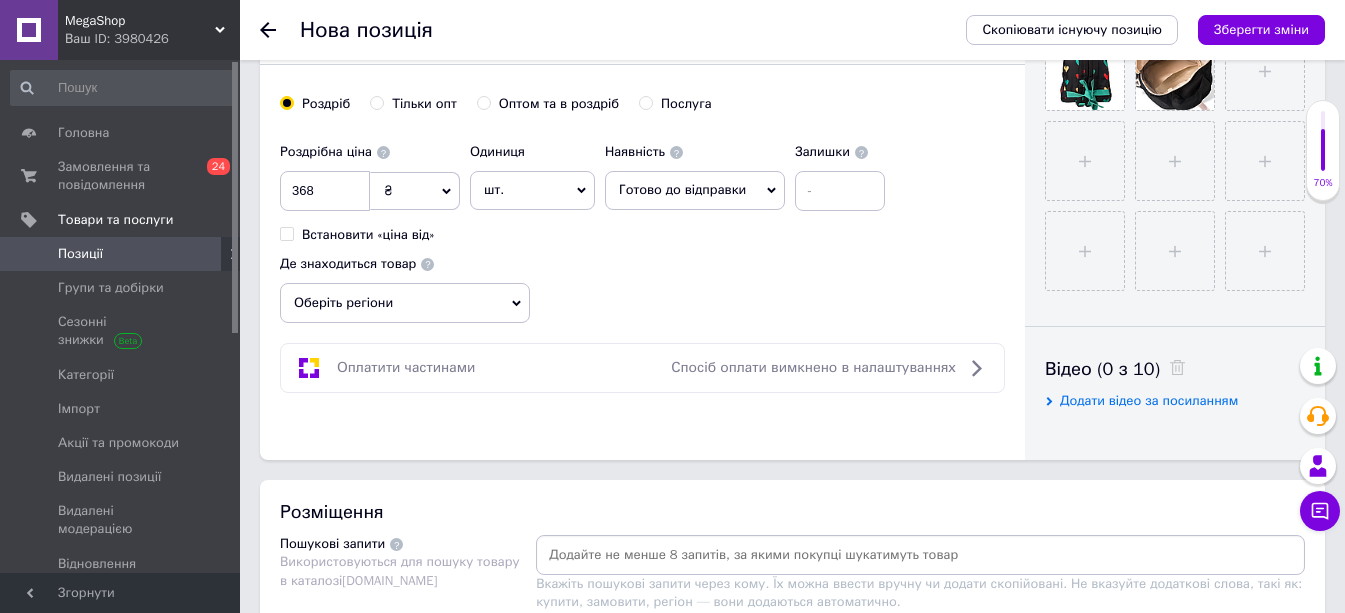 scroll, scrollTop: 1100, scrollLeft: 0, axis: vertical 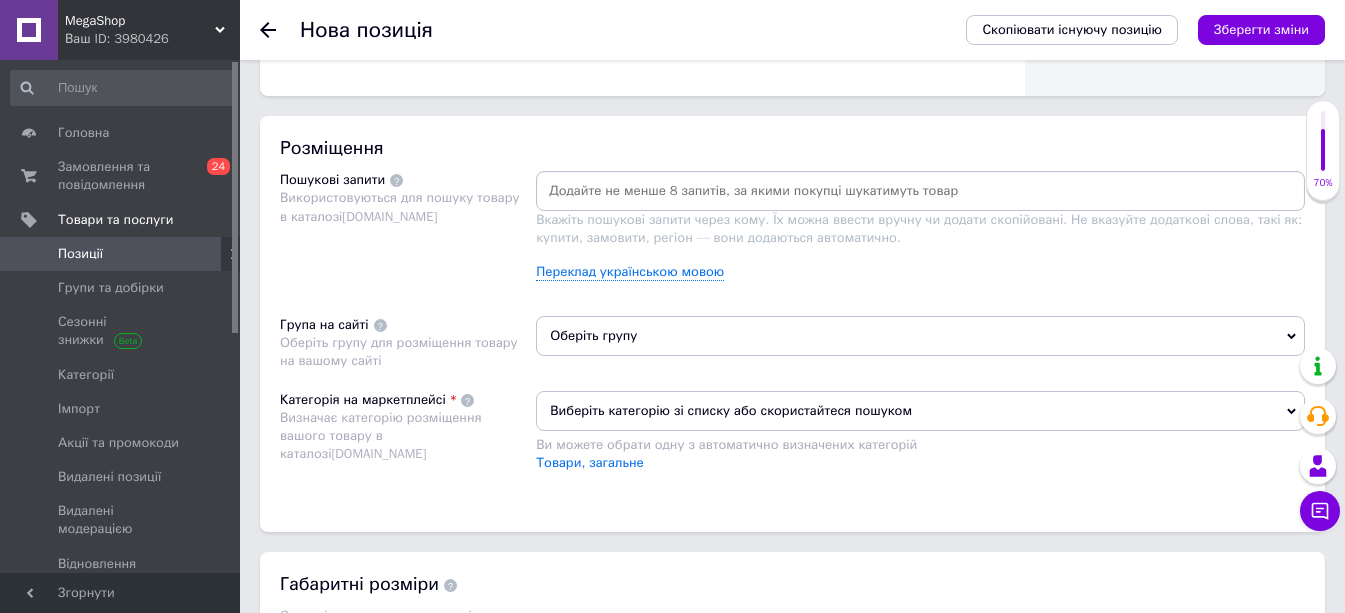 click at bounding box center [920, 191] 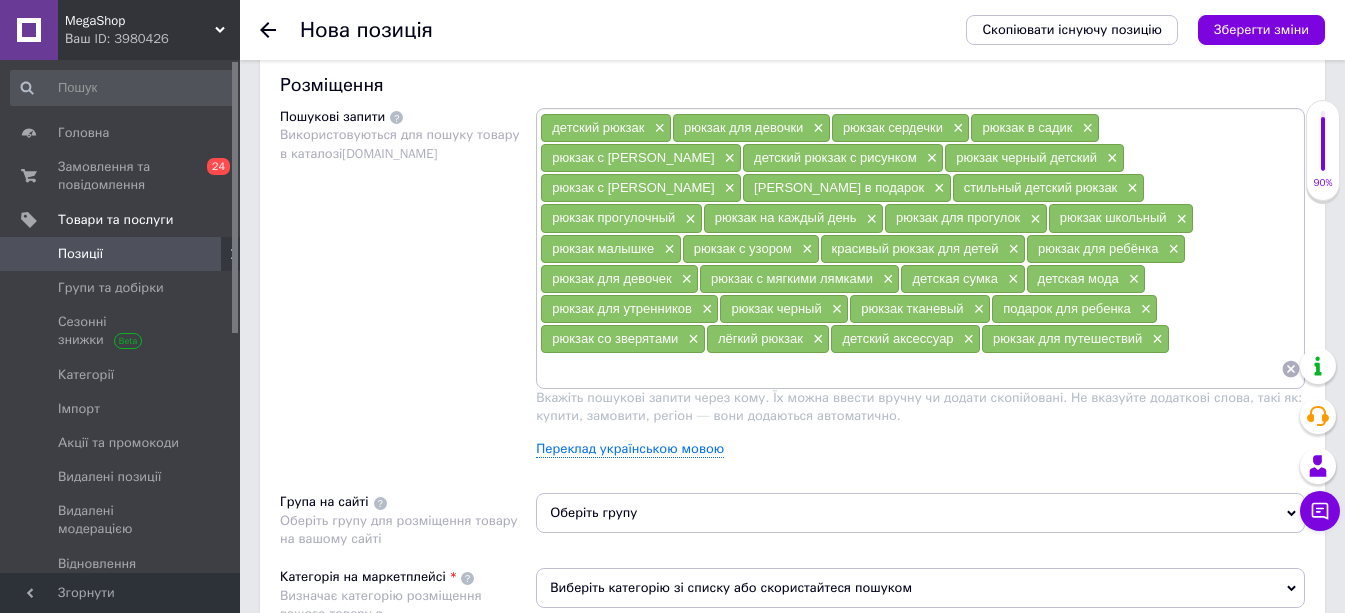 scroll, scrollTop: 1400, scrollLeft: 0, axis: vertical 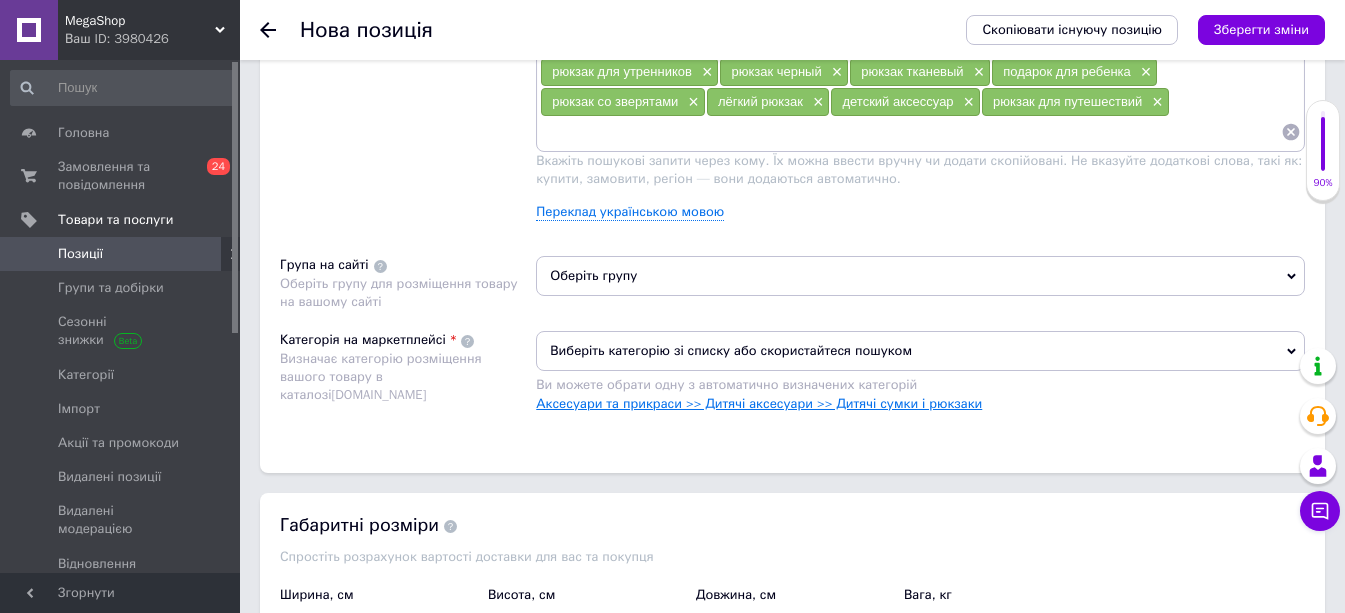 click on "Аксесуари та прикраси >> Дитячі аксесуари >> Дитячі сумки і рюкзаки" at bounding box center [759, 403] 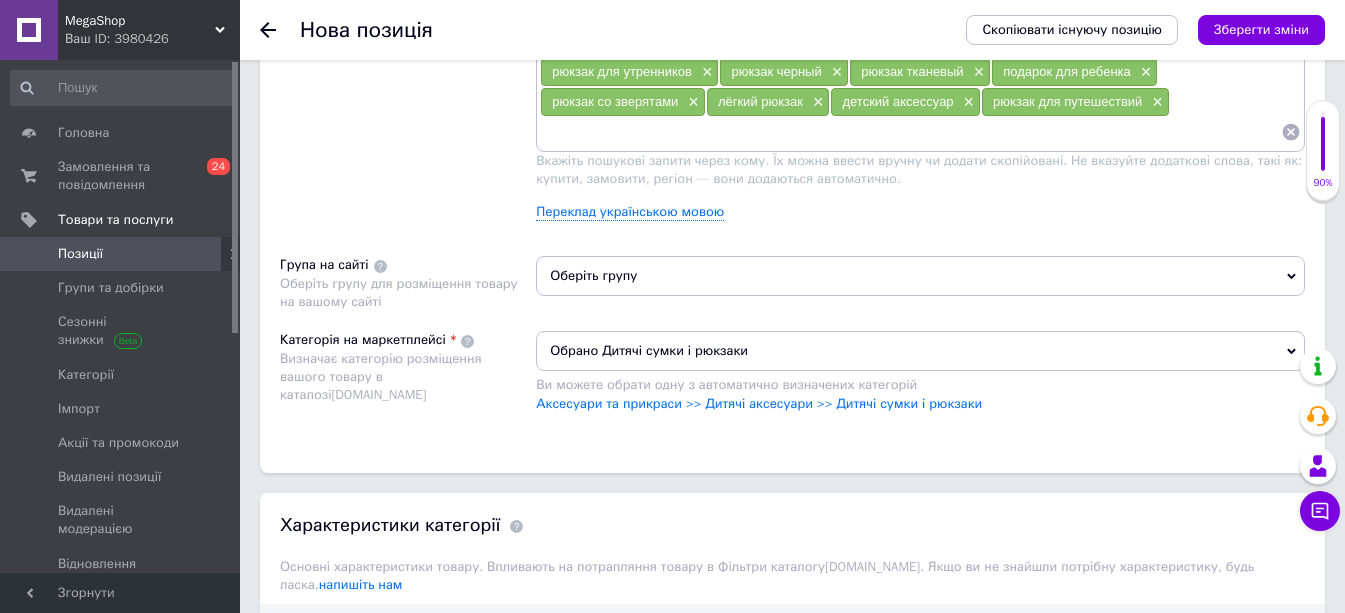 click on "Оберіть групу" at bounding box center [920, 276] 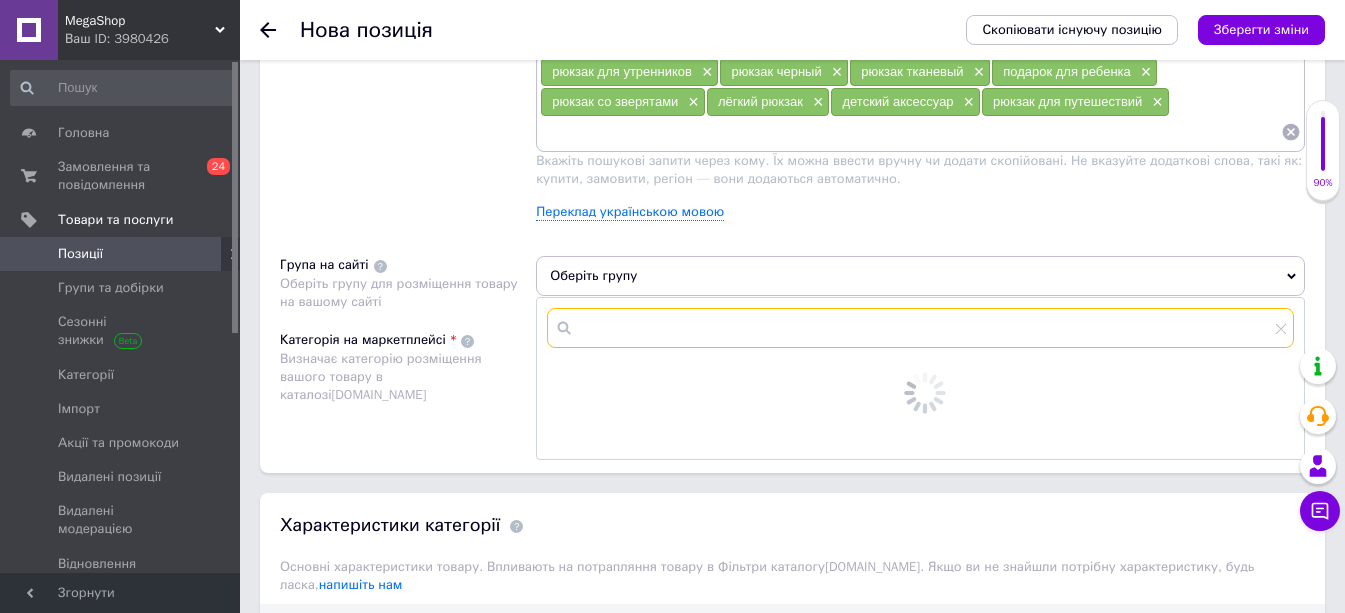 click at bounding box center (920, 328) 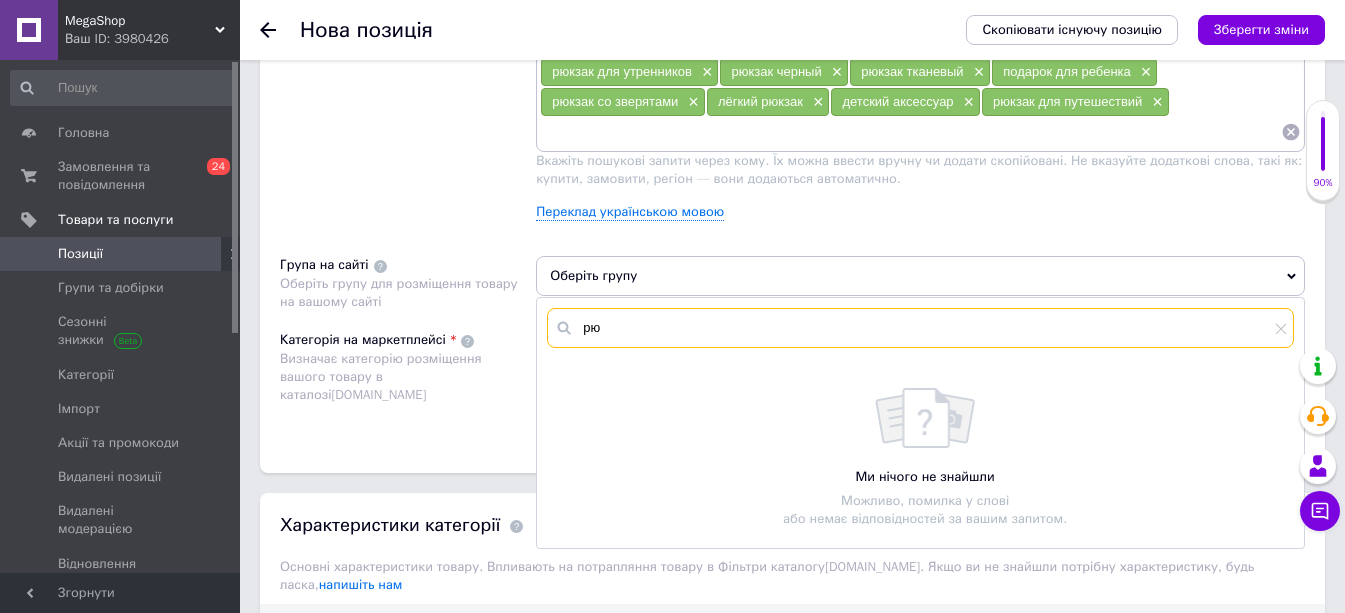 type on "р" 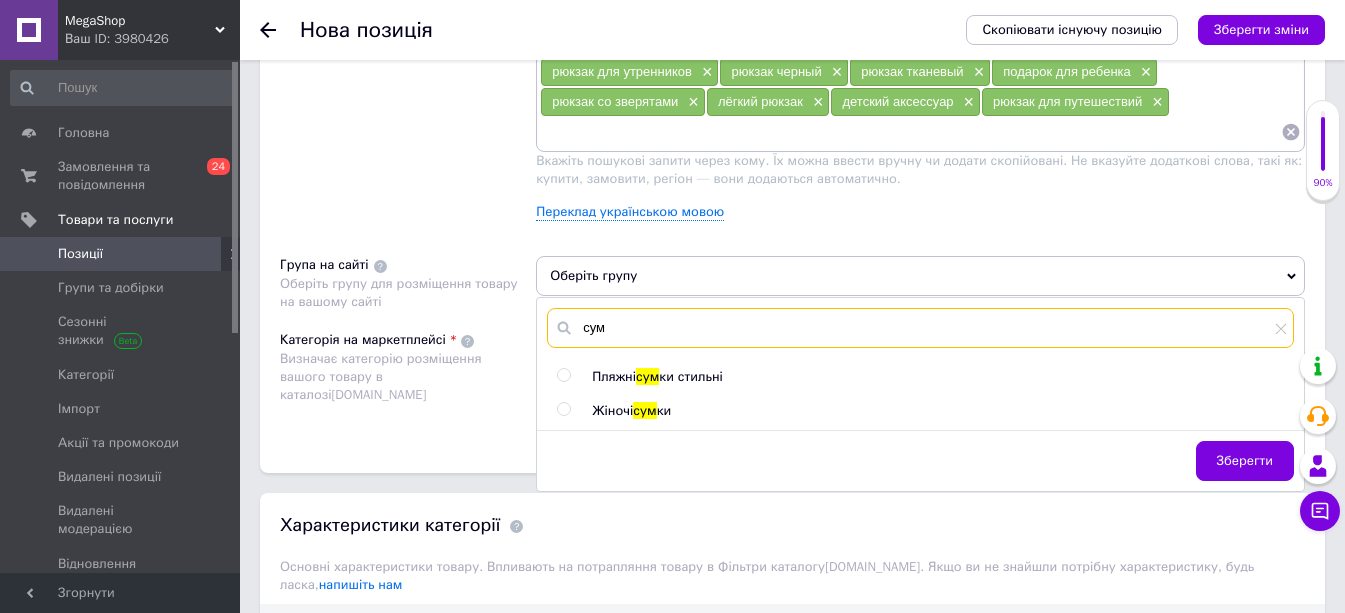 type on "сум" 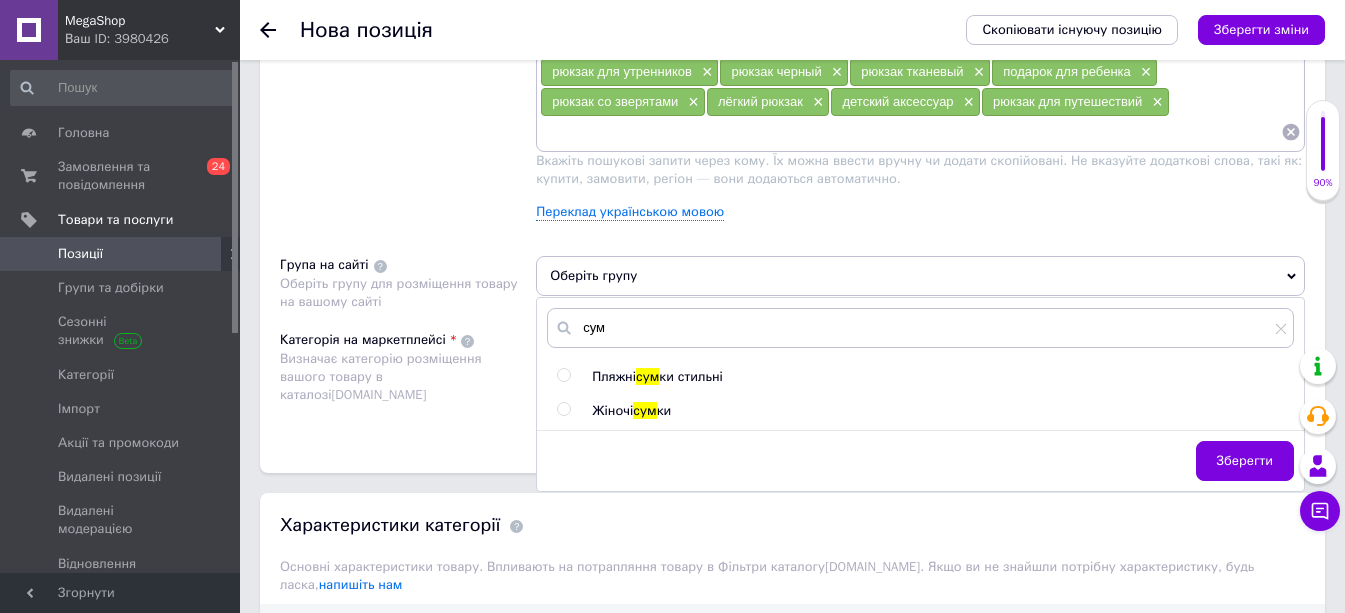 click on "Жіночі" at bounding box center [612, 410] 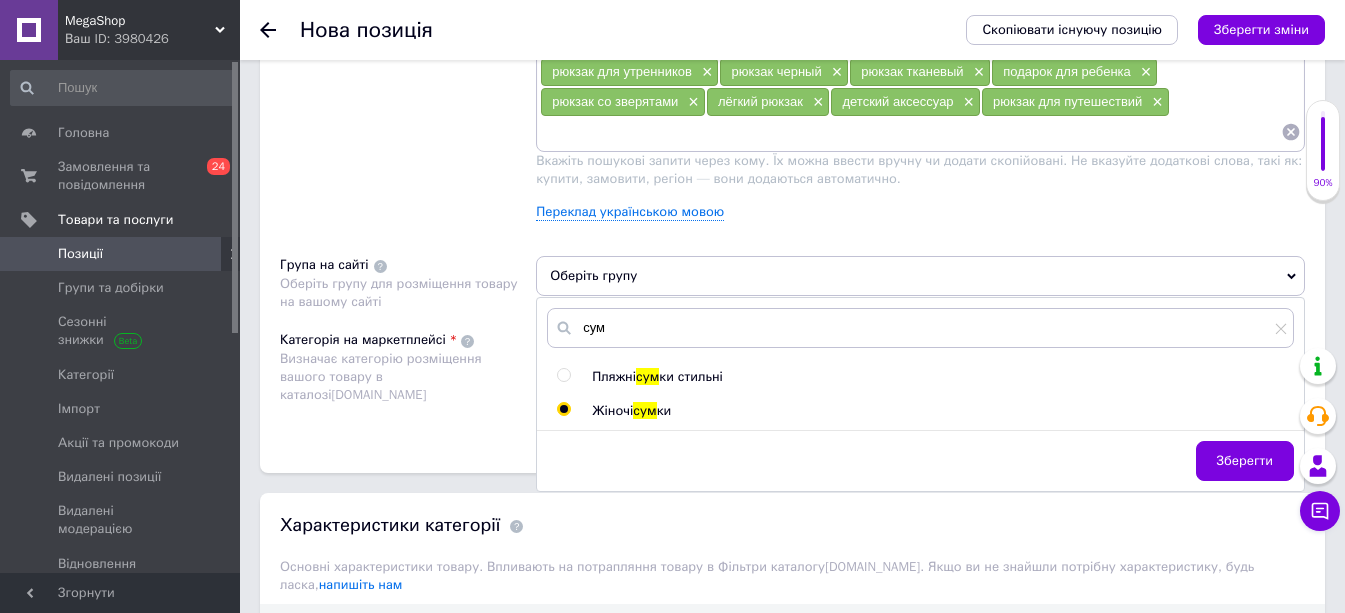 radio on "true" 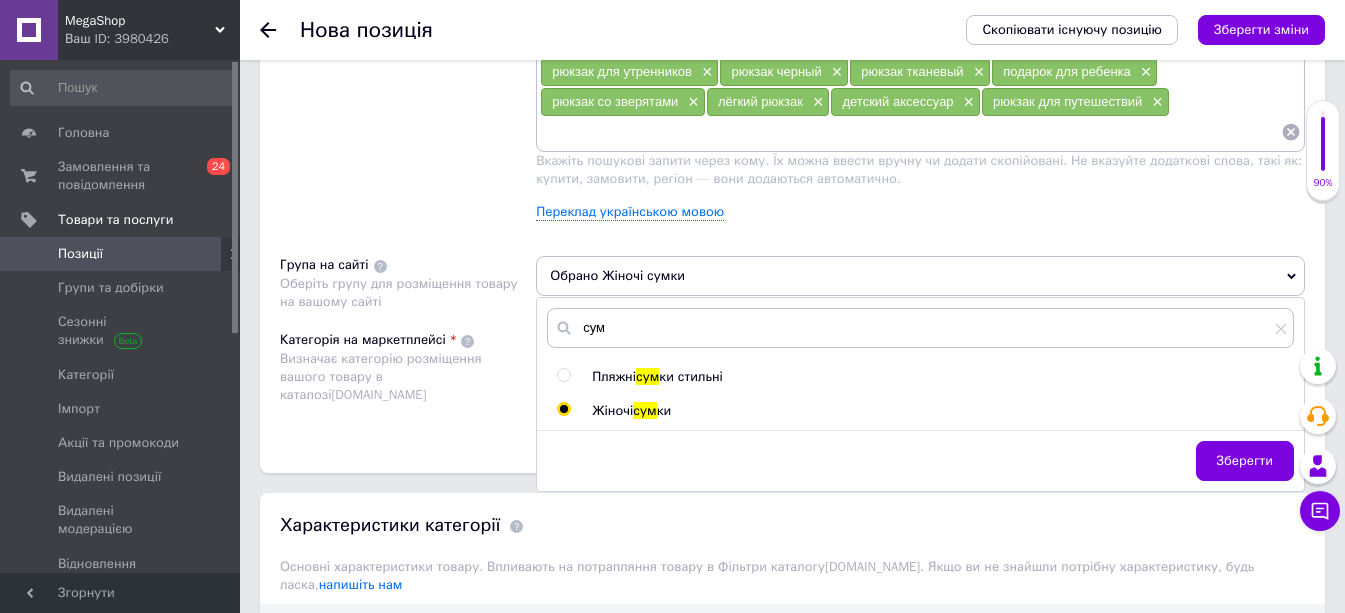 click on "Категорія на маркетплейсі Визначає категорію розміщення вашого товару в каталозі  [DOMAIN_NAME]" at bounding box center [408, 381] 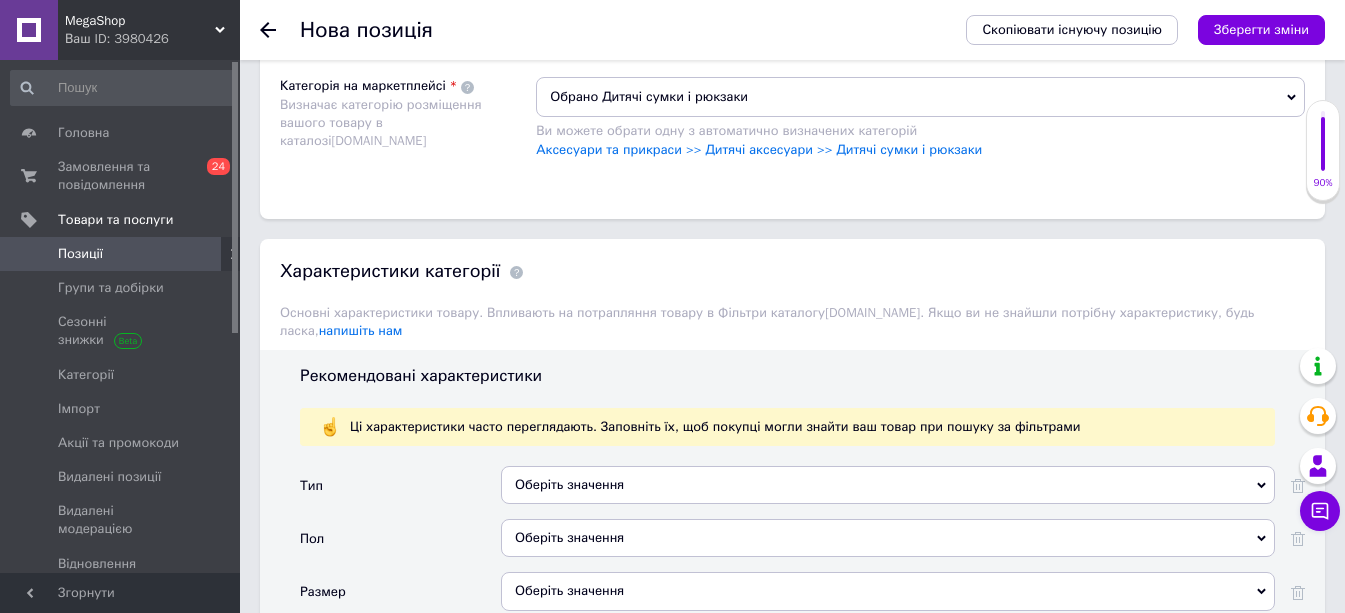 scroll, scrollTop: 1800, scrollLeft: 0, axis: vertical 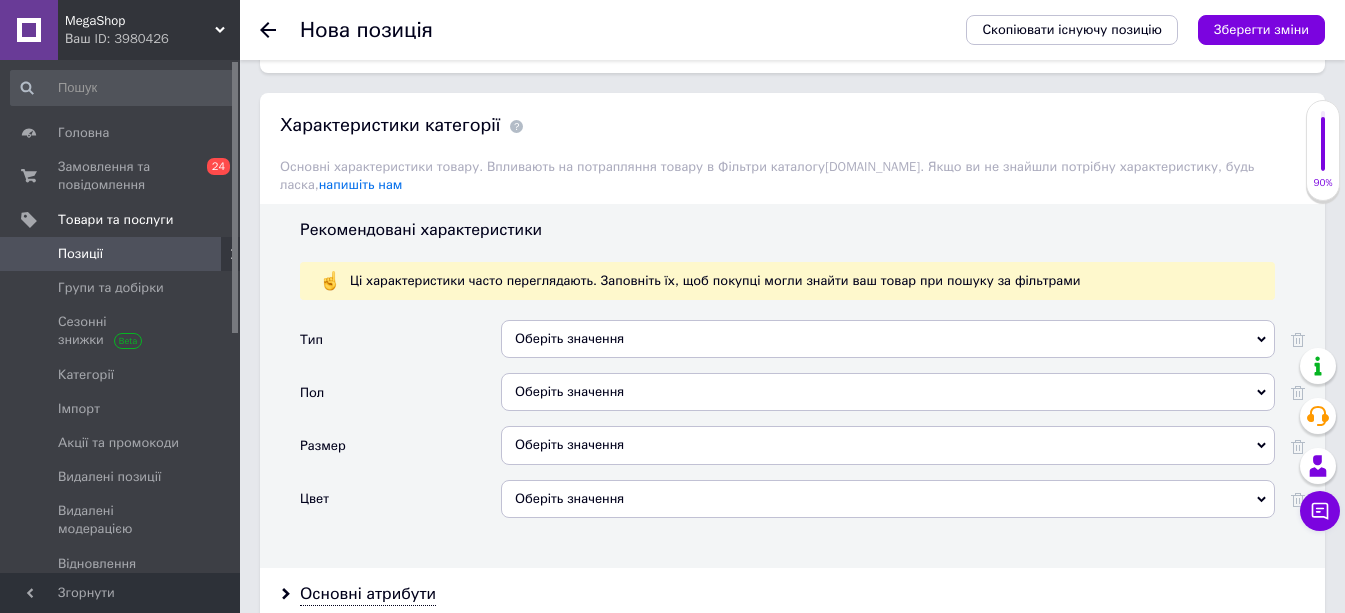 click on "Оберіть значення" at bounding box center (888, 392) 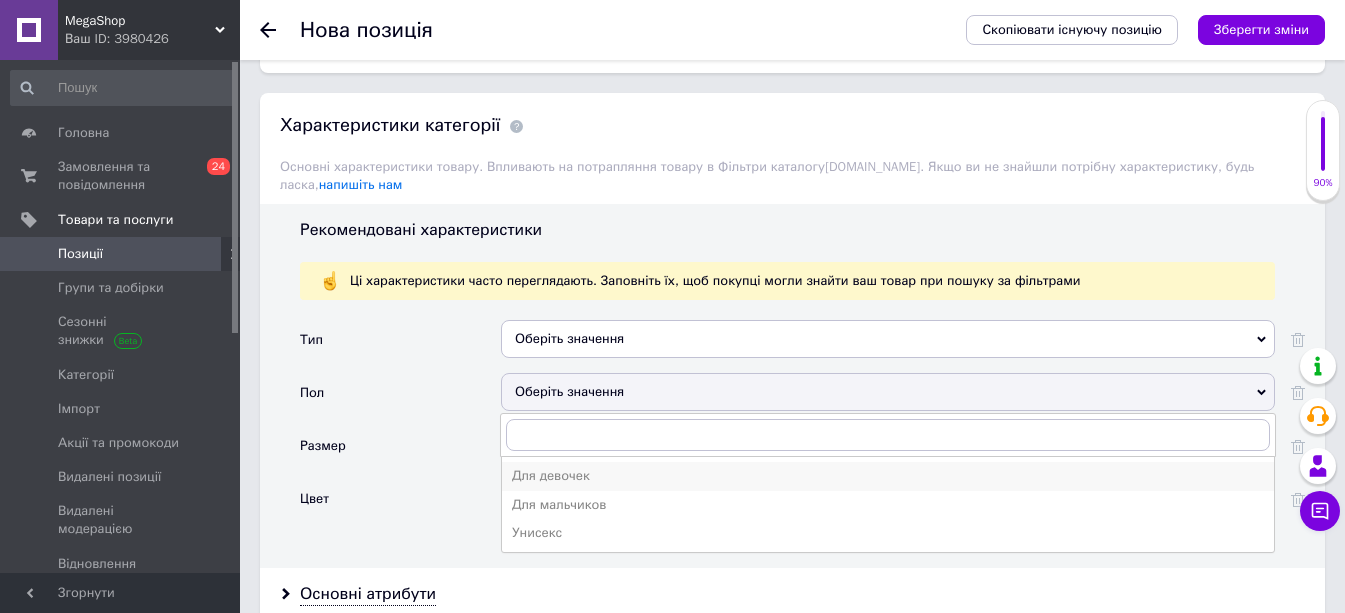 click on "Для девочек" at bounding box center [888, 476] 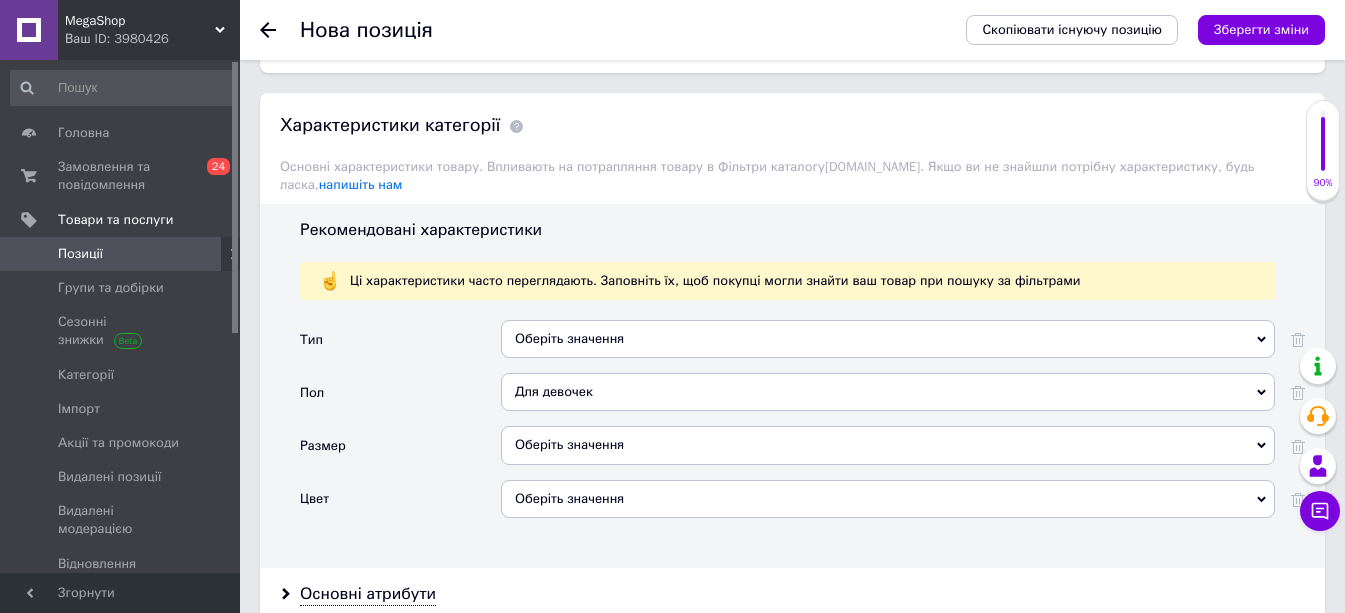click on "Оберіть значення" at bounding box center [888, 445] 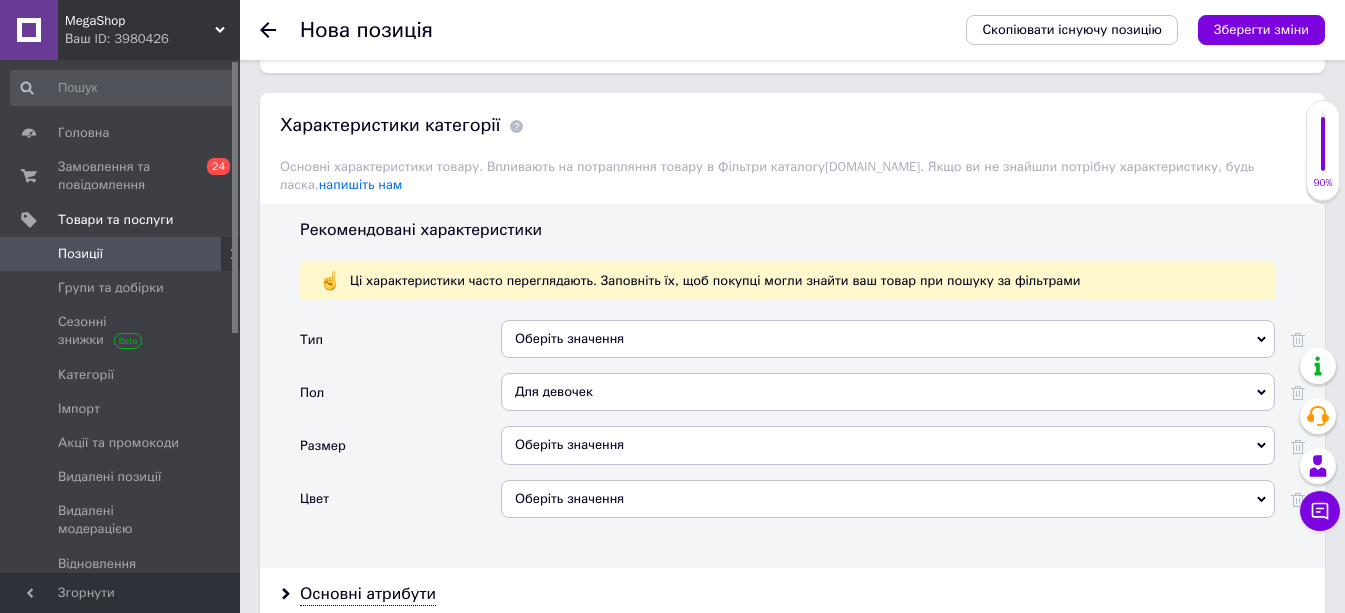 click on "Размер" at bounding box center [400, 452] 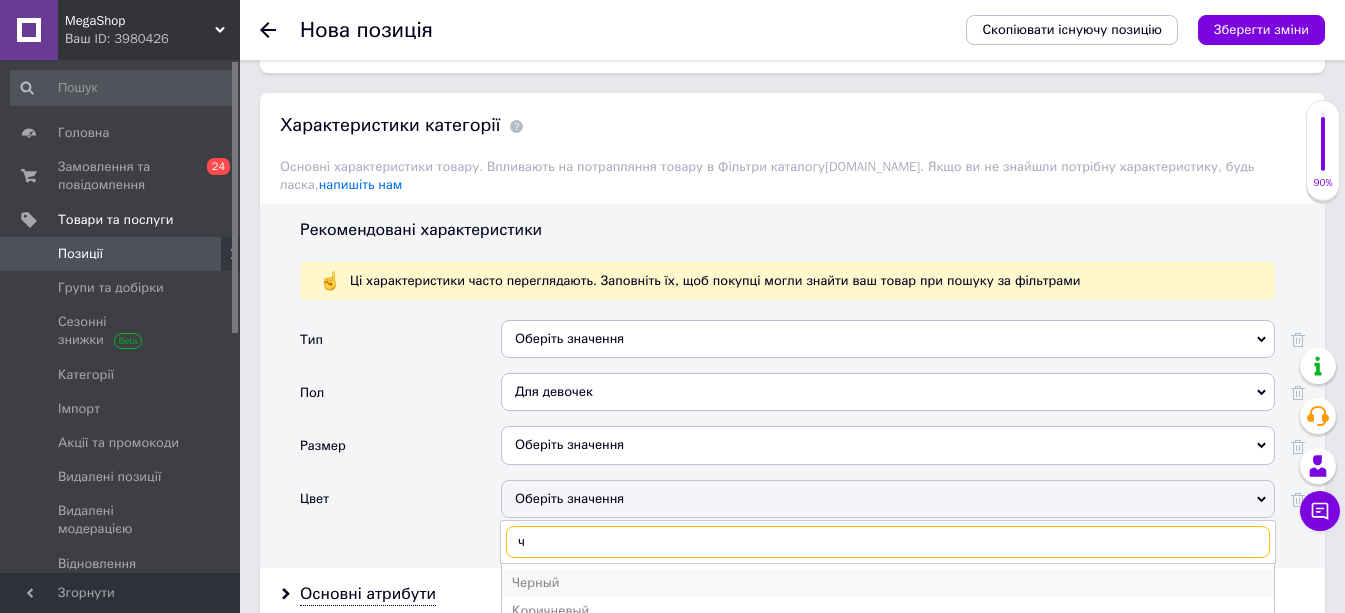type on "ч" 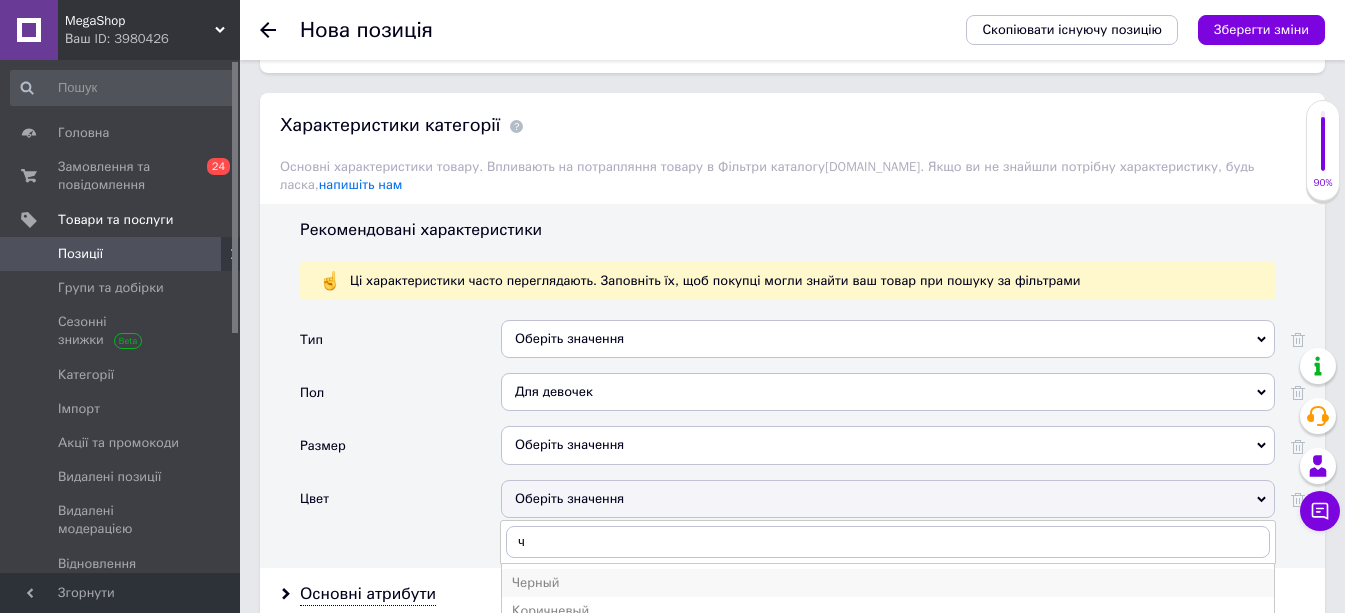 click on "Черный" at bounding box center (888, 583) 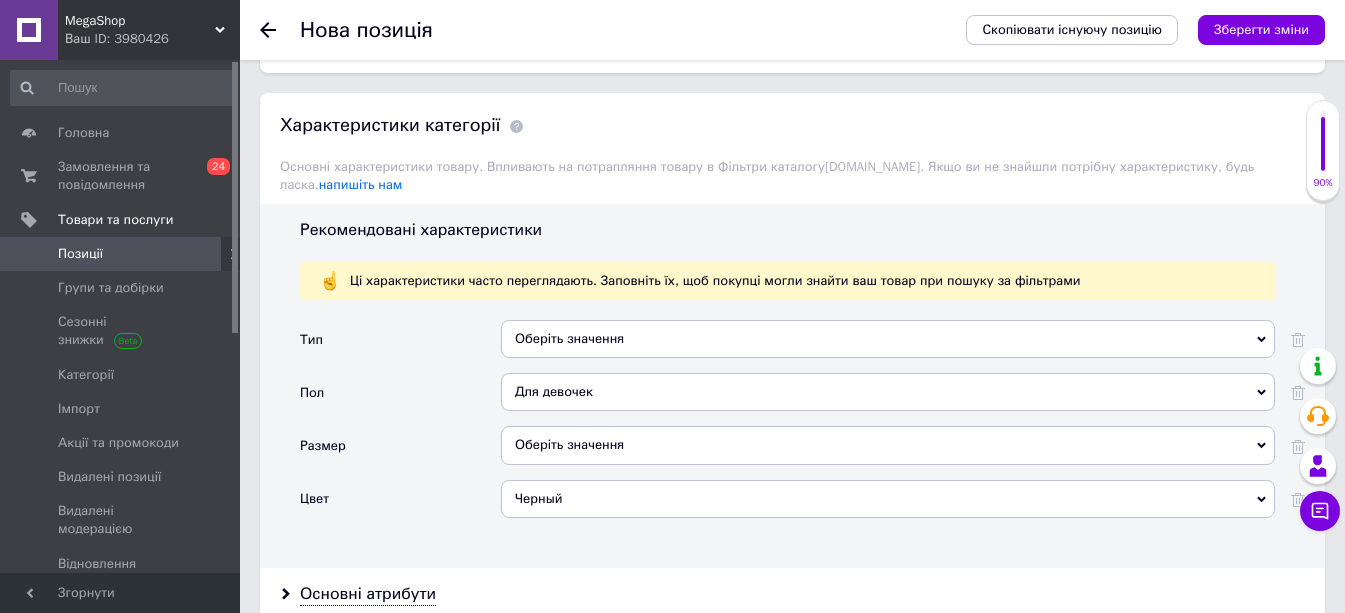 click on "Оберіть значення" at bounding box center [888, 339] 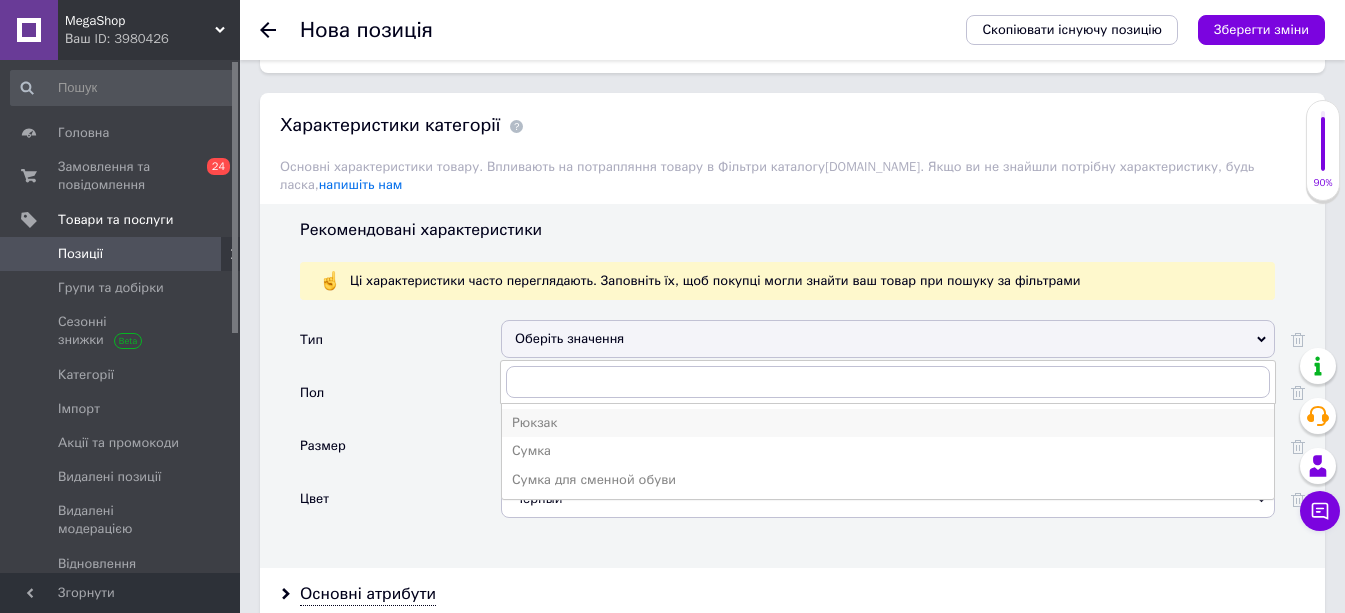 click on "Рюкзак" at bounding box center [888, 423] 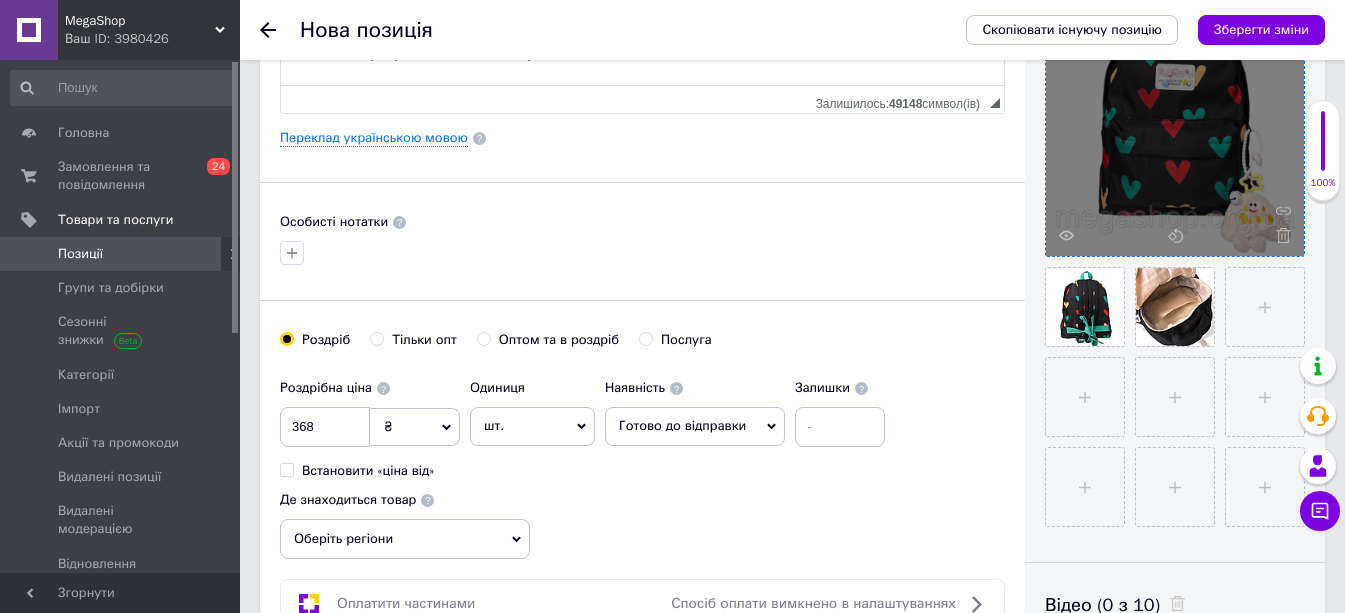 scroll, scrollTop: 100, scrollLeft: 0, axis: vertical 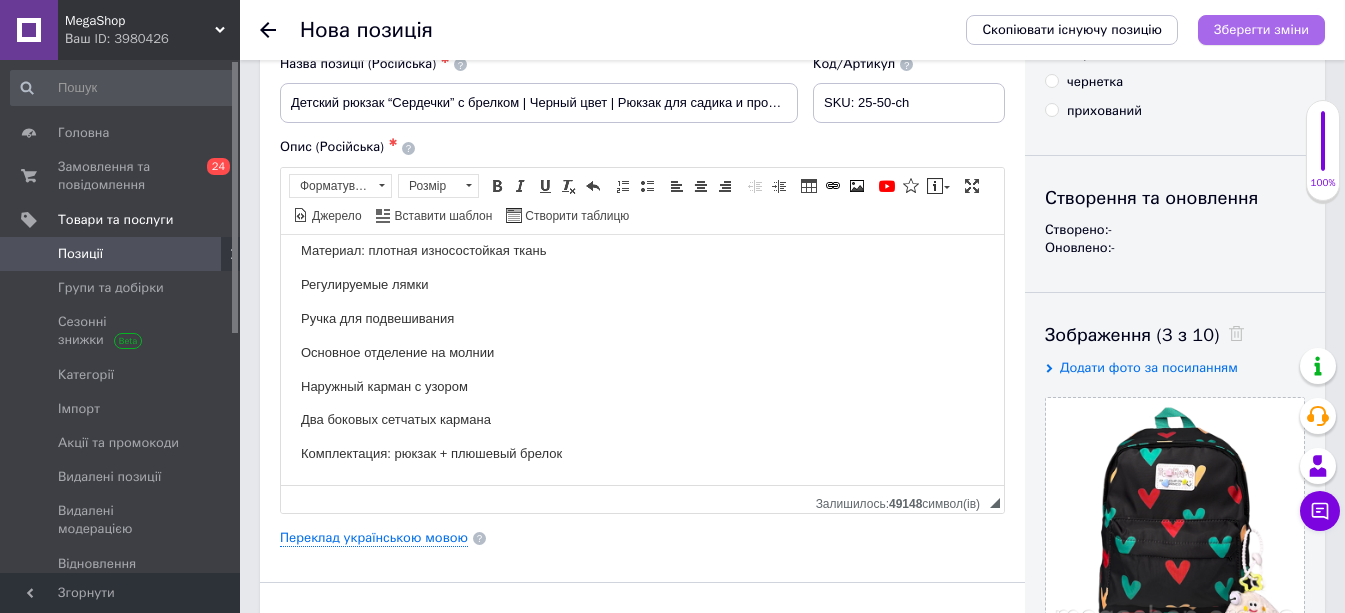 click on "Зберегти зміни" at bounding box center (1261, 29) 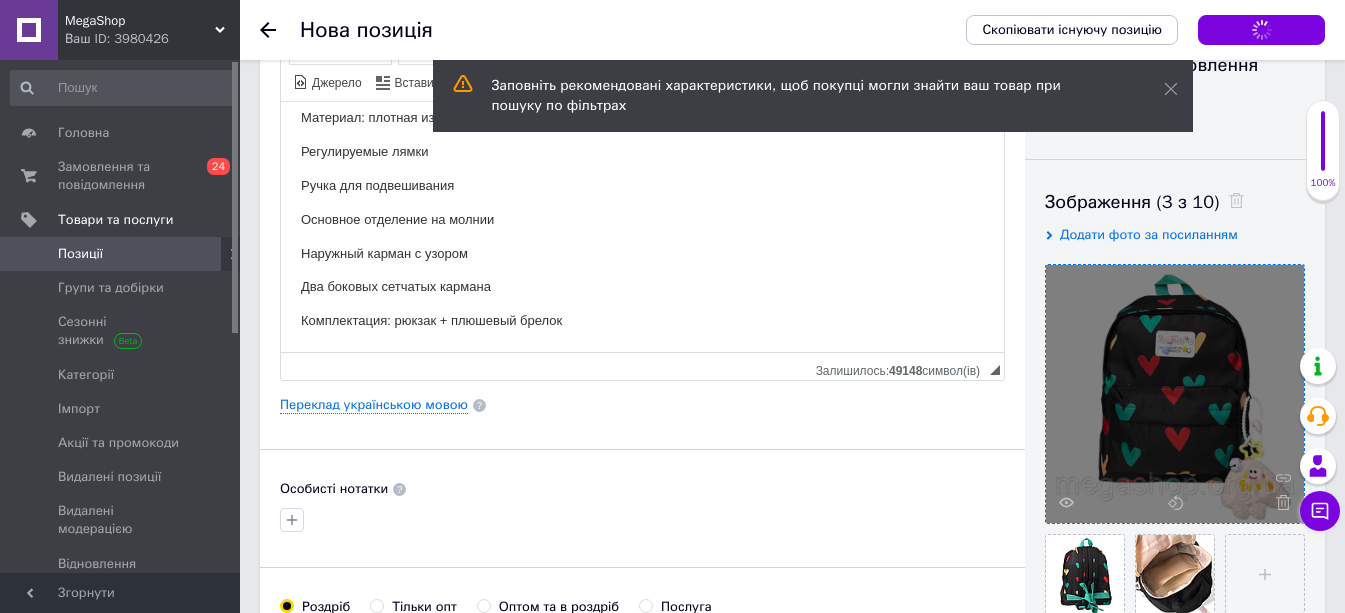 scroll, scrollTop: 300, scrollLeft: 0, axis: vertical 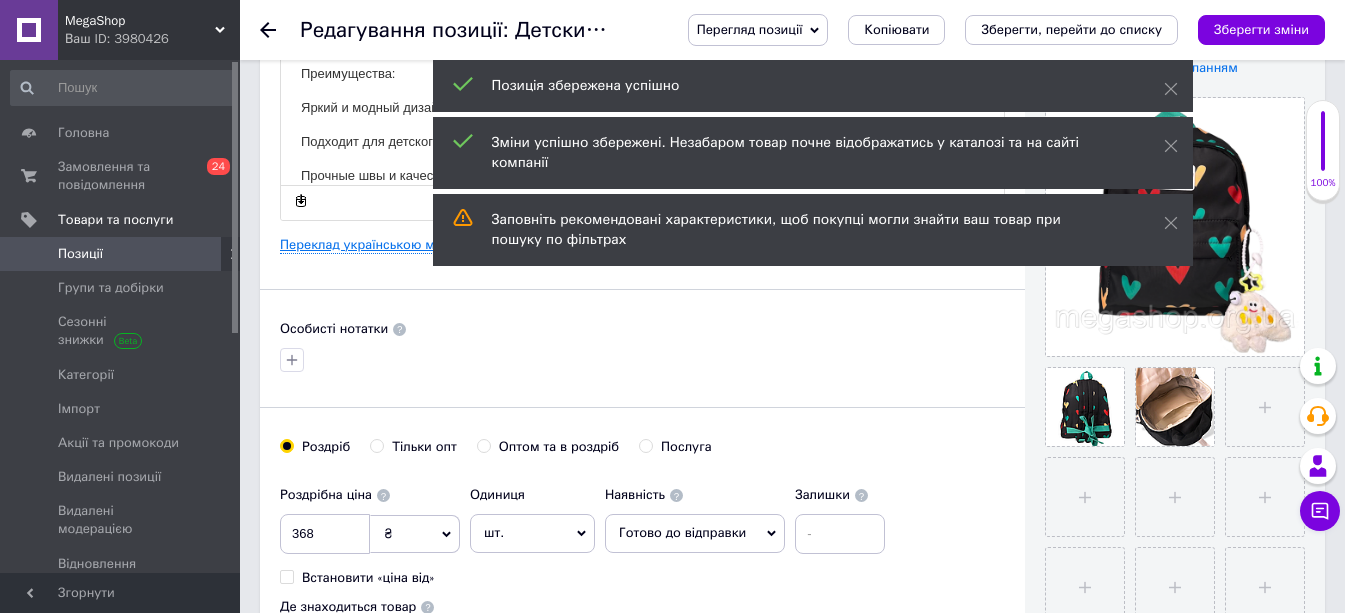click on "Переклад українською мовою" at bounding box center [374, 245] 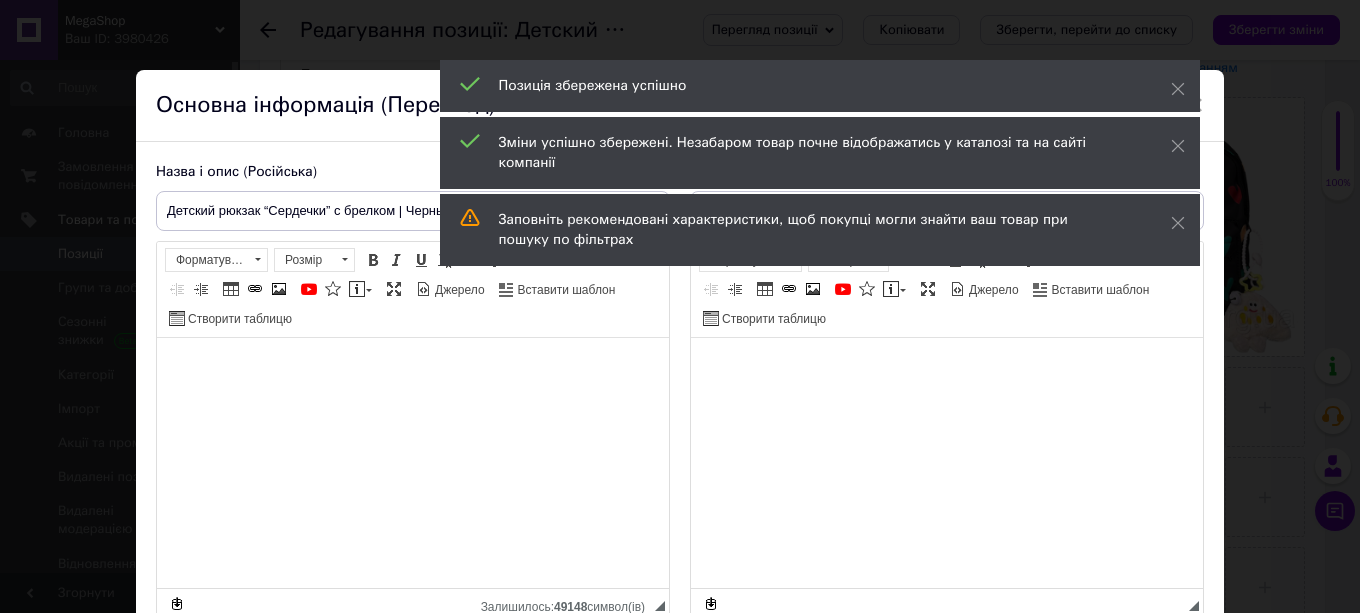 type on "Дитячий рюкзак "Сердечки" з брелоком | Чорний | Рюкзак для садка та прогулянок" 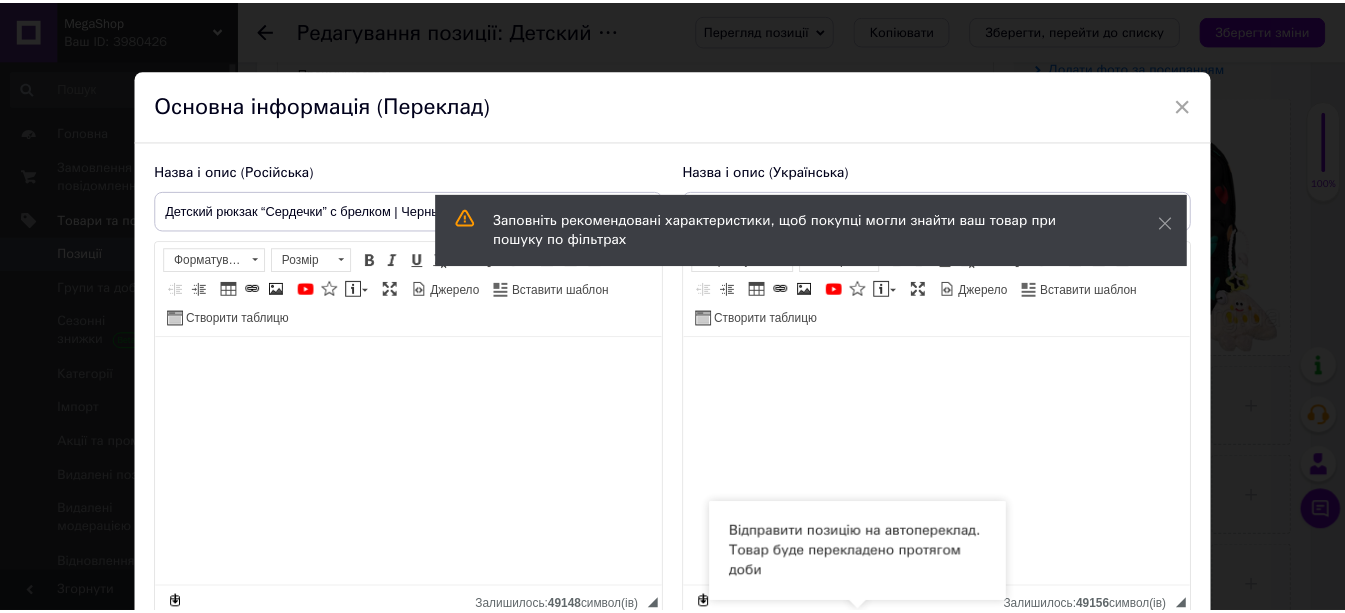 scroll, scrollTop: 176, scrollLeft: 0, axis: vertical 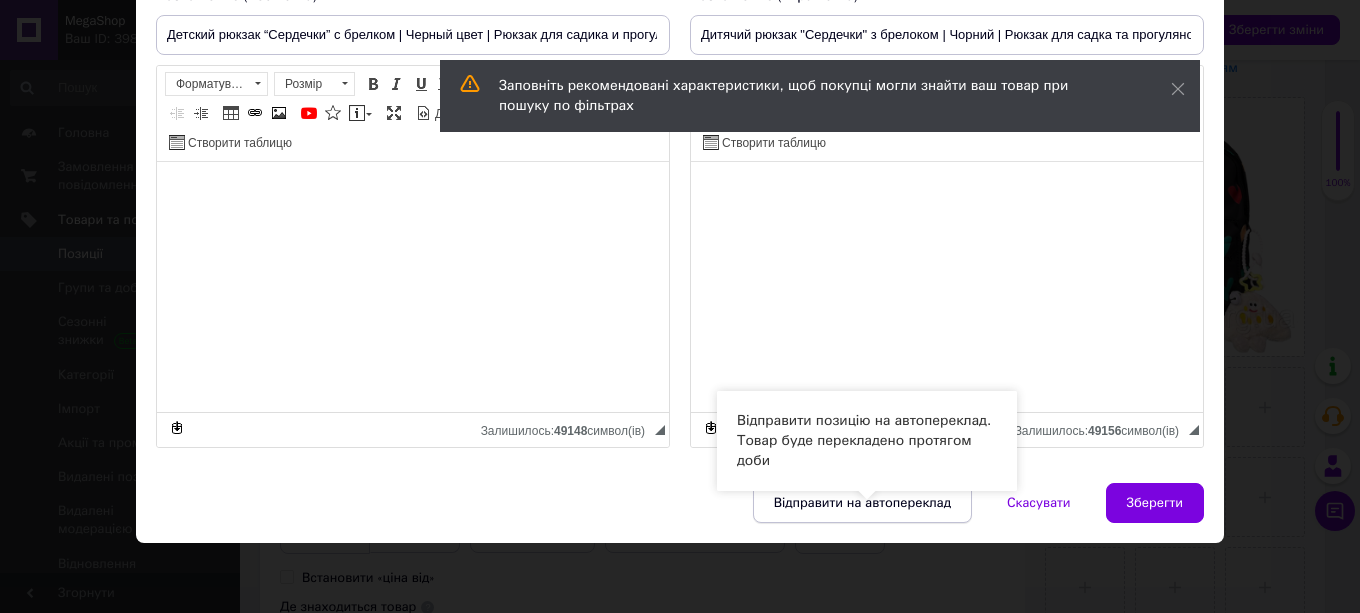 click on "Відправити на автопереклад" at bounding box center [862, 503] 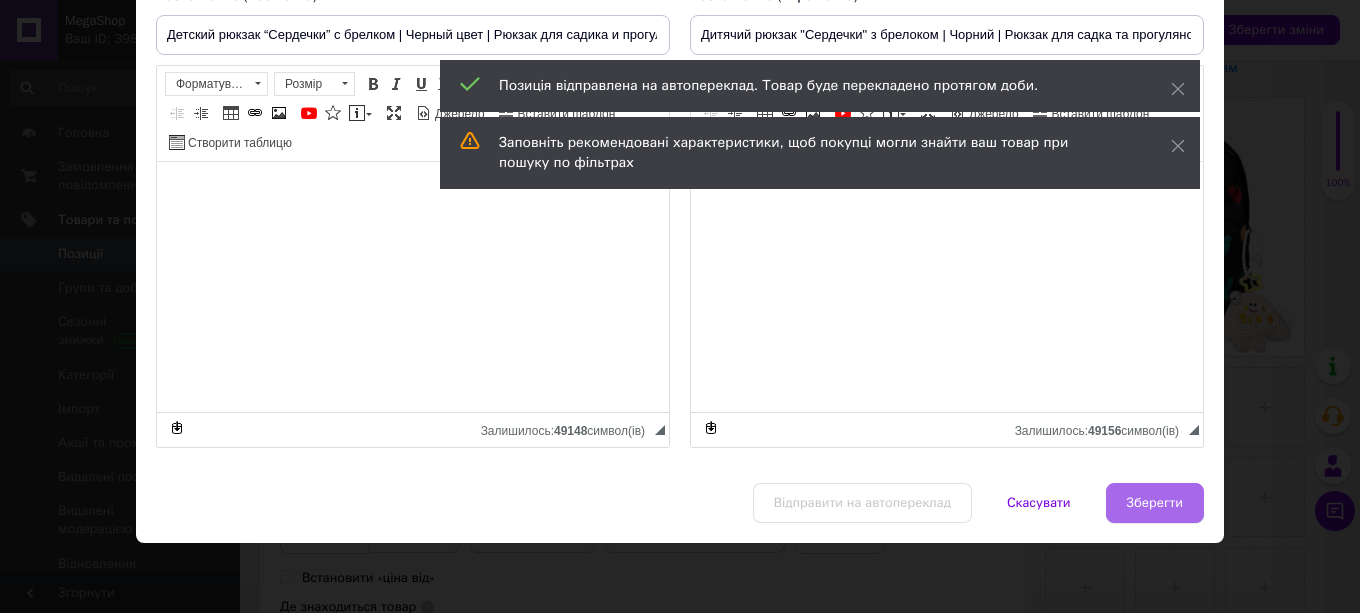 click on "Зберегти" at bounding box center (1155, 503) 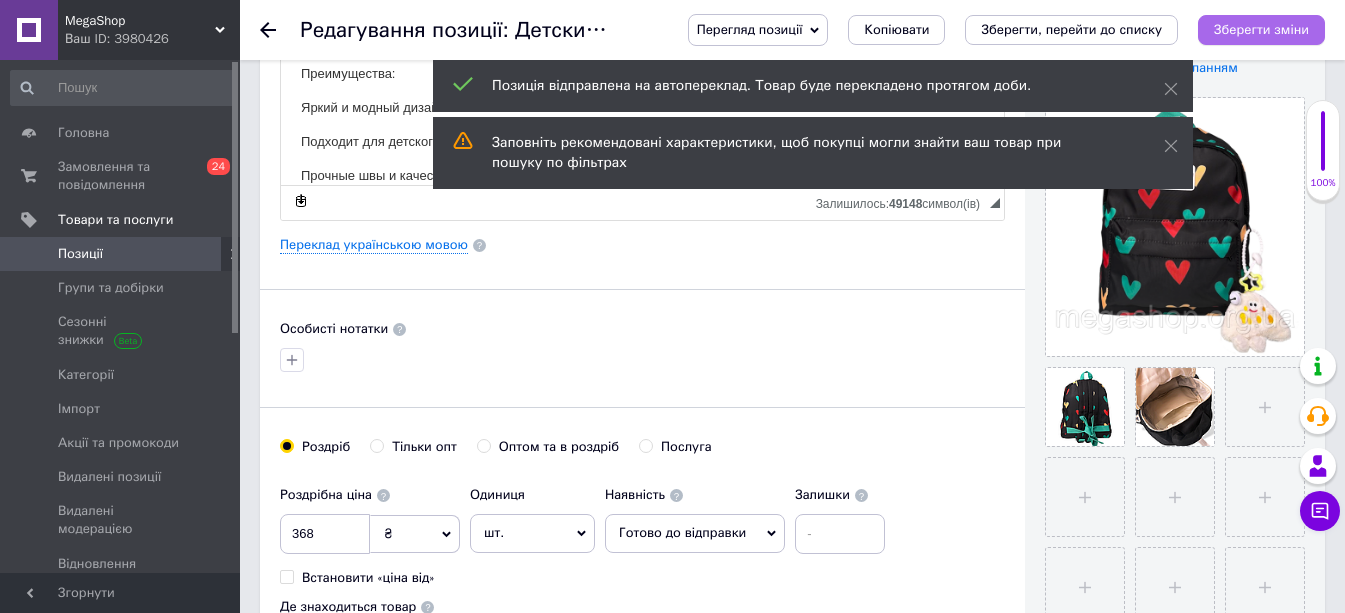 click on "Зберегти зміни" at bounding box center [1261, 30] 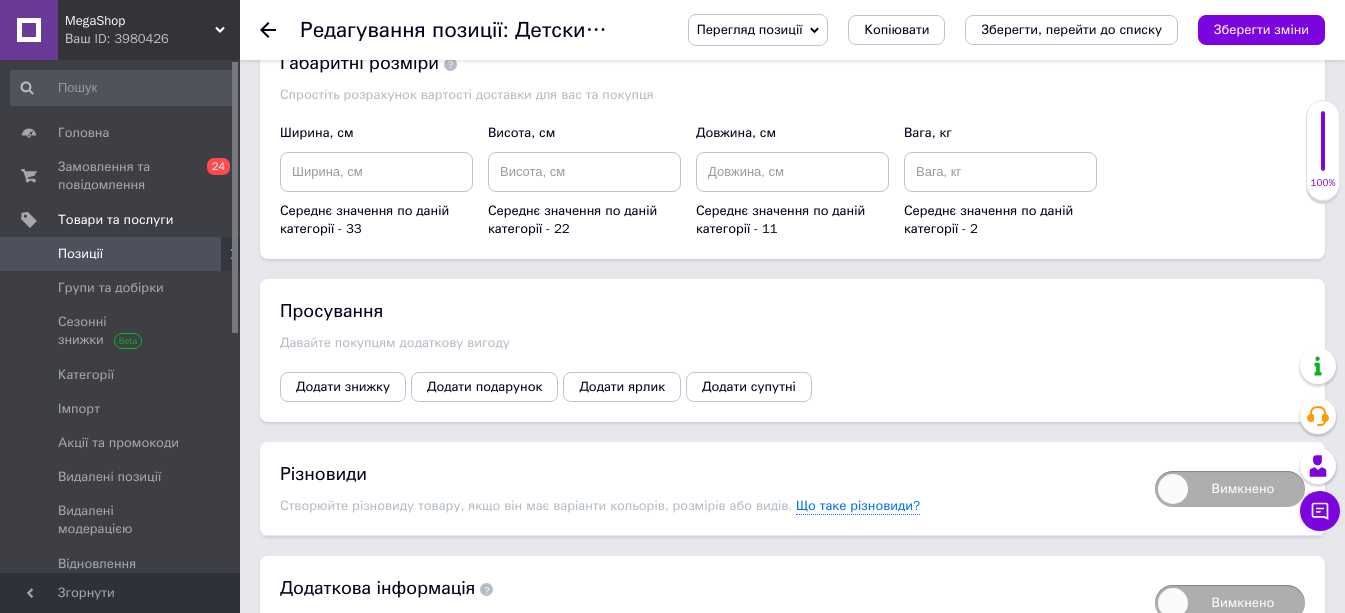 scroll, scrollTop: 2666, scrollLeft: 0, axis: vertical 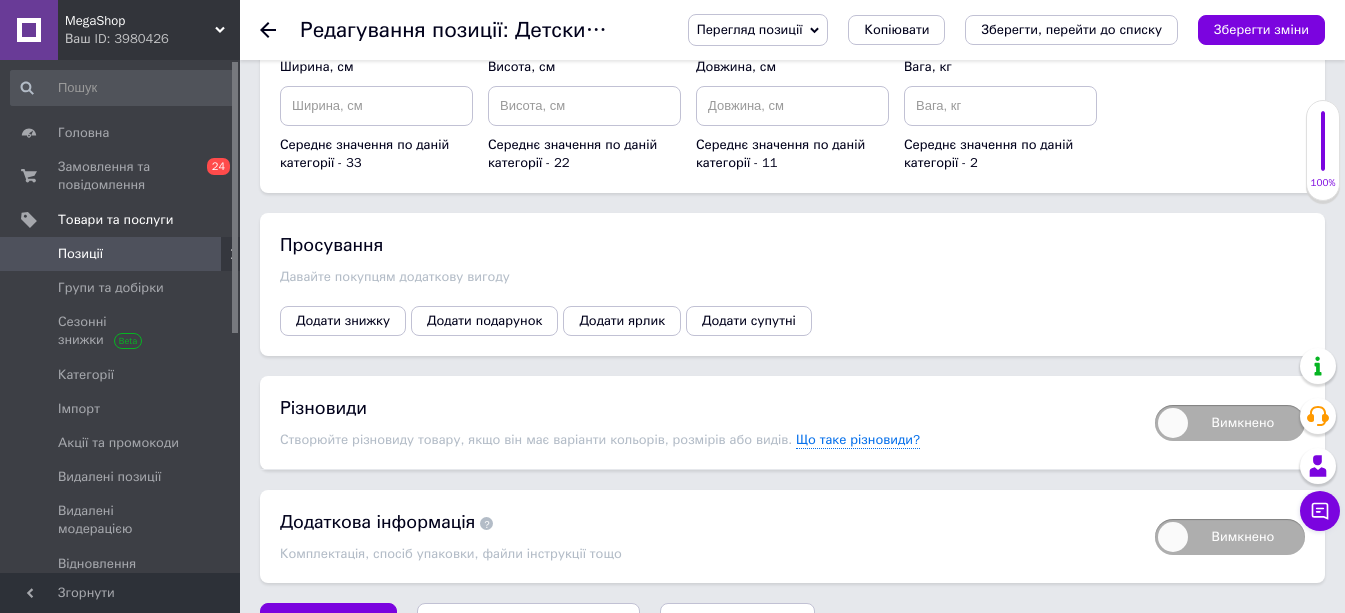 click on "Вимкнено" at bounding box center [1230, 423] 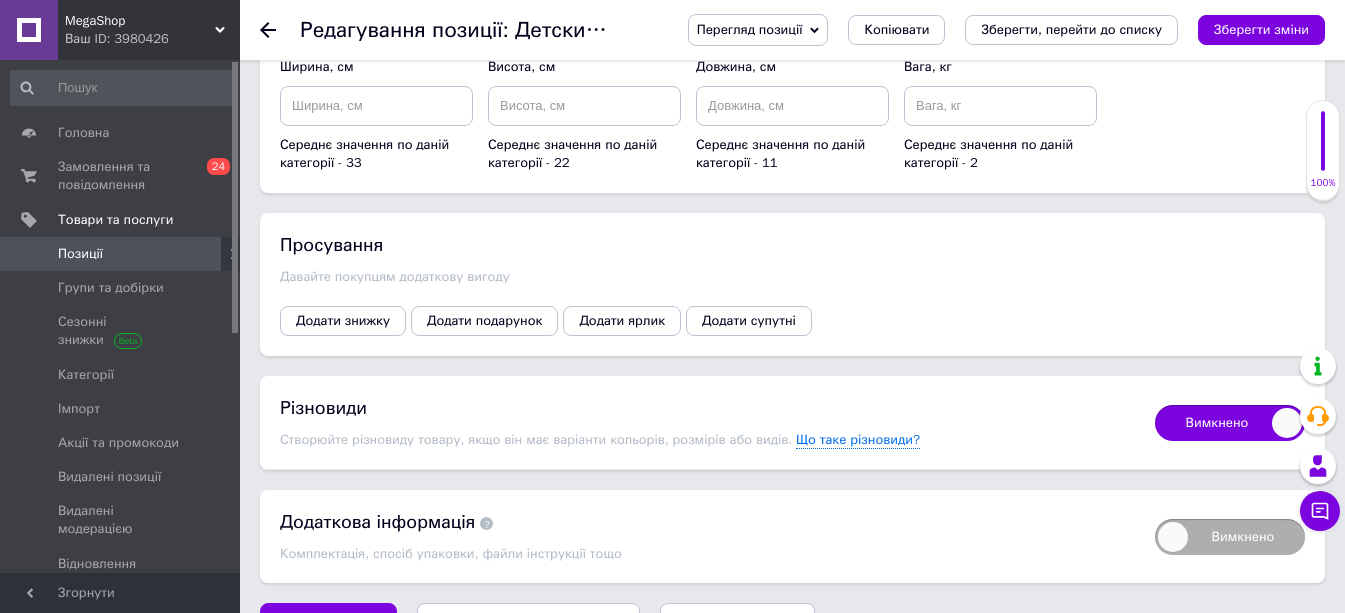 checkbox on "true" 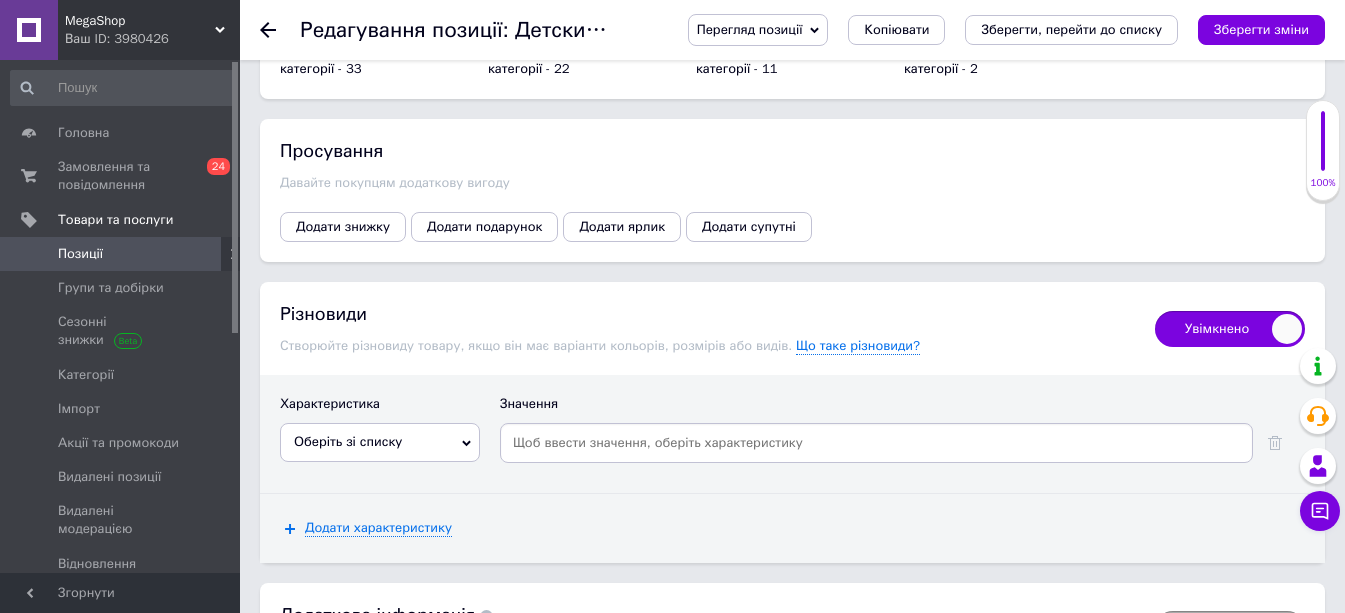 scroll, scrollTop: 2852, scrollLeft: 0, axis: vertical 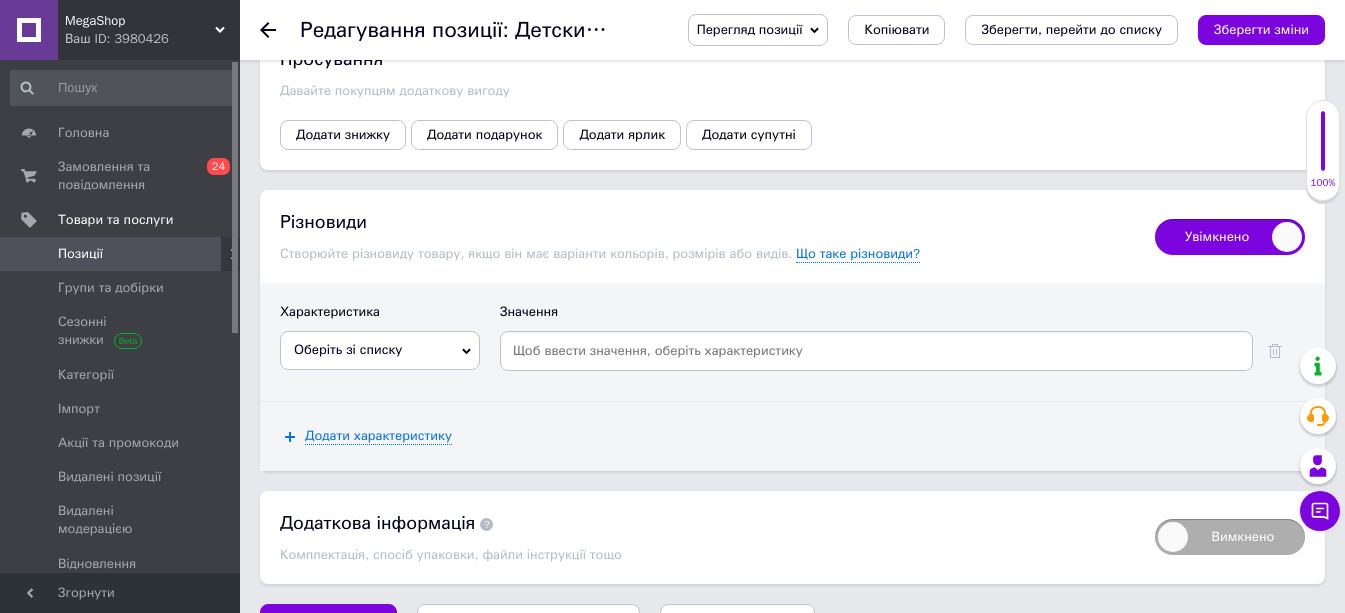 click on "Оберіть зі списку" at bounding box center (380, 350) 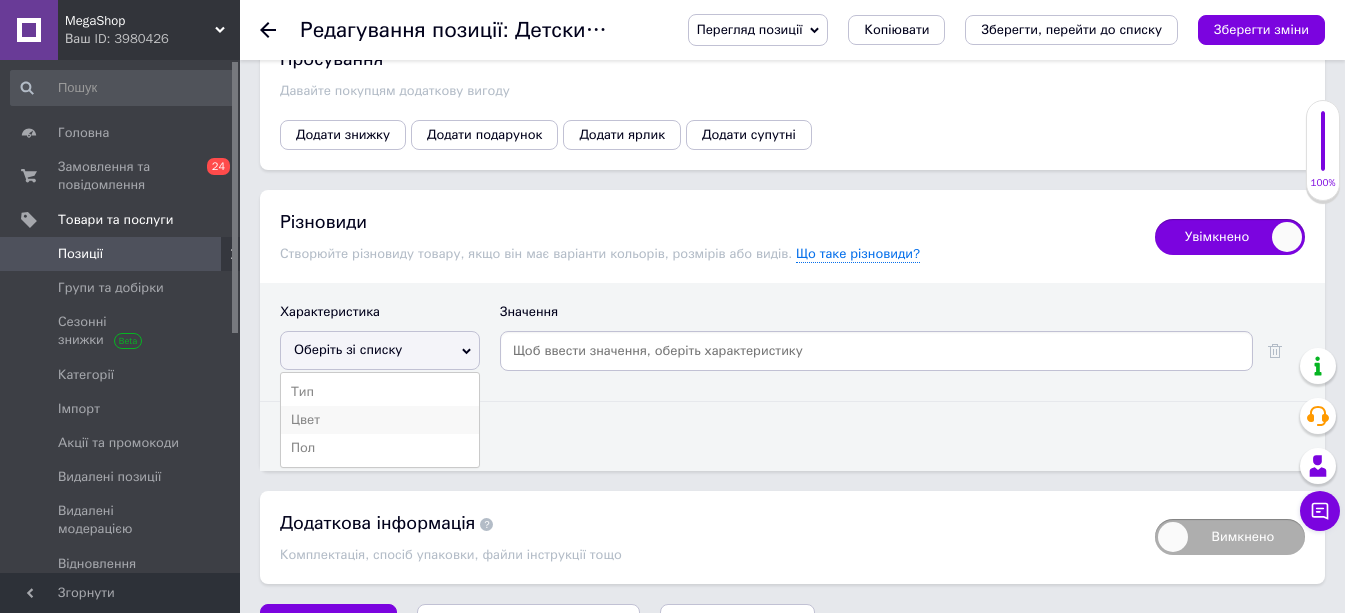 click on "Цвет" at bounding box center (380, 420) 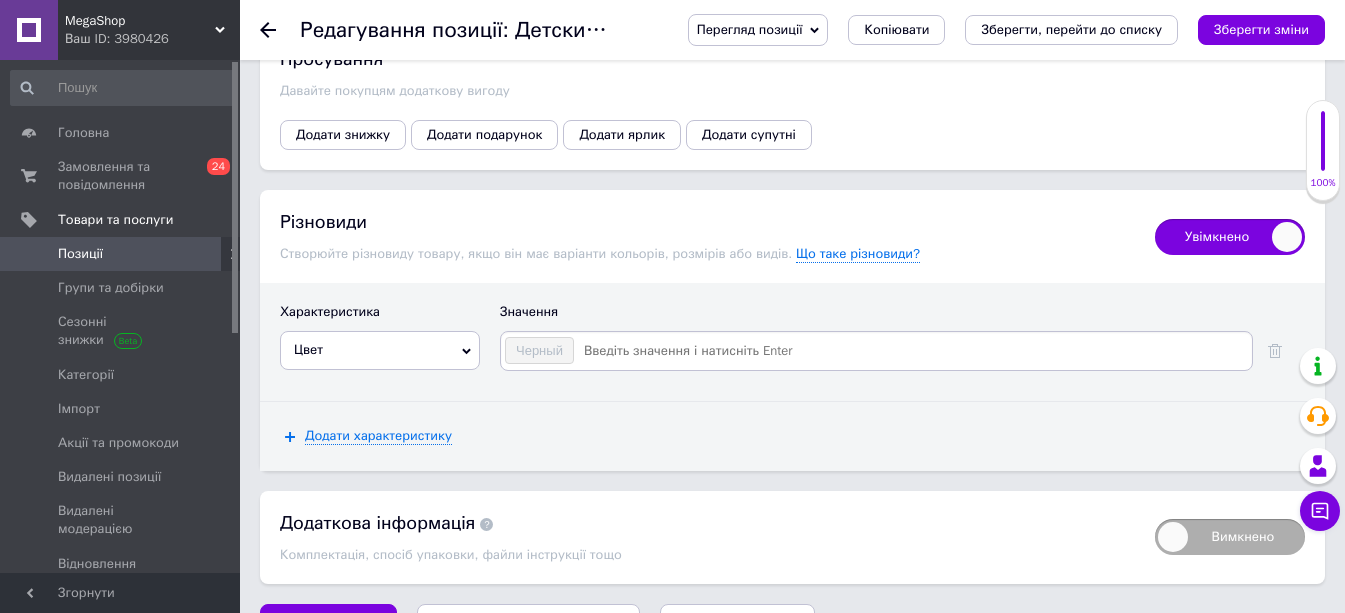 click at bounding box center [912, 351] 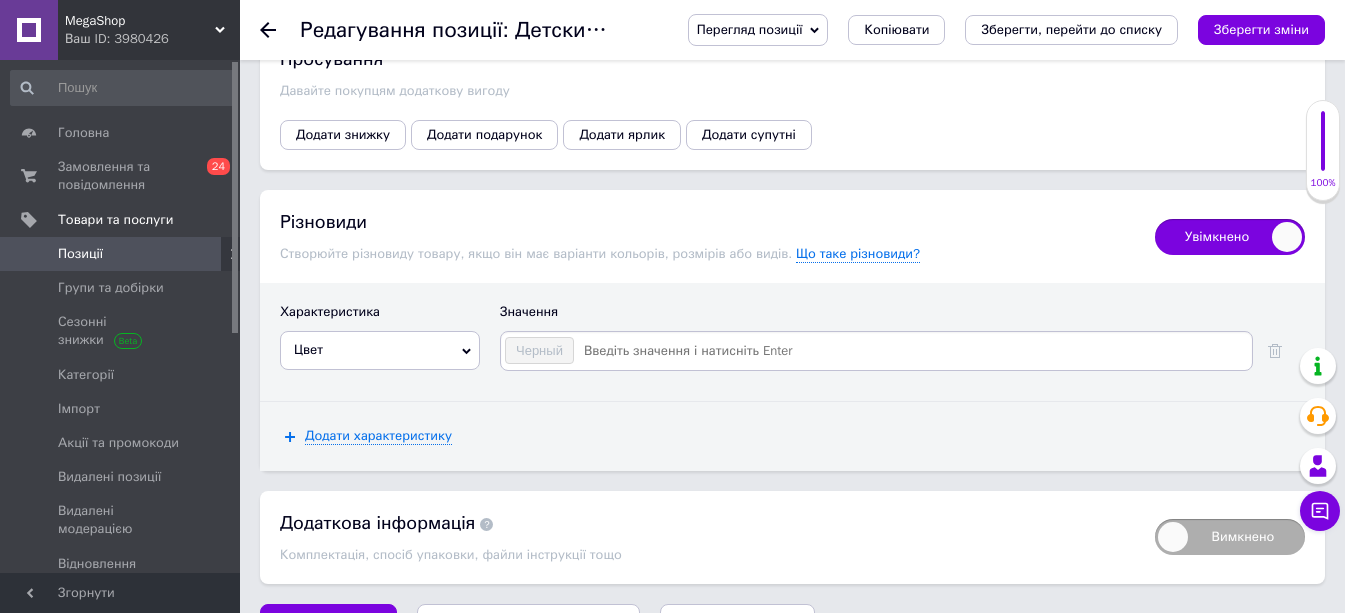 type on "s" 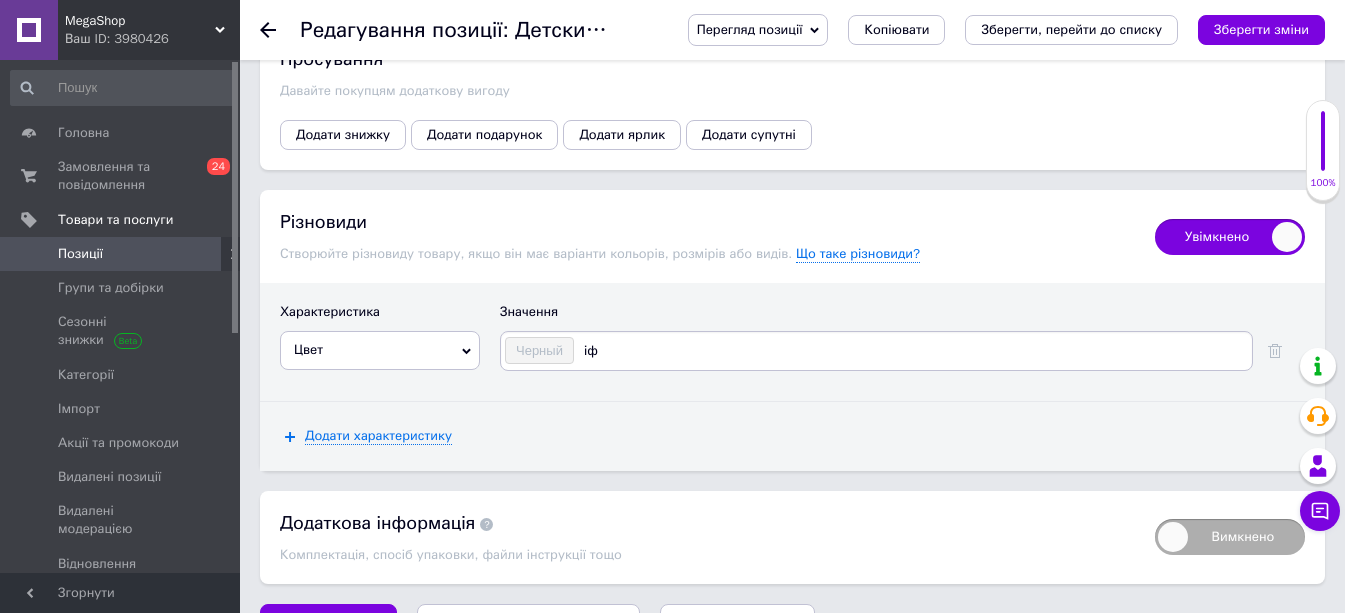 type on "і" 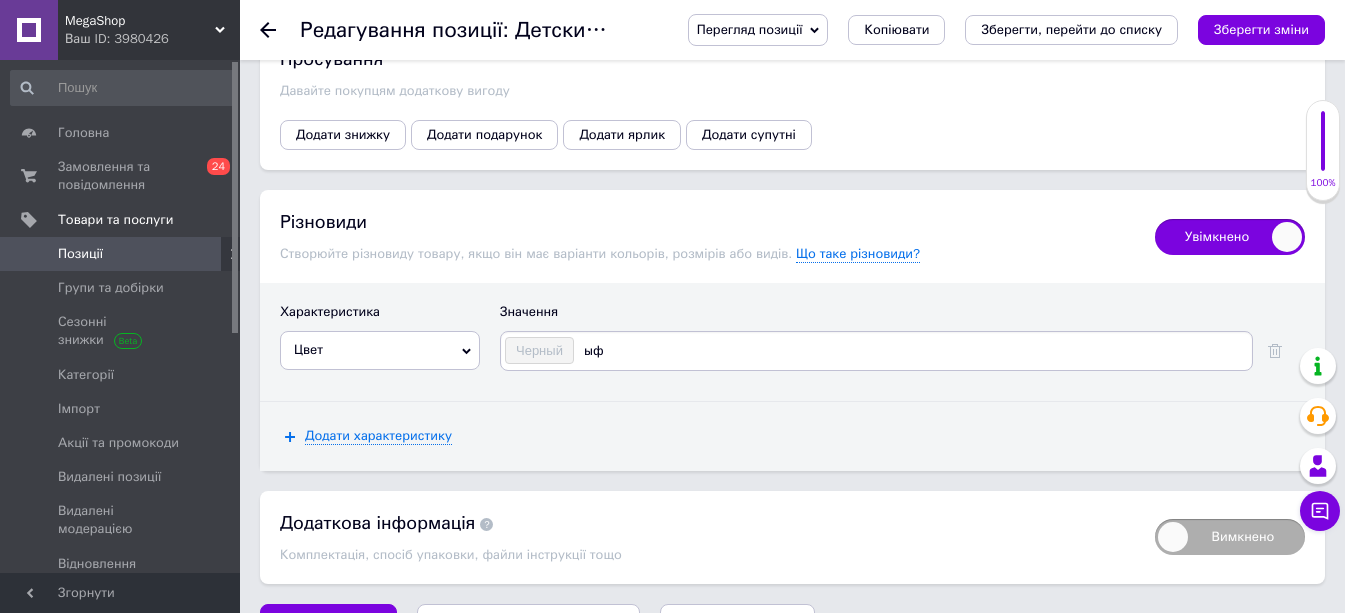 type on "ы" 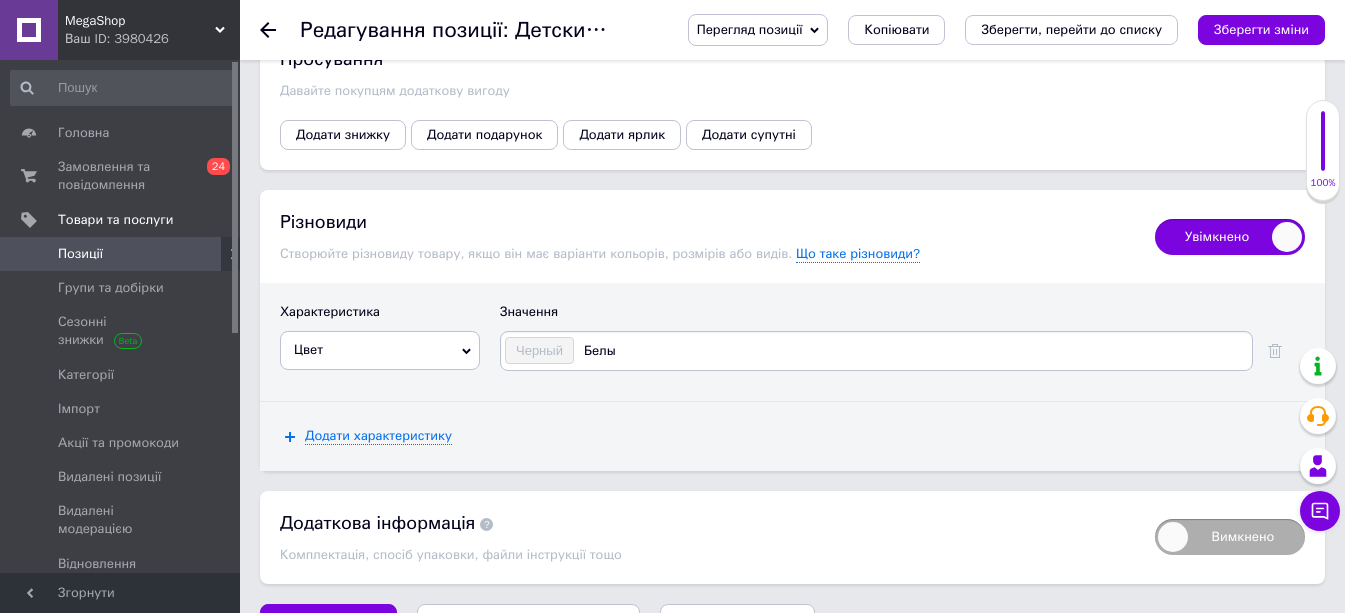 type on "Белый" 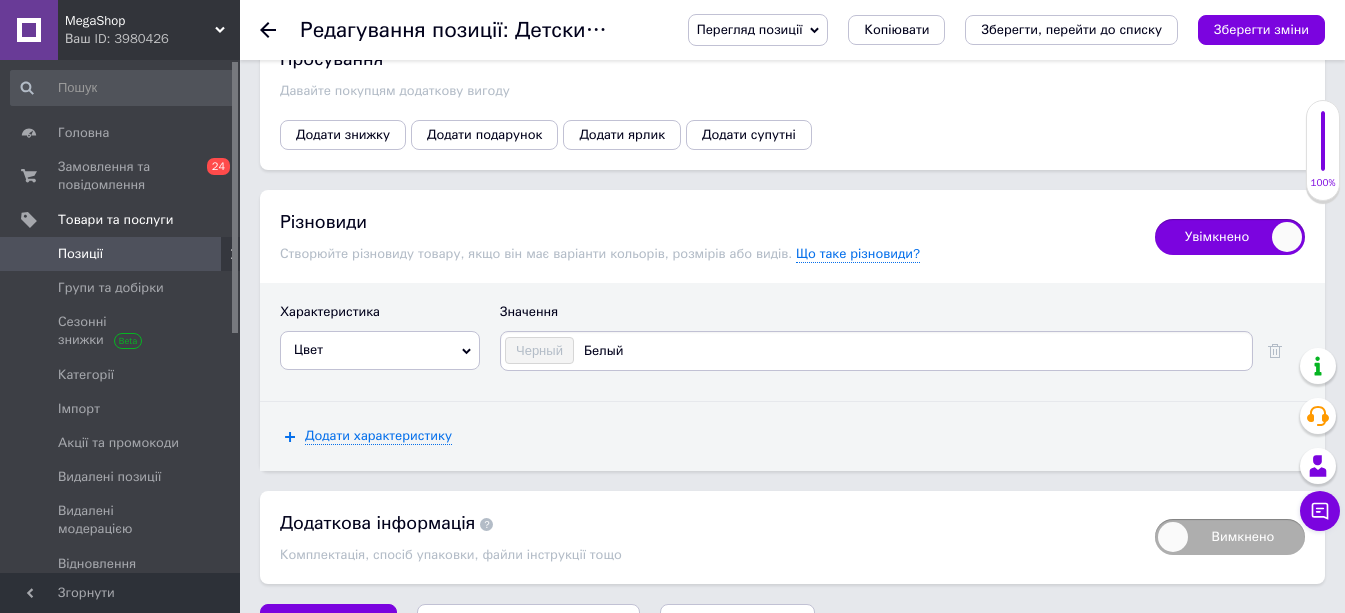 type 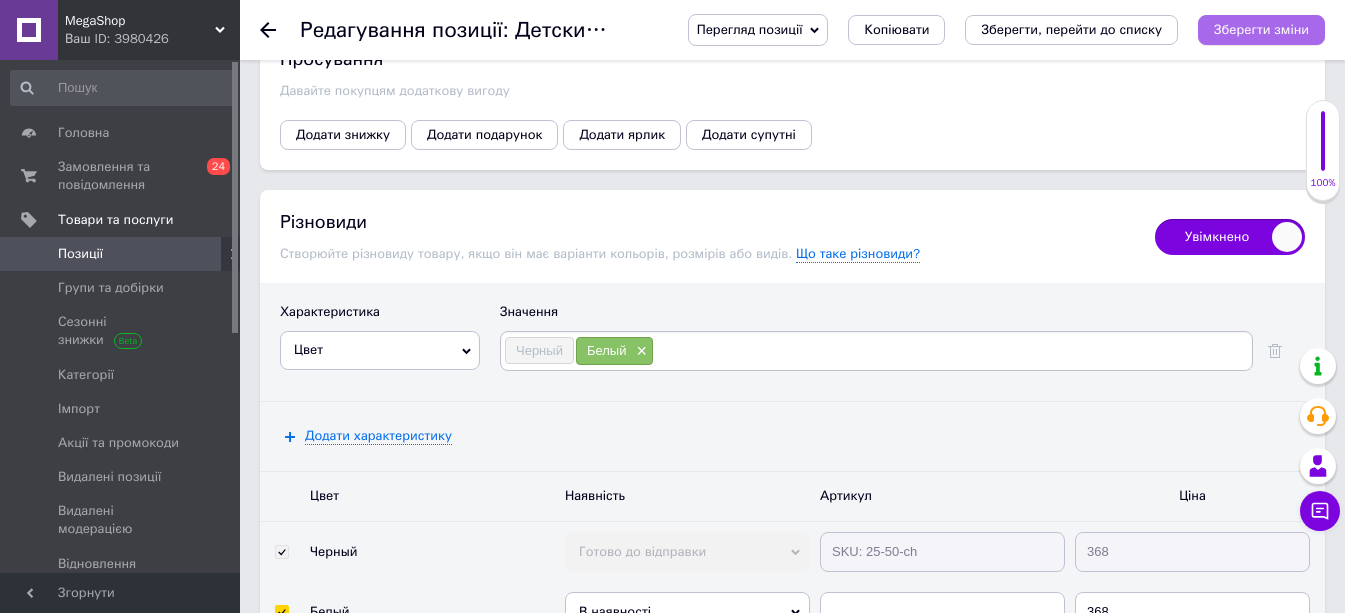 click on "Зберегти зміни" at bounding box center (1261, 29) 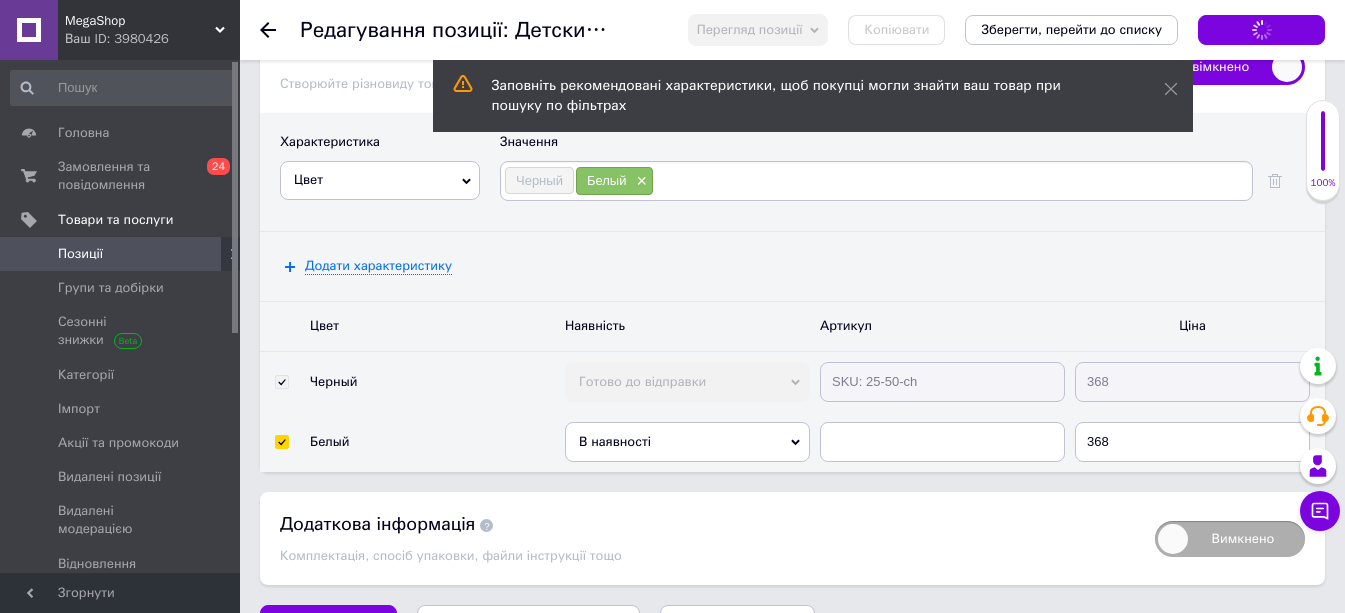 scroll, scrollTop: 3024, scrollLeft: 0, axis: vertical 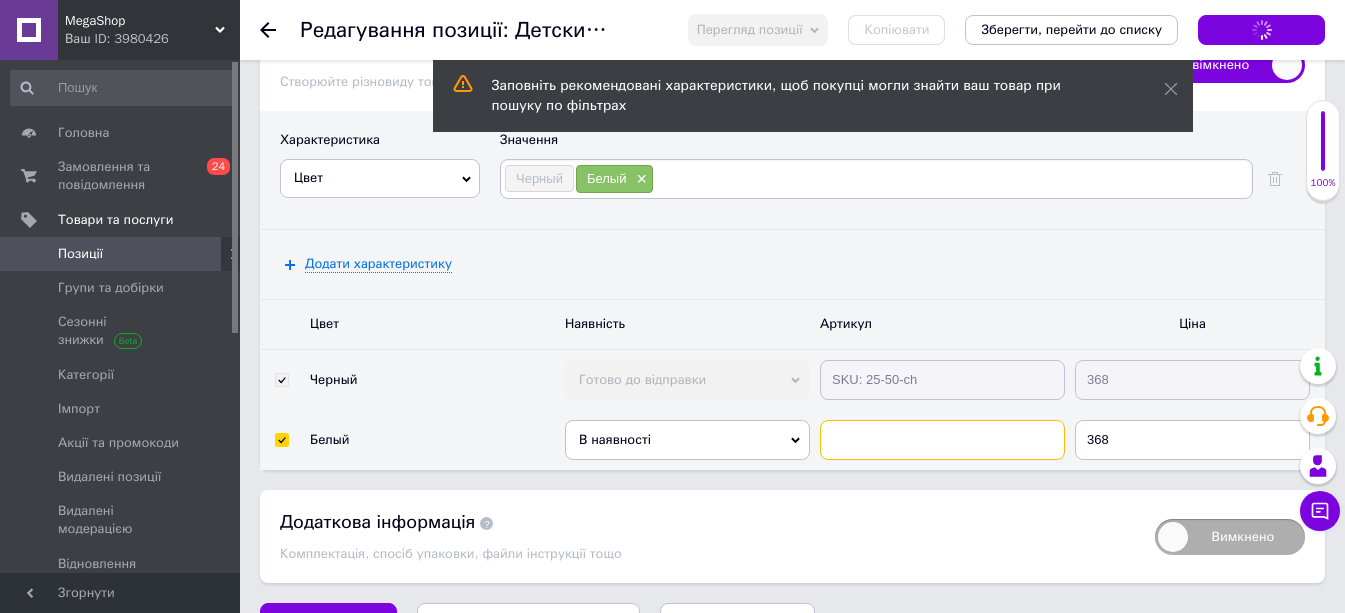 click at bounding box center (942, 440) 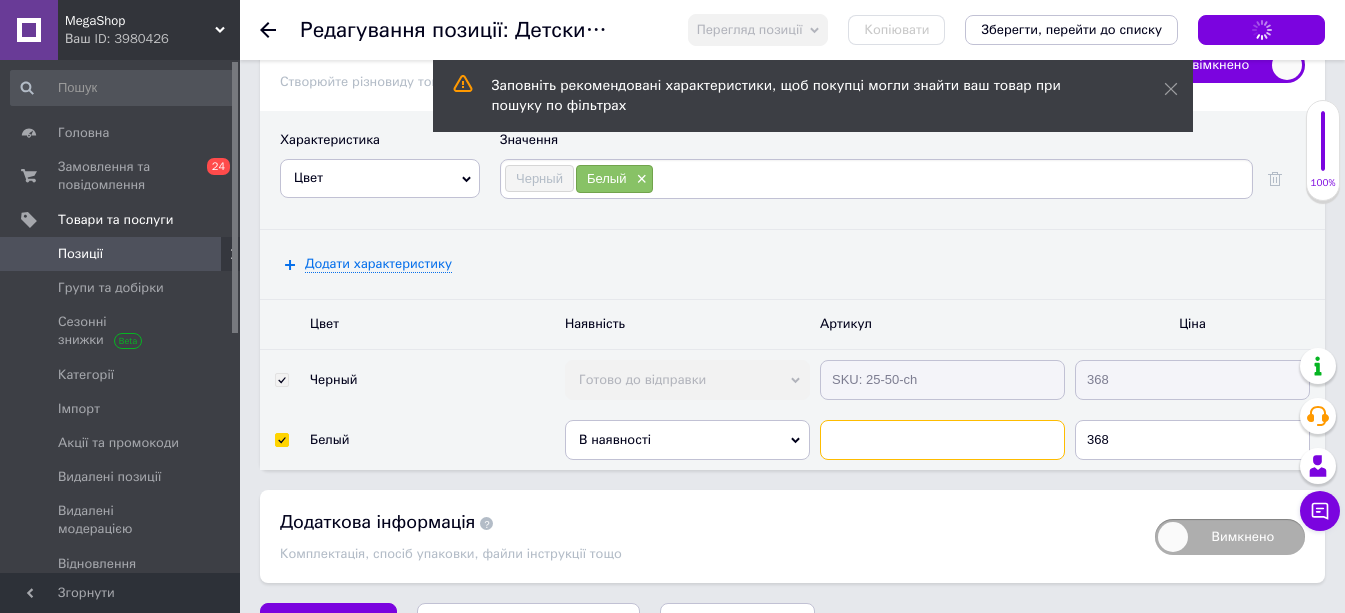 paste on "SKU: 25-50-b" 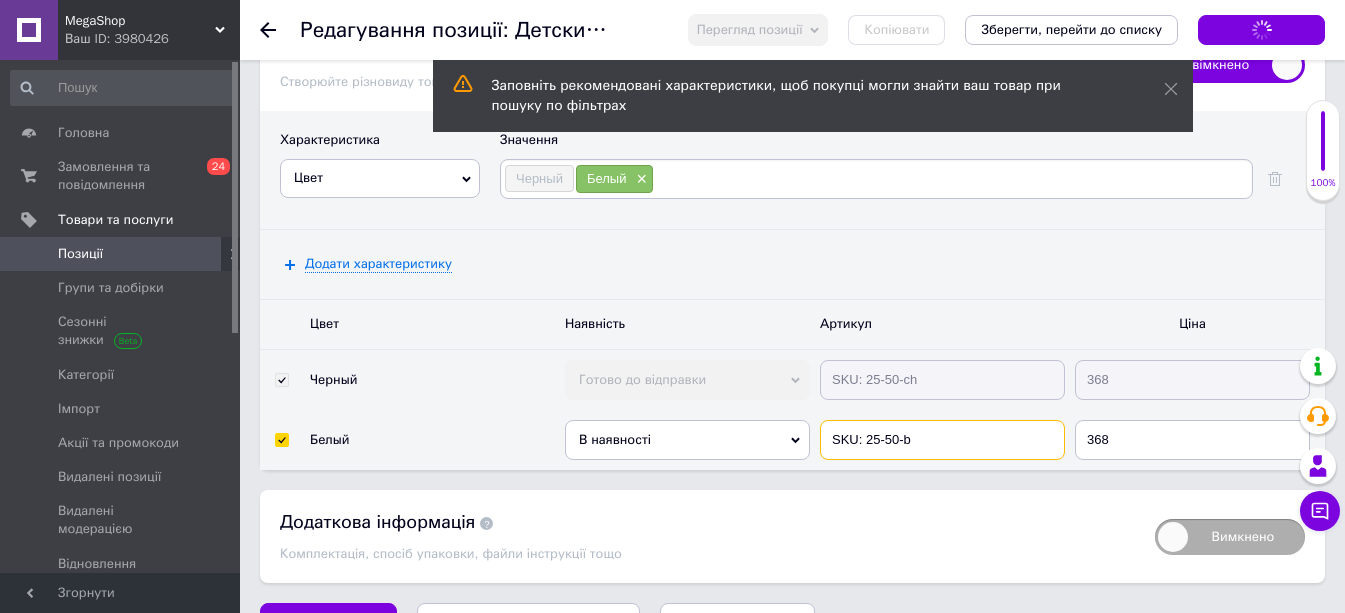 type on "SKU: 25-50-b" 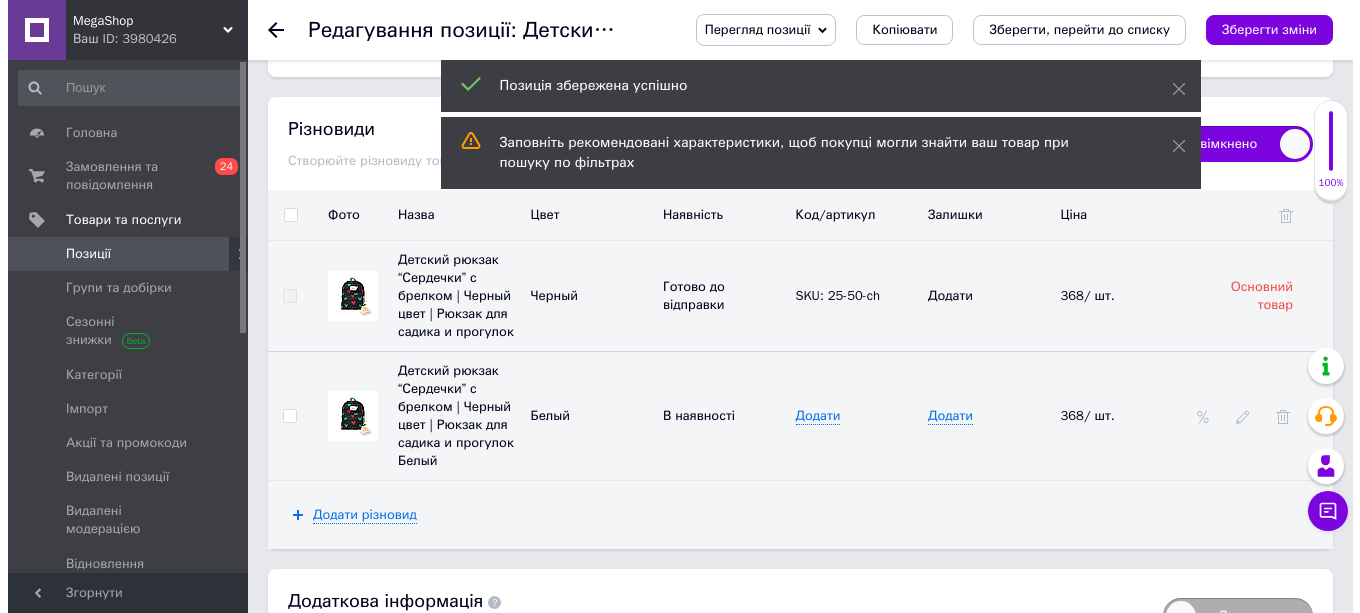 scroll, scrollTop: 2812, scrollLeft: 0, axis: vertical 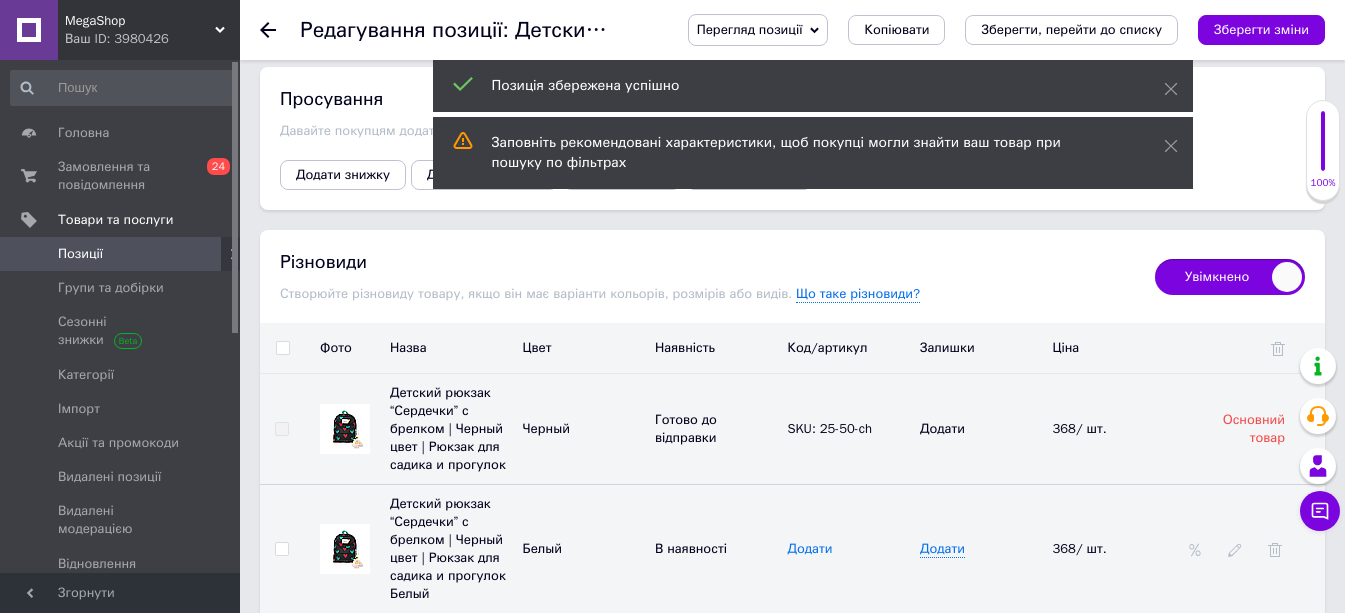 click on "Додати" at bounding box center (810, 549) 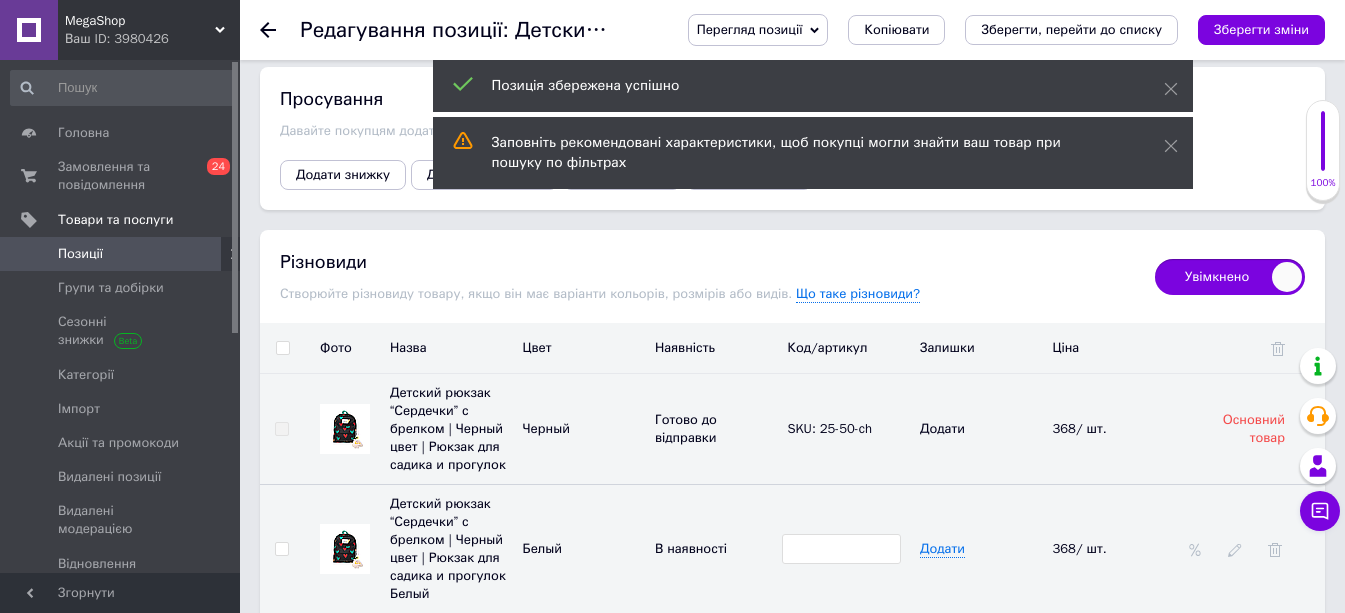 click at bounding box center [842, 549] 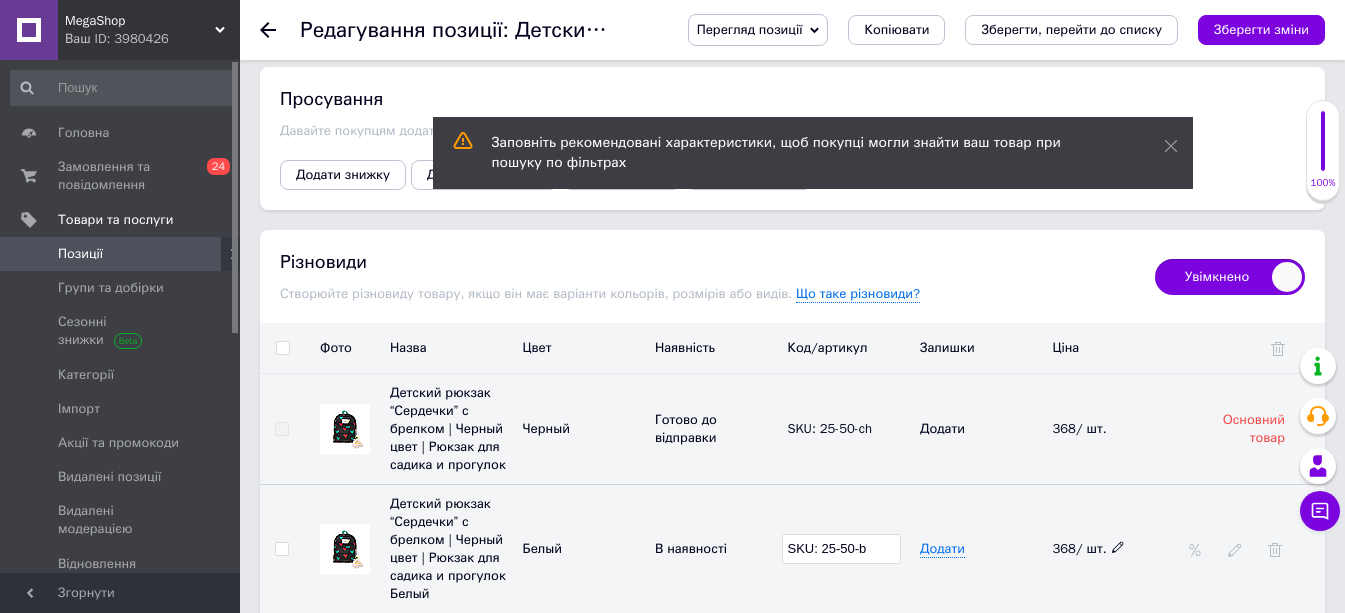 type on "SKU: 25-50-b" 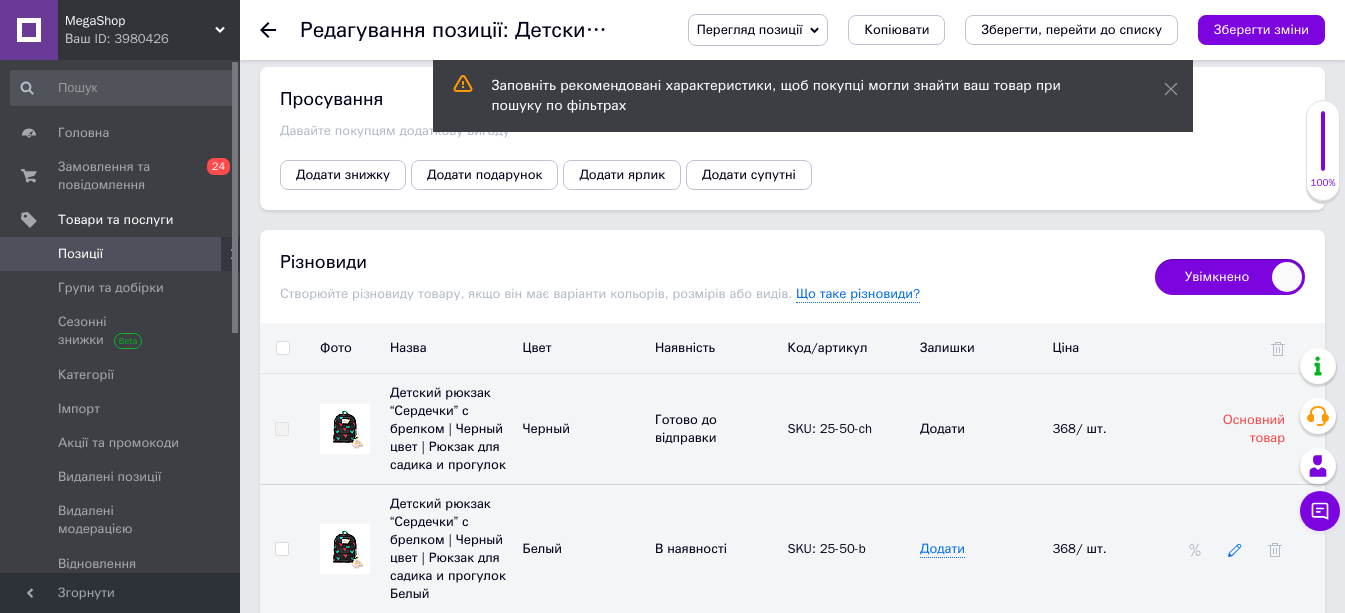 click 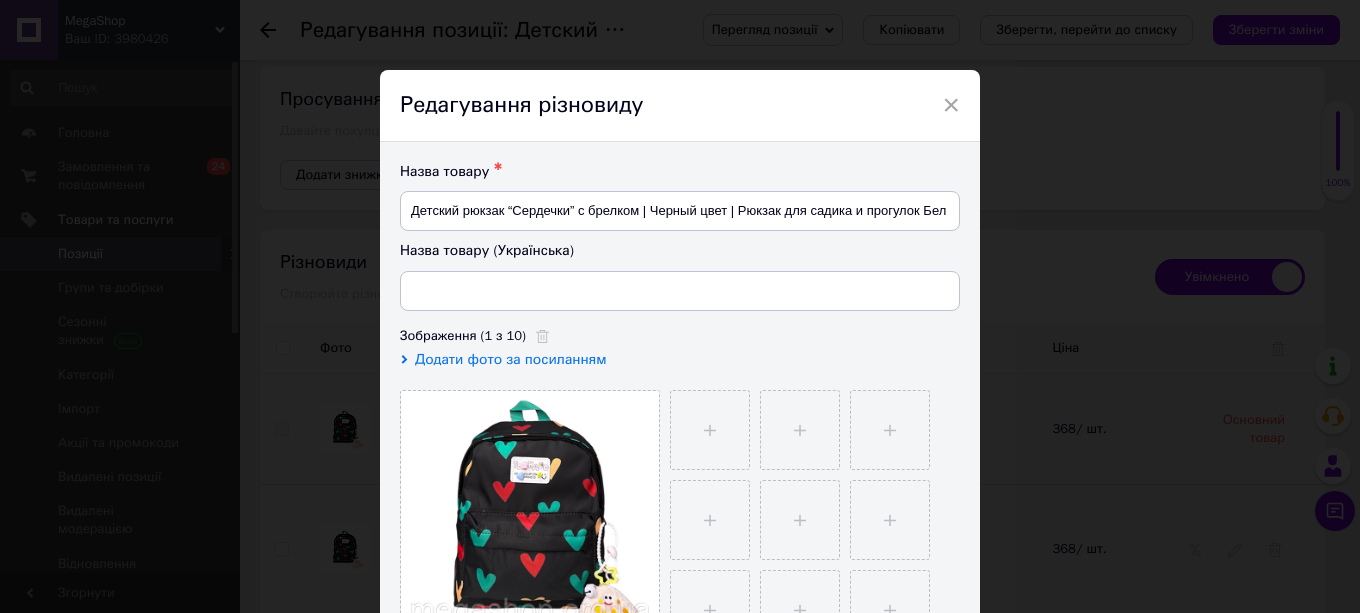 scroll, scrollTop: 300, scrollLeft: 0, axis: vertical 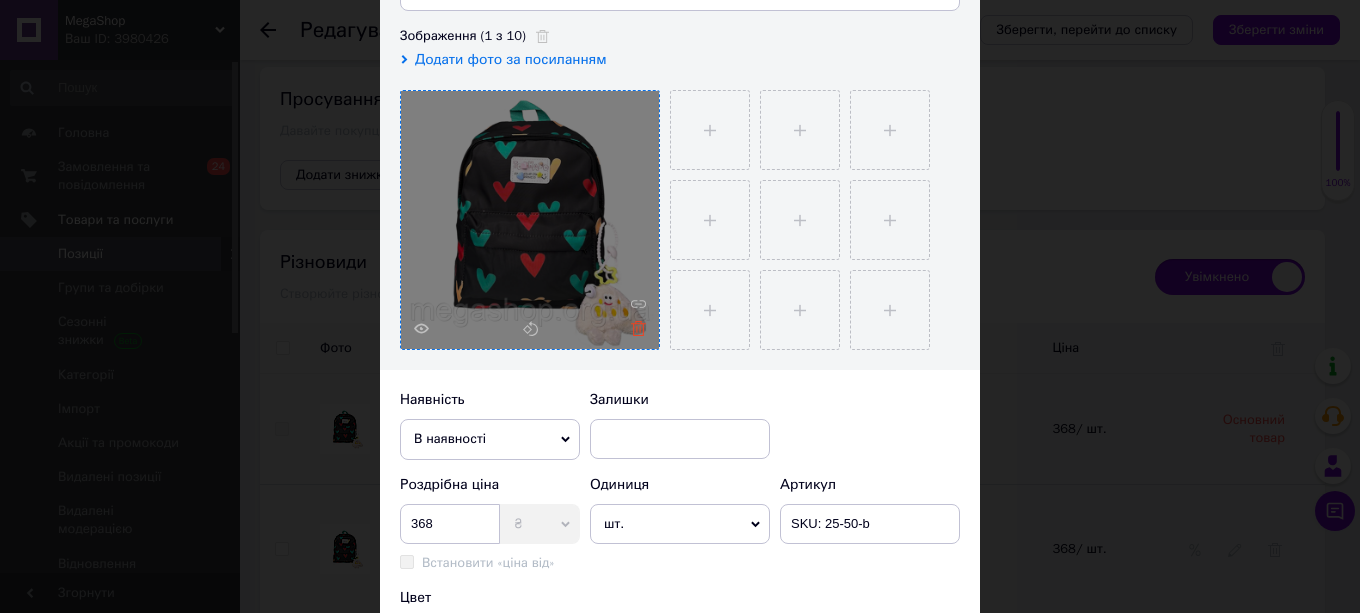 click 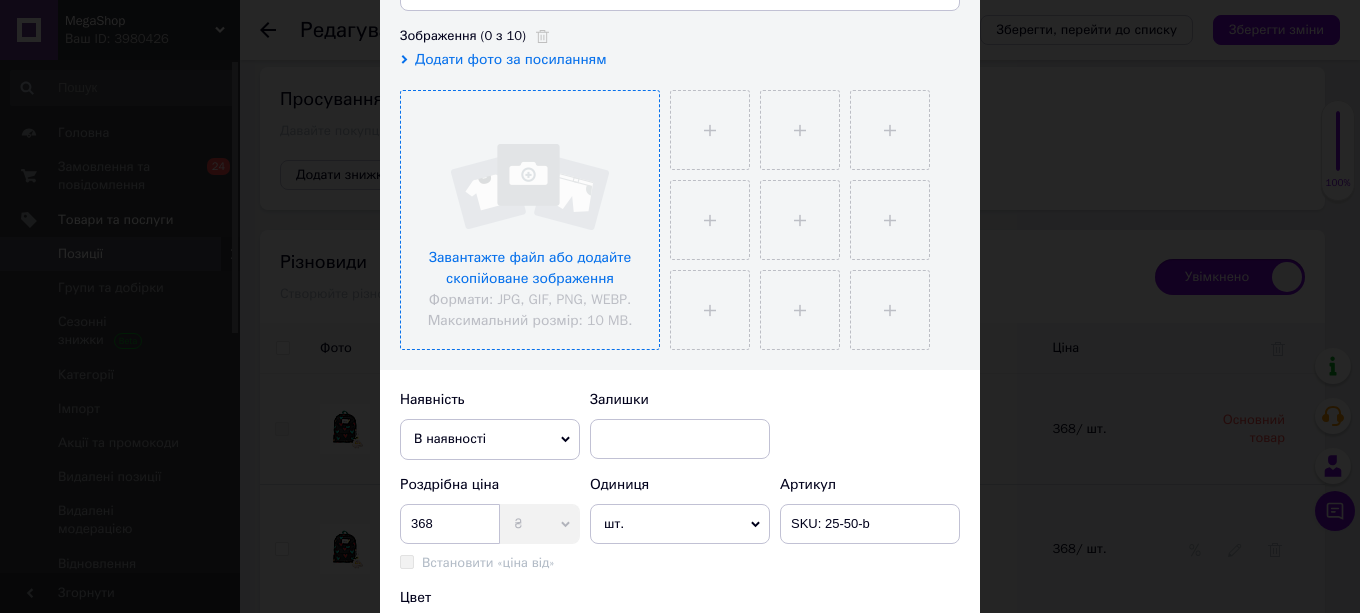 click at bounding box center (530, 220) 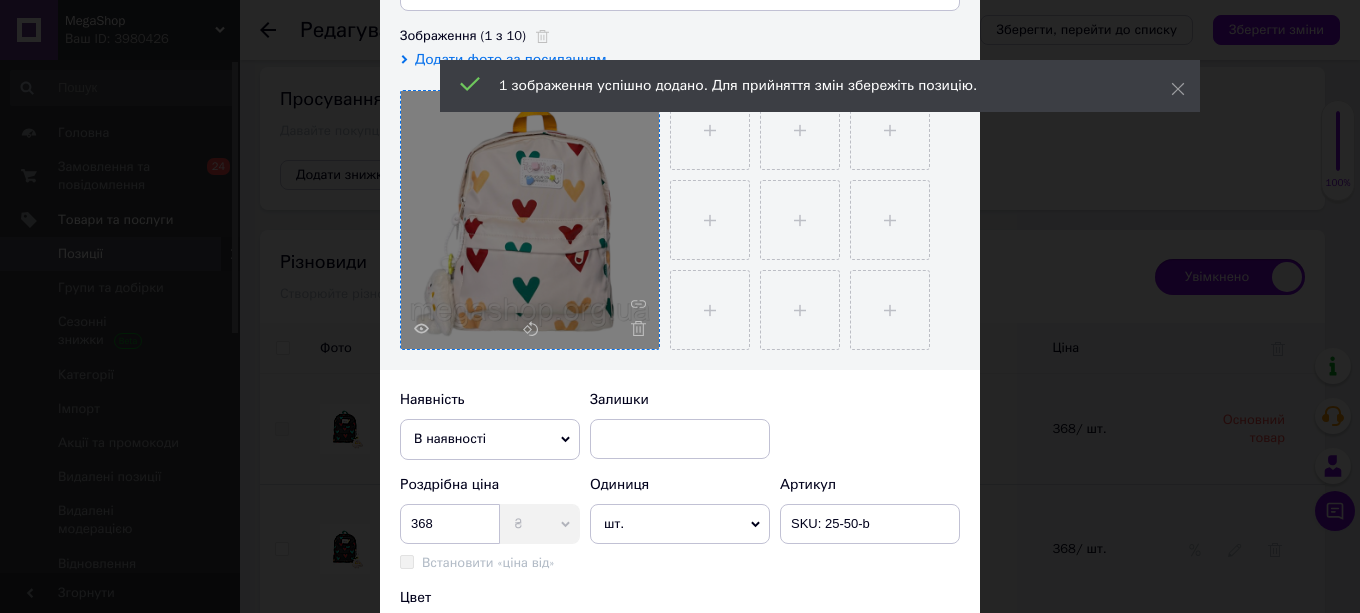 click at bounding box center (710, 130) 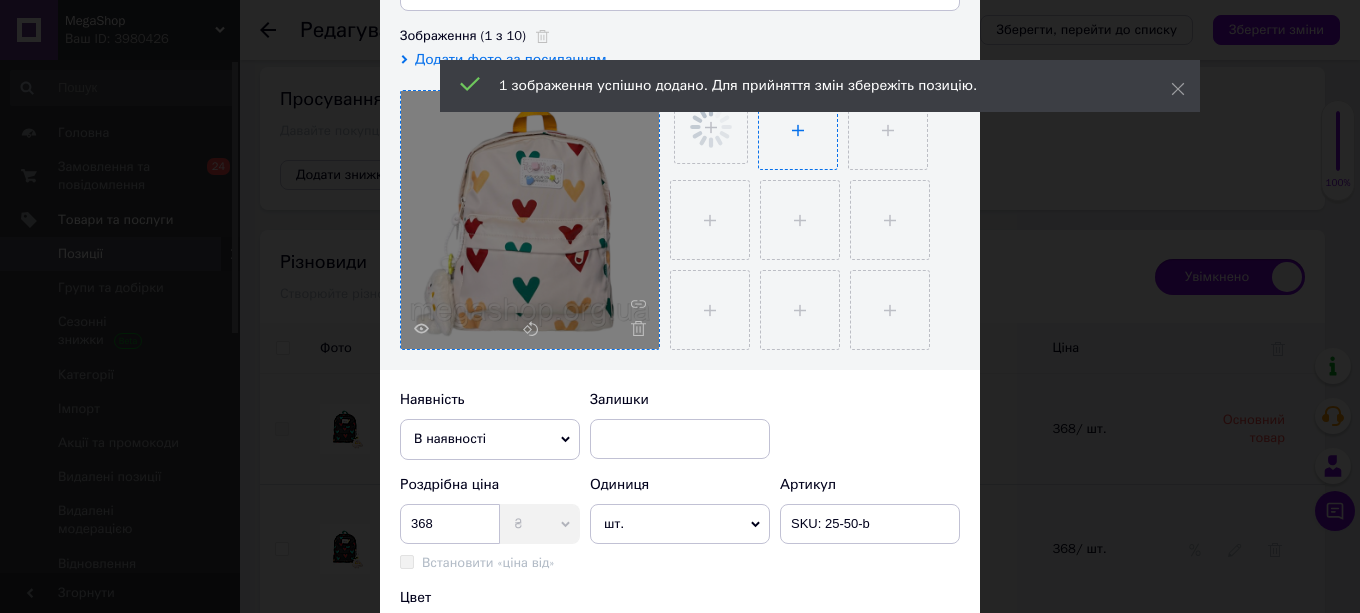 click at bounding box center [798, 130] 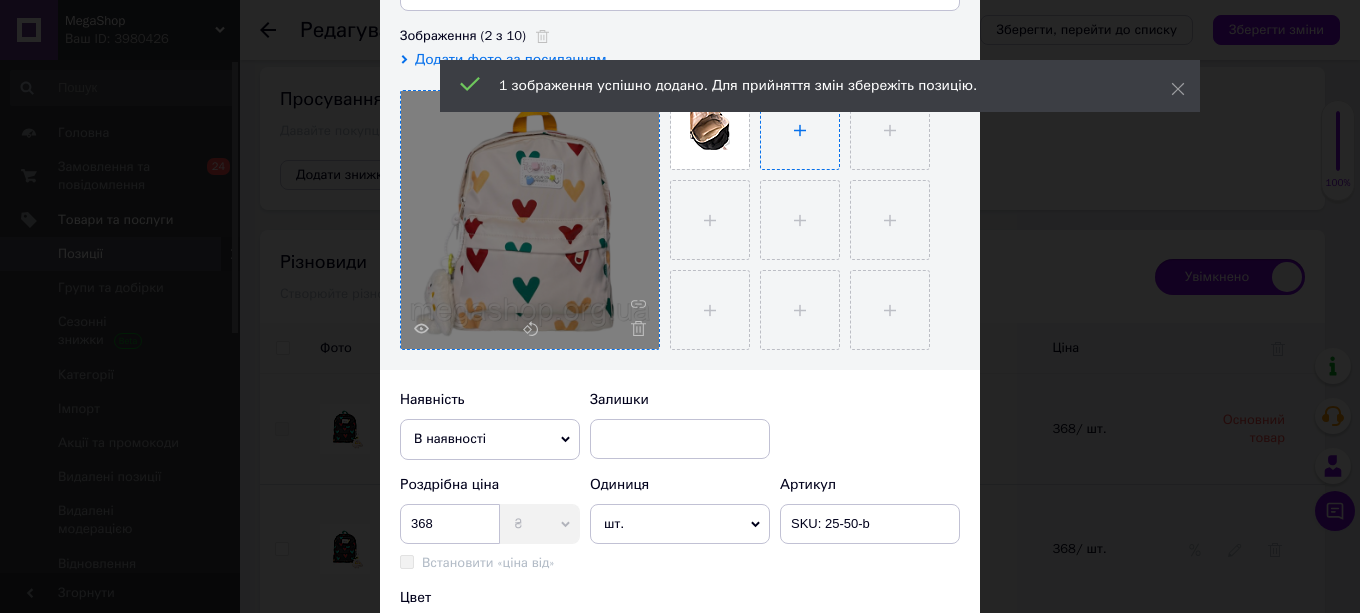 type on "C:\fakepath\IMG_1753 (1).png" 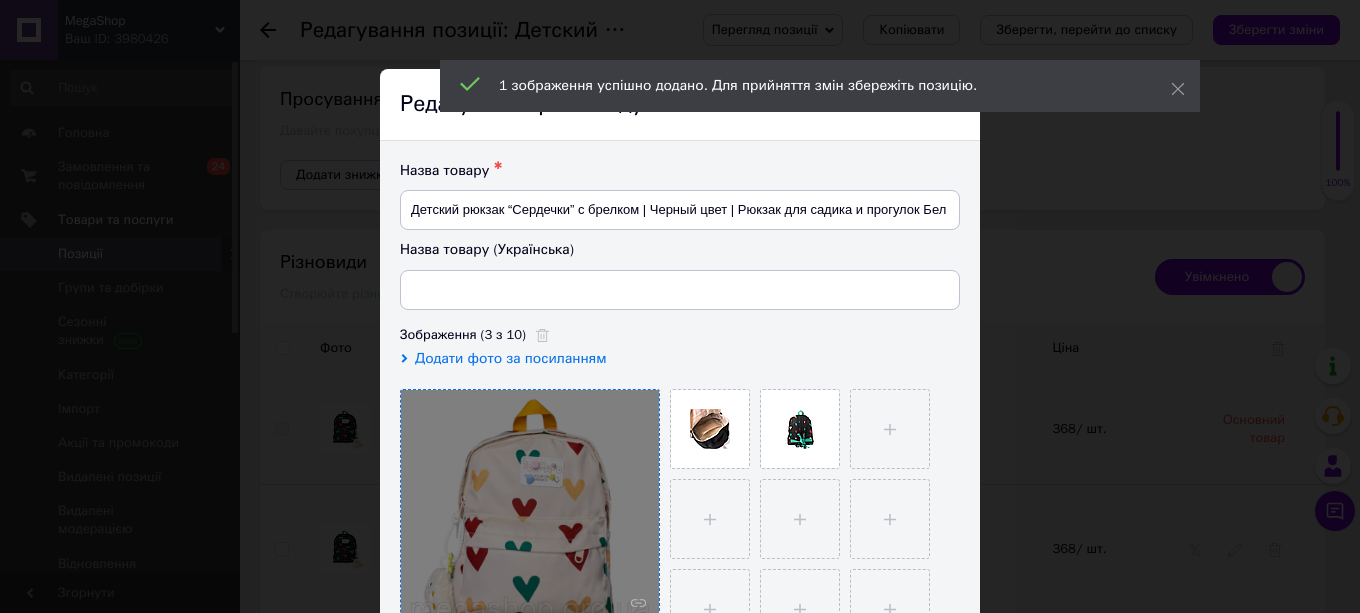 scroll, scrollTop: 0, scrollLeft: 0, axis: both 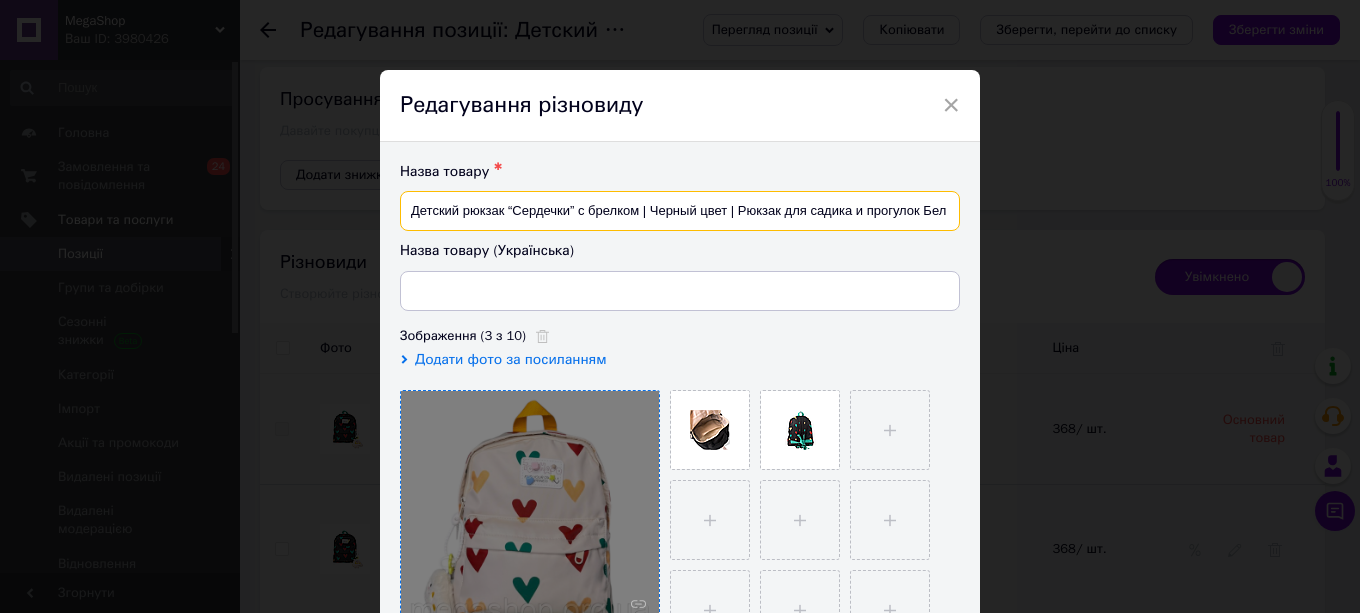 click on "Детский рюкзак “Сердечки” с брелком | Черный цвет | Рюкзак для садика и прогулок Белый" at bounding box center [680, 211] 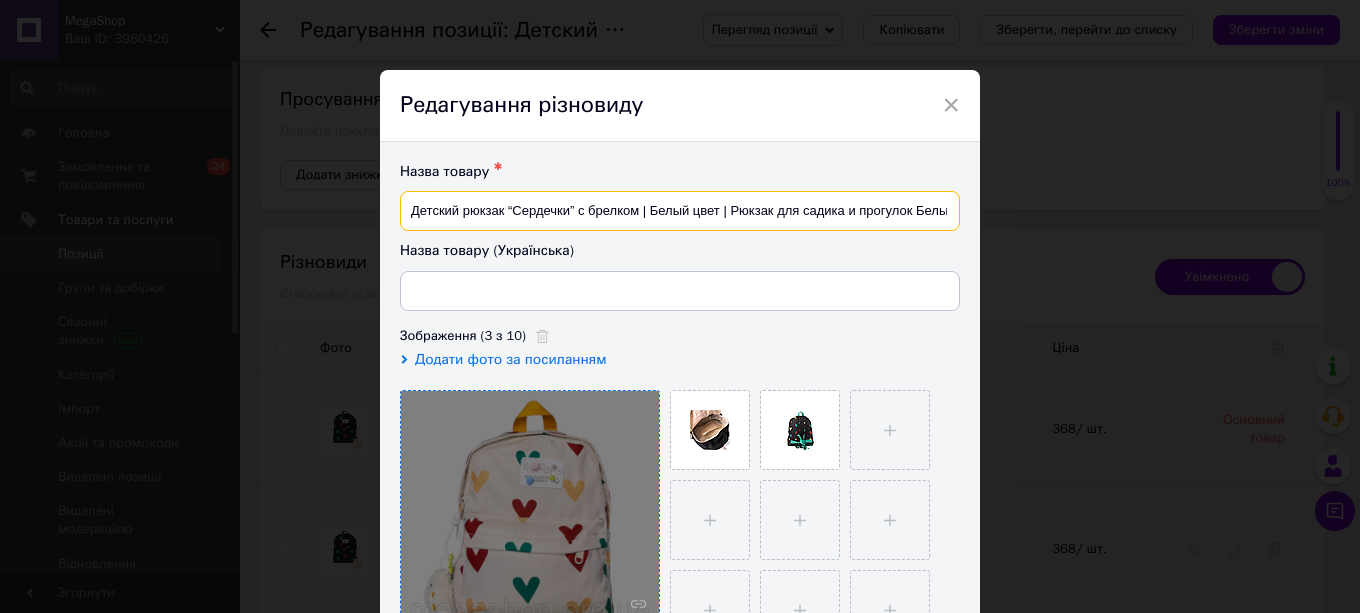 scroll, scrollTop: 0, scrollLeft: 8, axis: horizontal 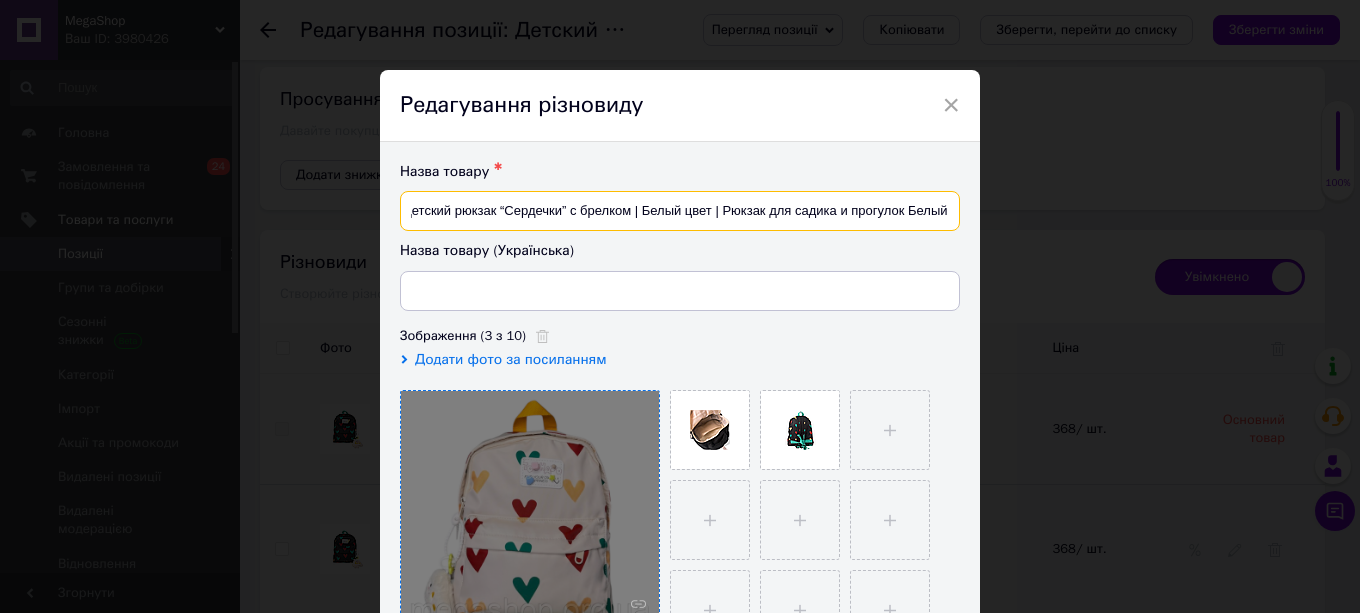 type on "Детский рюкзак “Сердечки” с брелком | Белый цвет | Рюкзак для садика и прогулок Белый" 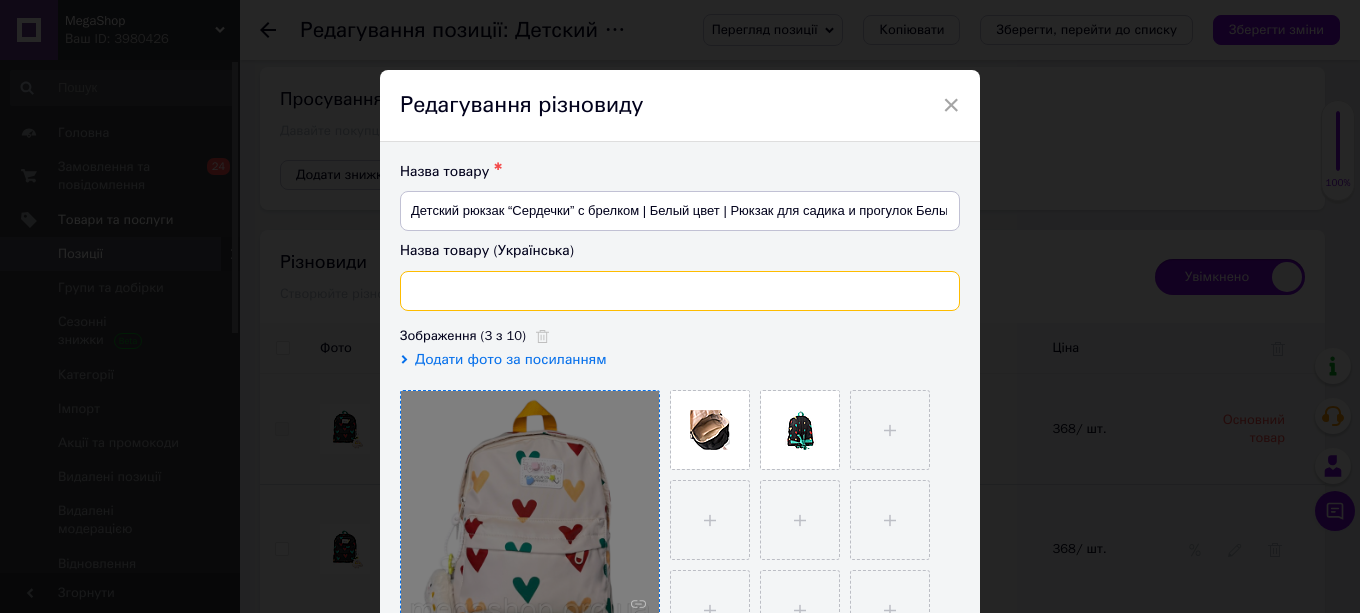 click at bounding box center (680, 291) 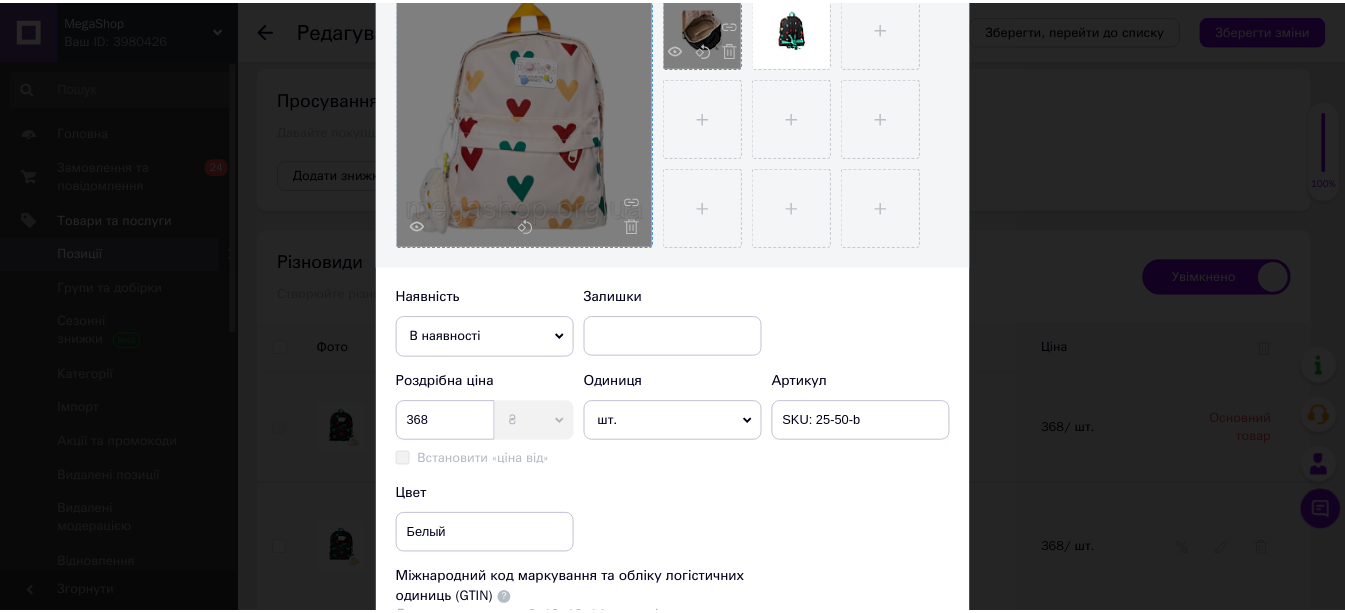 scroll, scrollTop: 700, scrollLeft: 0, axis: vertical 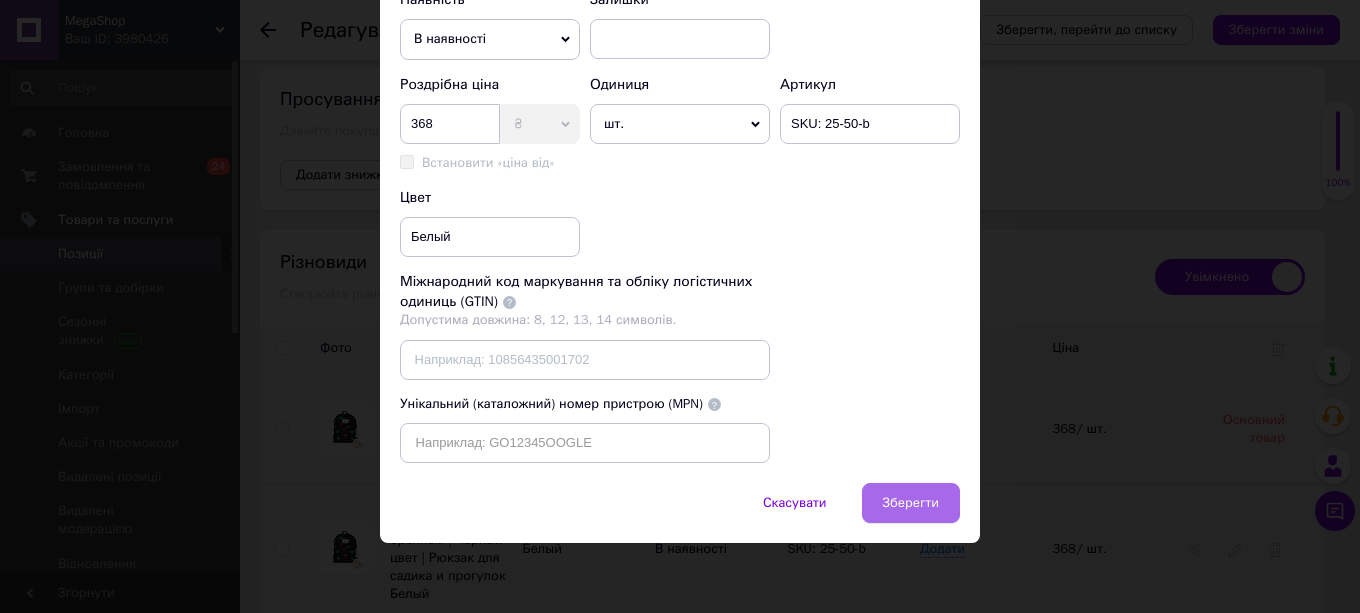 type on "Дитячий рюкзак "Сердечки" з брелоком | Білий | Рюкзак для садка та прогулянок Білий" 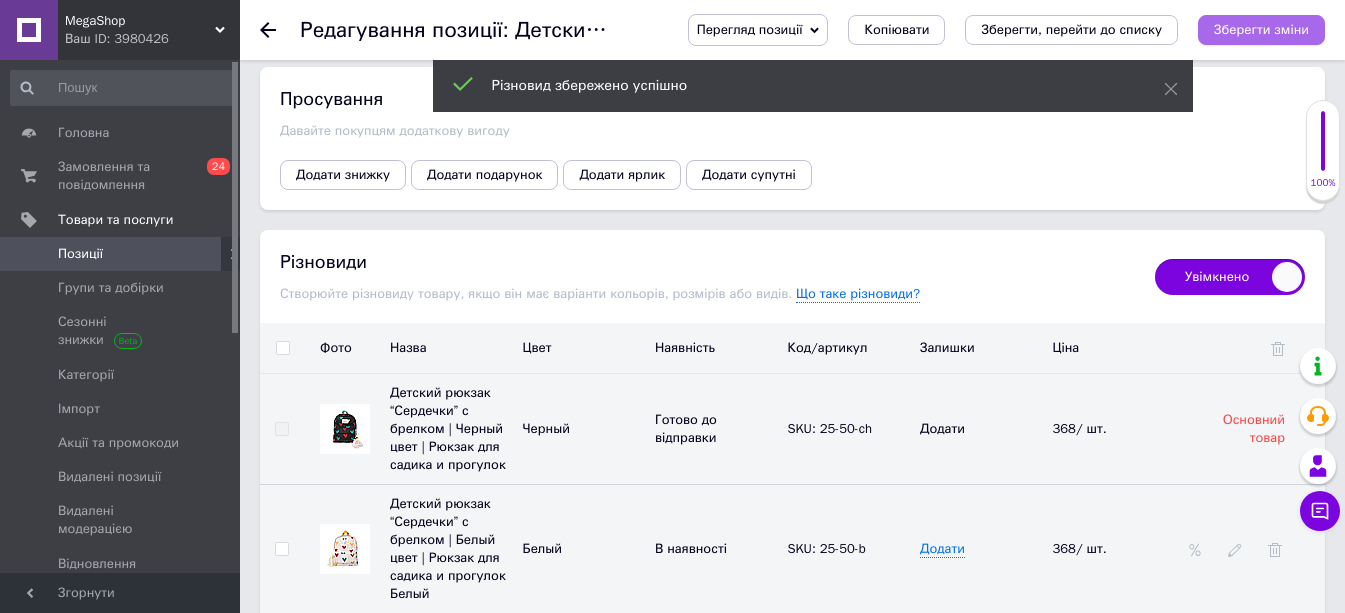 click on "Зберегти зміни" at bounding box center [1261, 29] 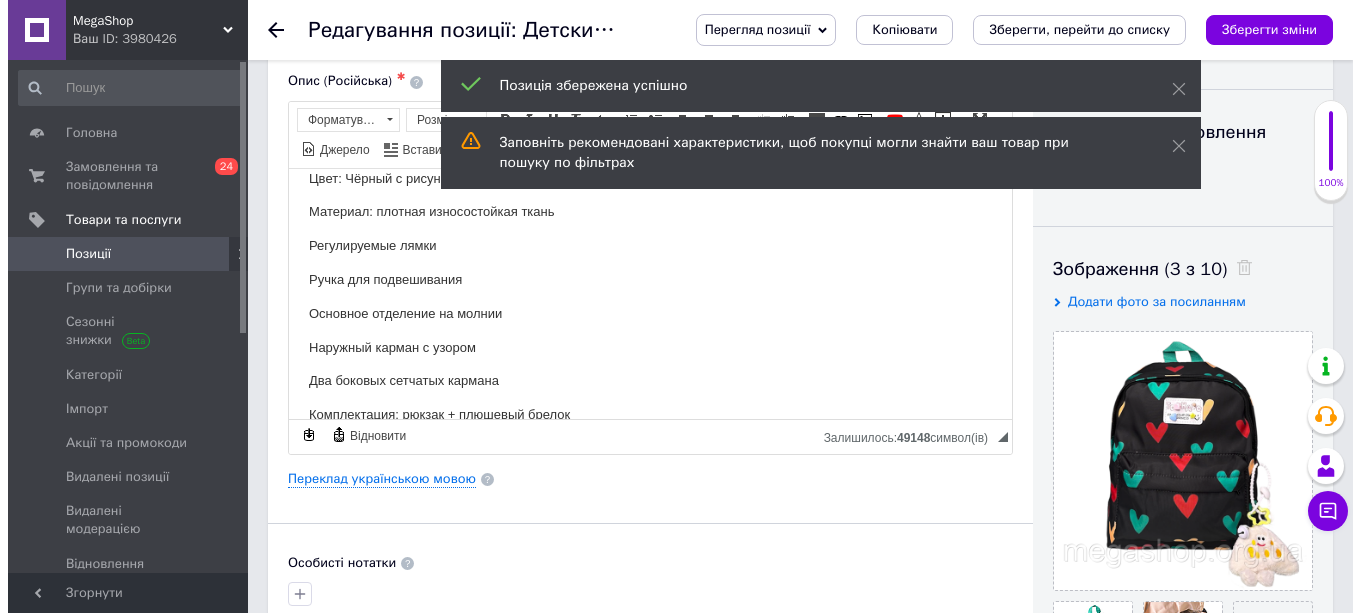 scroll, scrollTop: 400, scrollLeft: 0, axis: vertical 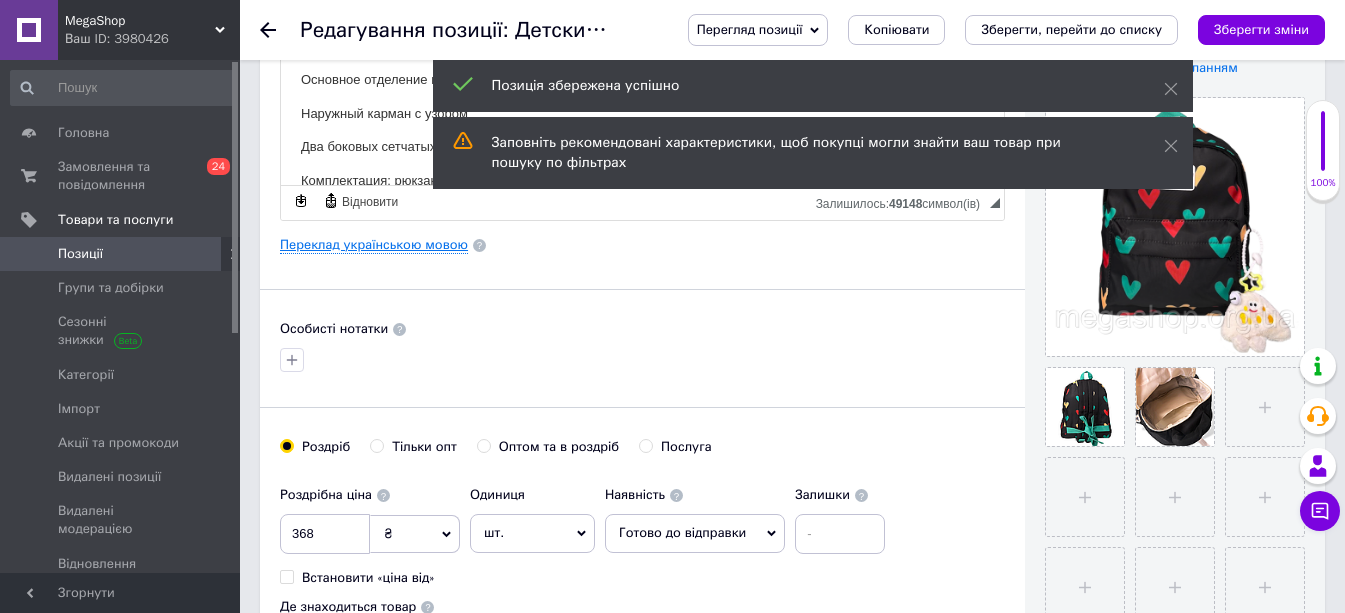 click on "Основна інформація Назва позиції (Російська) ✱ Детский рюкзак “Сердечки” с брелком | Черный цвет | Рюкзак для садика и прогулок Код/Артикул SKU: 25-50-ch Опис (Російська) ✱ Стильный и удобный рюкзак “Сердечки” — отличный выбор для вашего ребёнка! Идеально подходит для детского сада, прогулок, поездок и повседневного использования. Привлекательный дизайн, прочный материал и мягкие лямки обеспечат комфорт и радость в носке каждый день.
Плюшевый брелок в комплекте добавляет очарования и делает рюкзак ещё любимей для ребёнка!
Преимущества:" at bounding box center (642, 238) 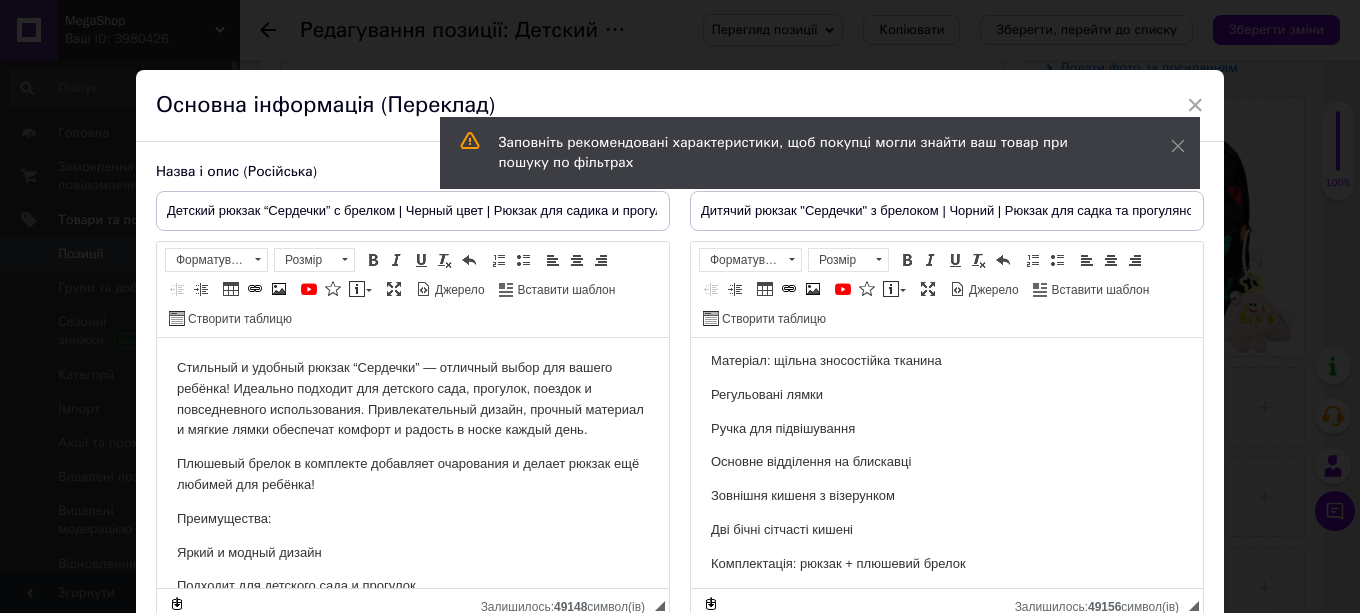 scroll, scrollTop: 469, scrollLeft: 0, axis: vertical 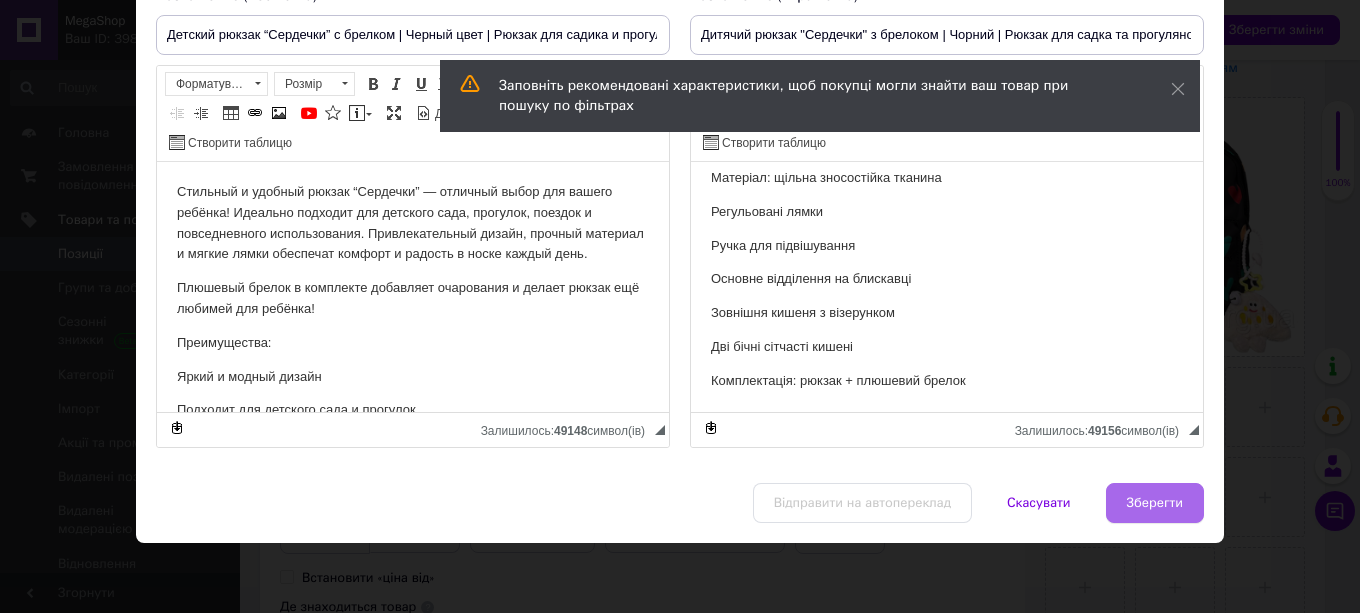 click on "Зберегти" at bounding box center (1155, 503) 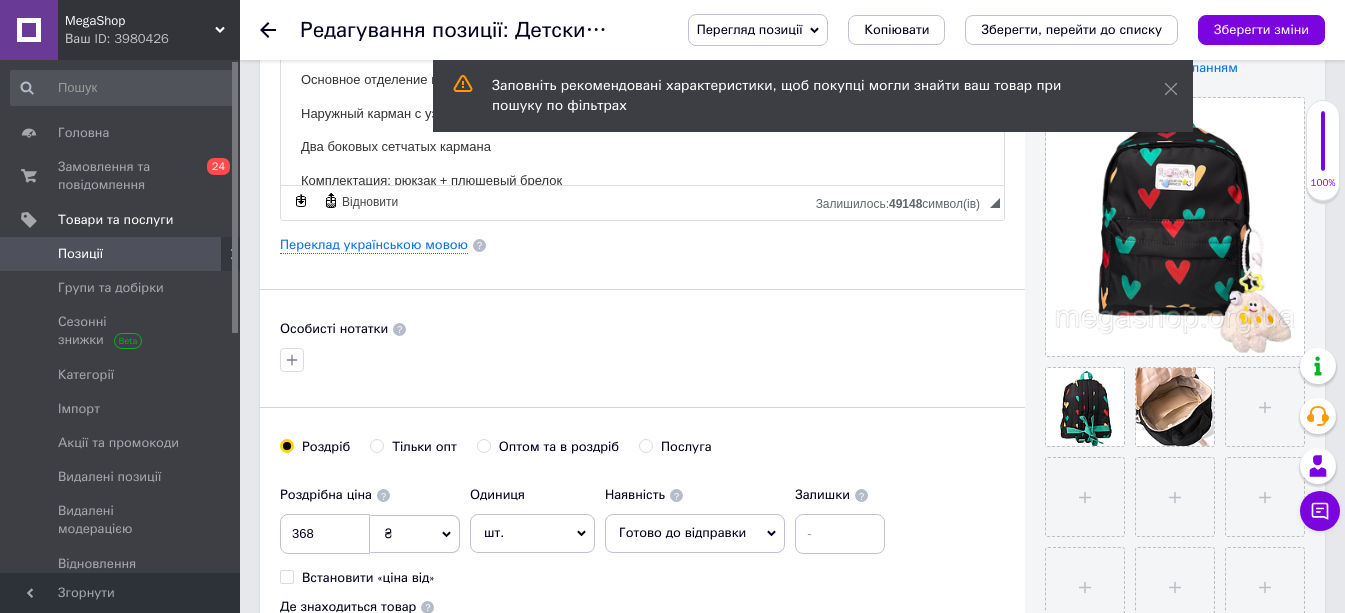 click on "Перегляд позиції Зберегти та переглянути на сайті Зберегти та переглянути на маркетплейсі Копіювати Зберегти, перейти до списку Зберегти зміни" at bounding box center (986, 30) 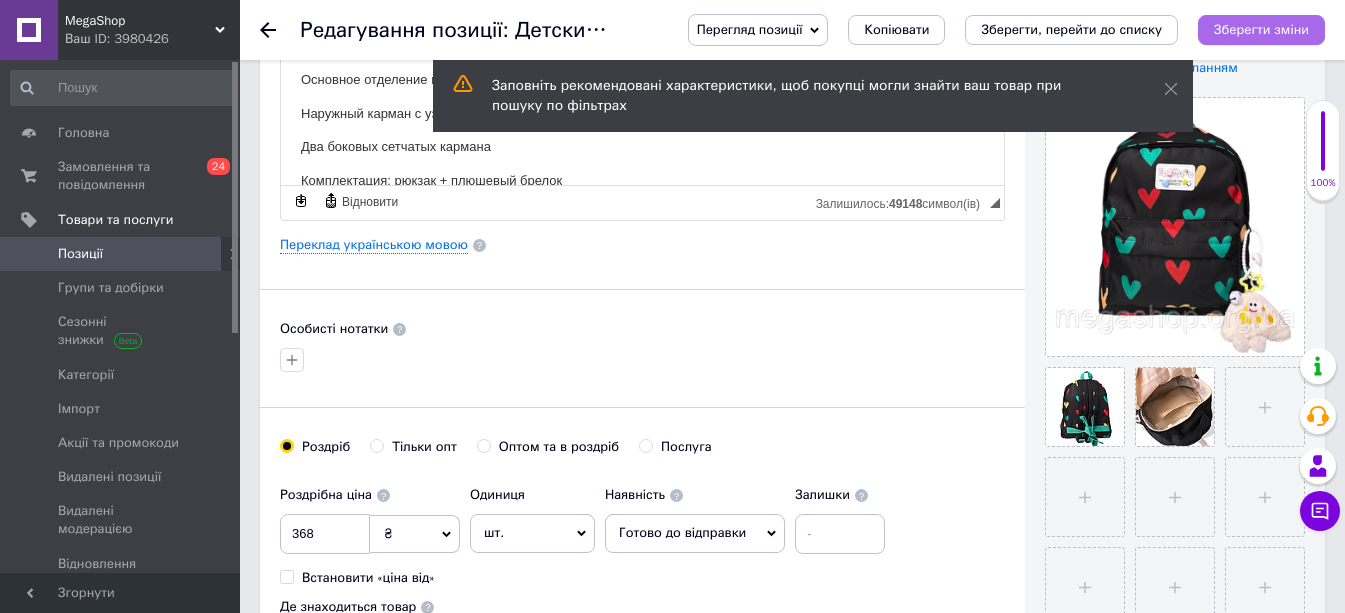 click on "Зберегти зміни" at bounding box center [1261, 29] 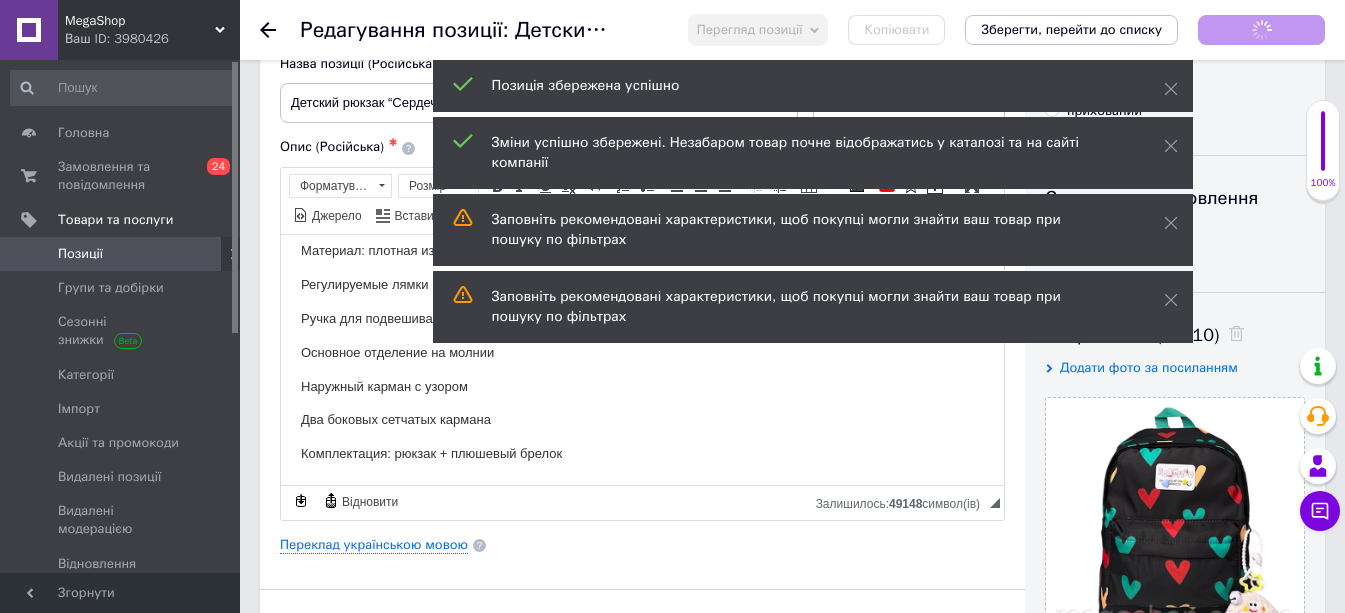 scroll, scrollTop: 500, scrollLeft: 0, axis: vertical 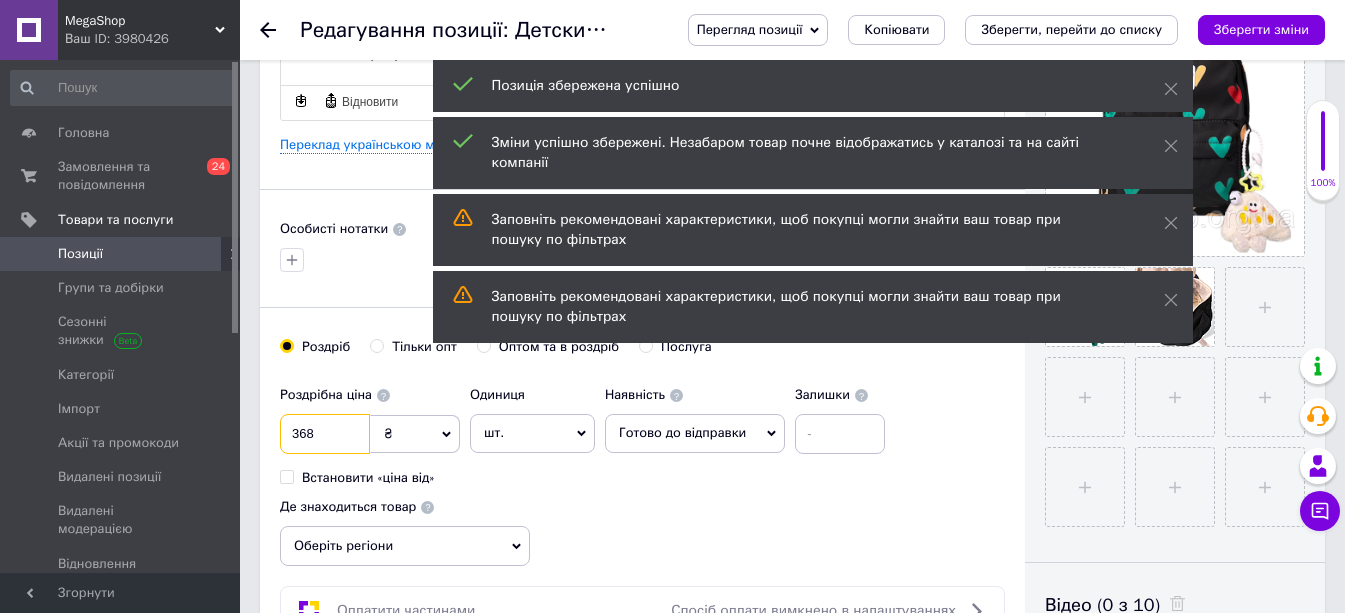 click on "368" at bounding box center (325, 434) 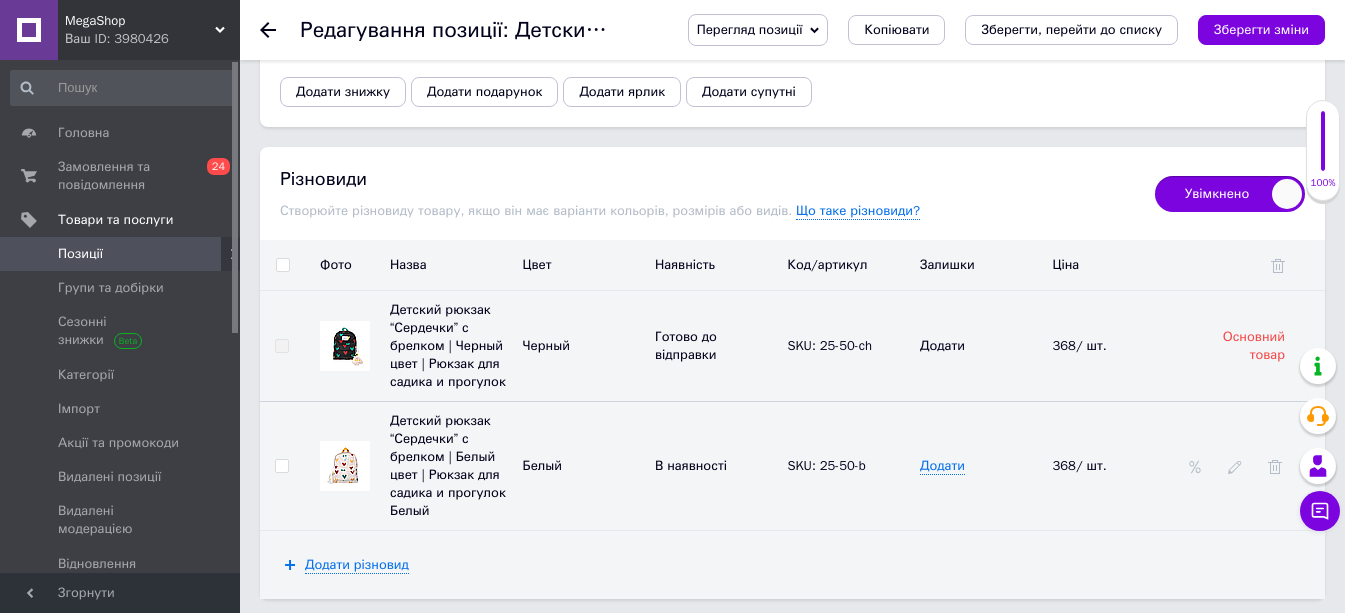 scroll, scrollTop: 2900, scrollLeft: 0, axis: vertical 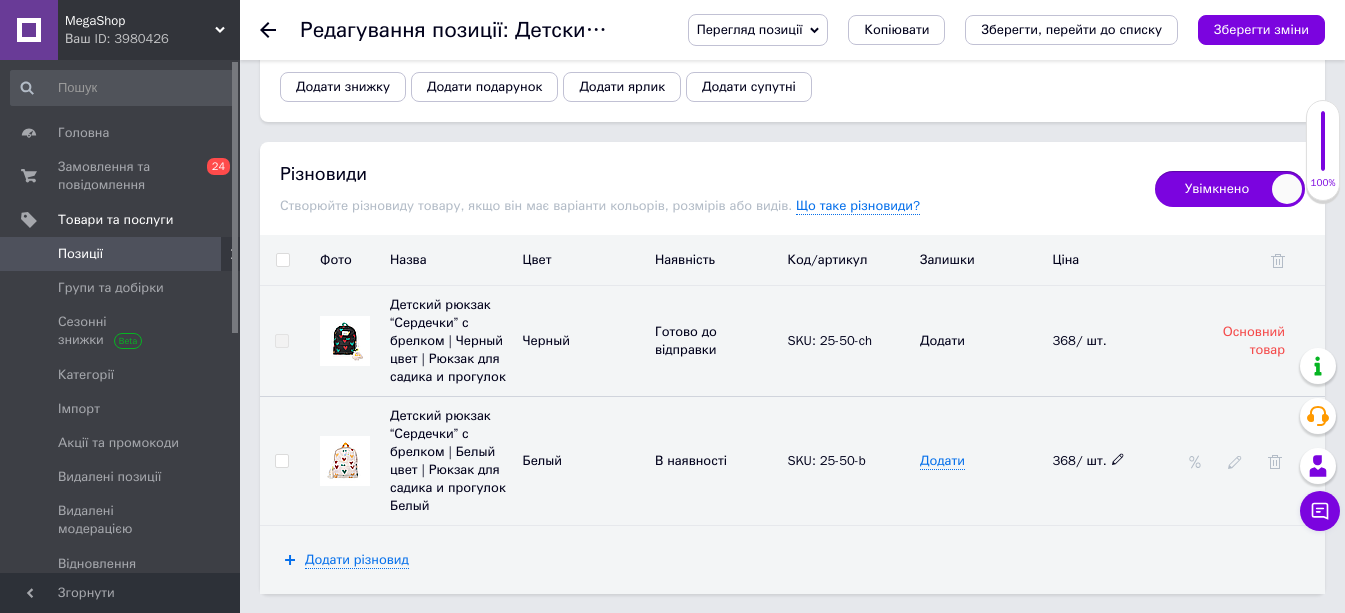 type on "360" 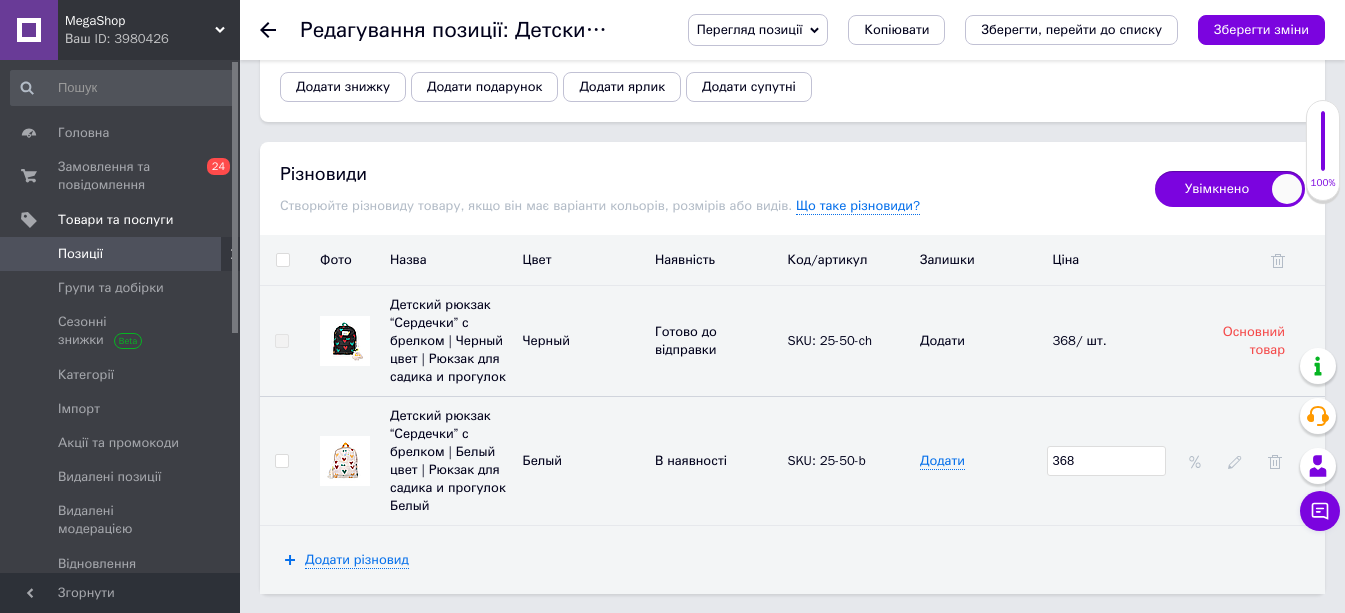 click on "368" at bounding box center (1107, 461) 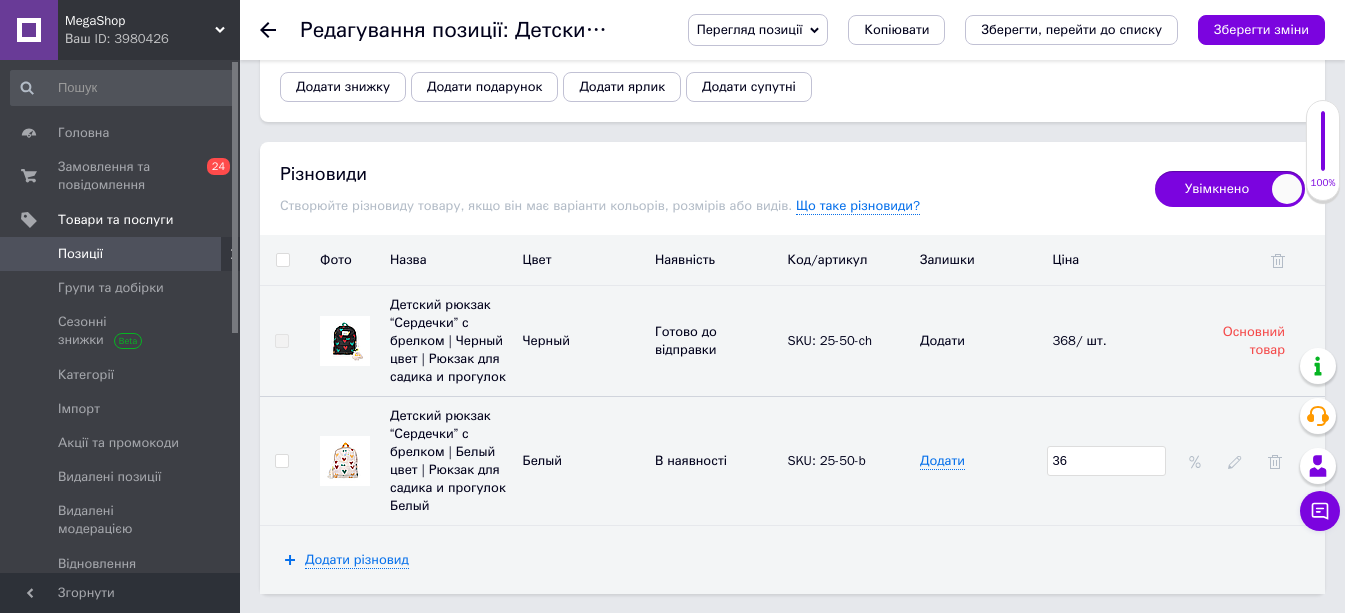 type on "360" 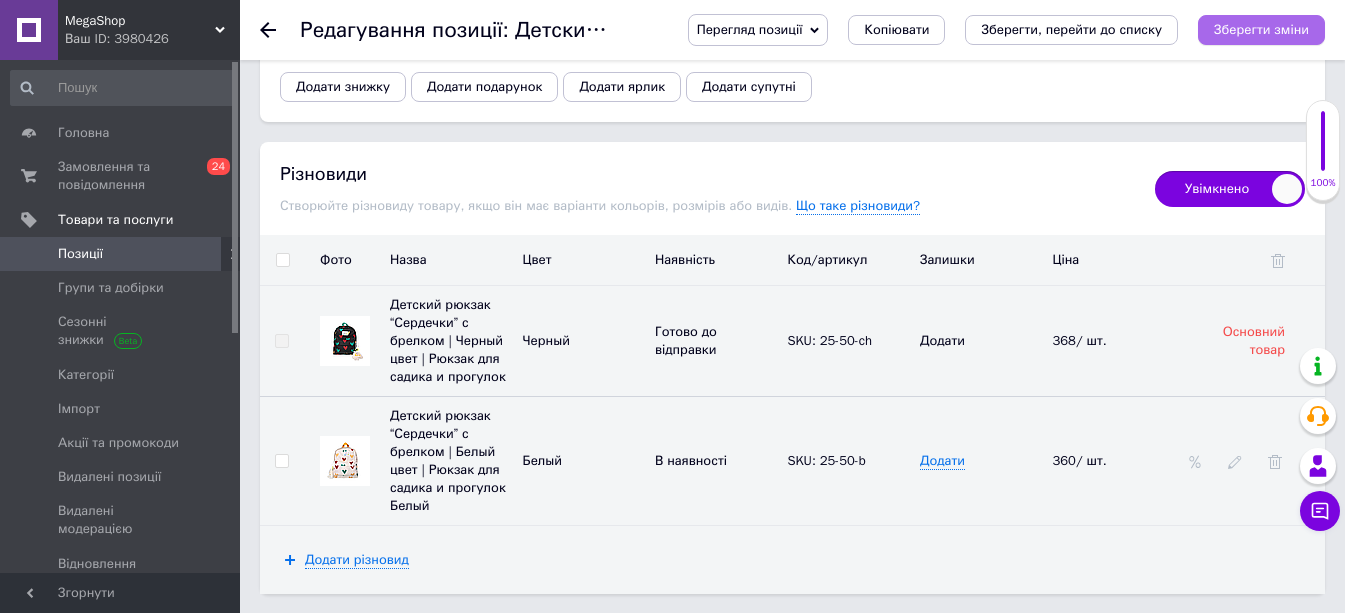 click on "Зберегти зміни" at bounding box center [1261, 29] 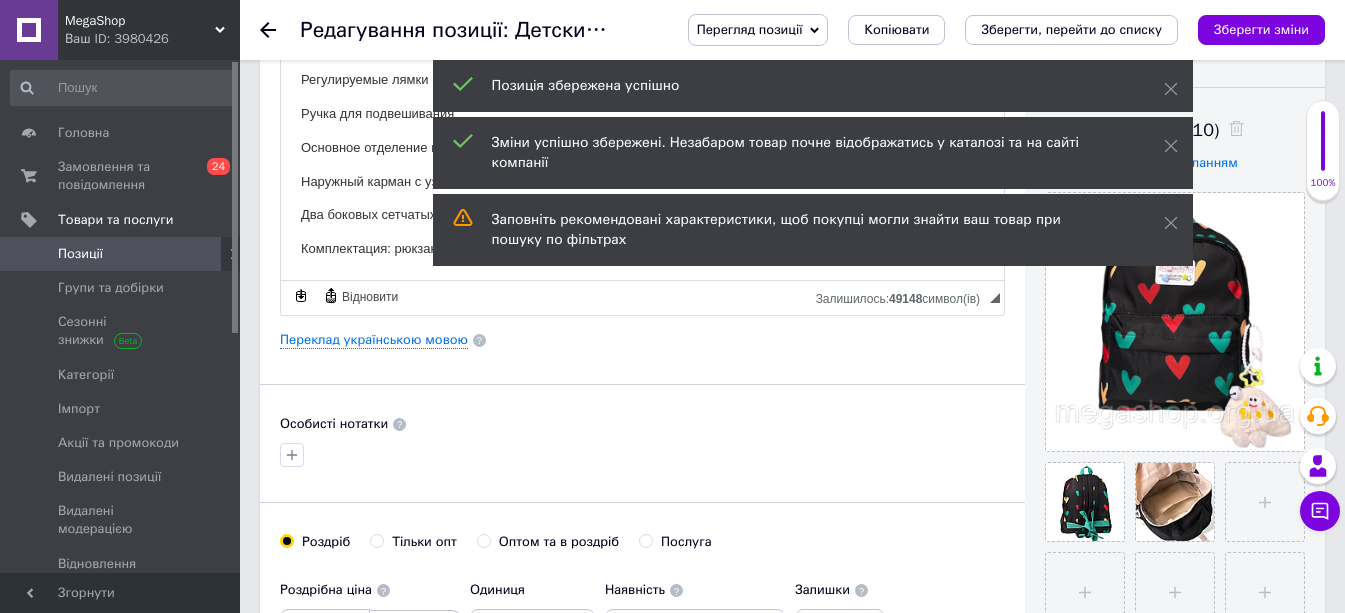 scroll, scrollTop: 600, scrollLeft: 0, axis: vertical 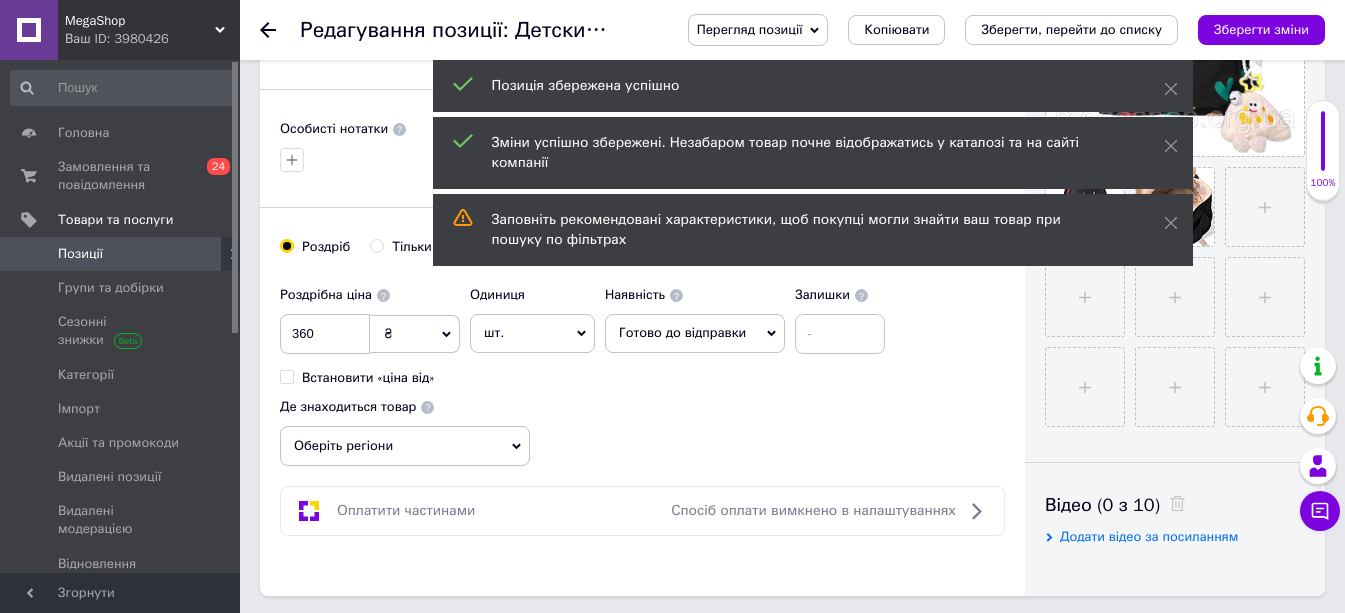 click on "Позиції" at bounding box center [80, 254] 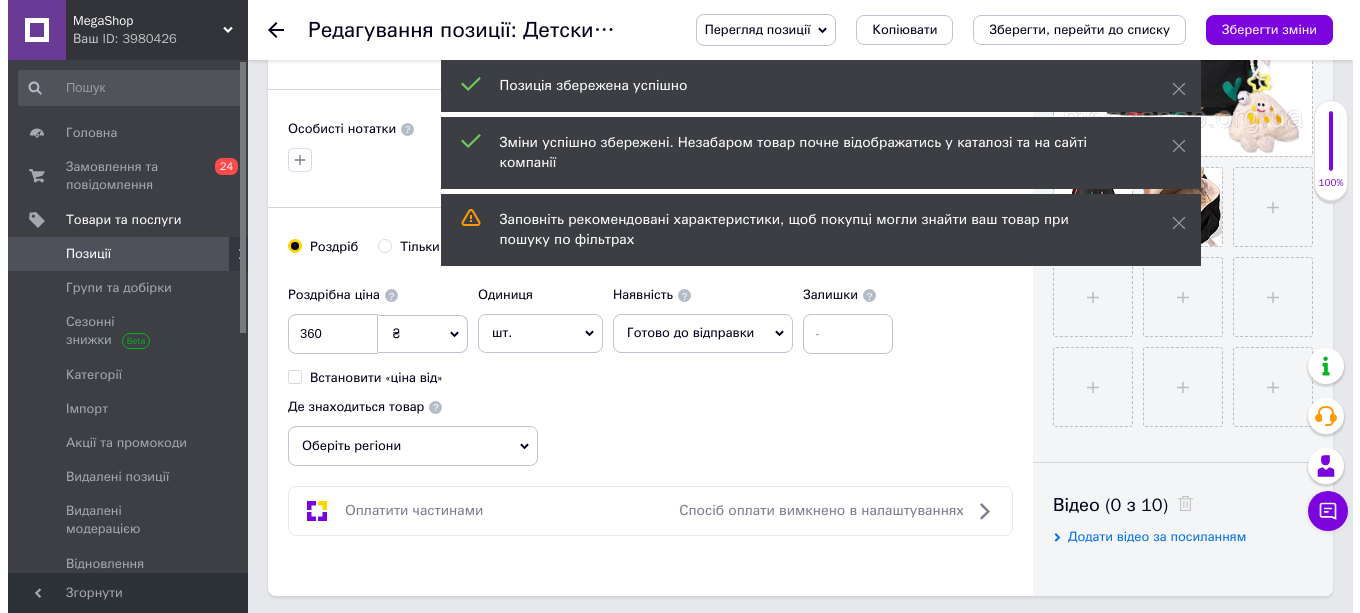 scroll, scrollTop: 0, scrollLeft: 0, axis: both 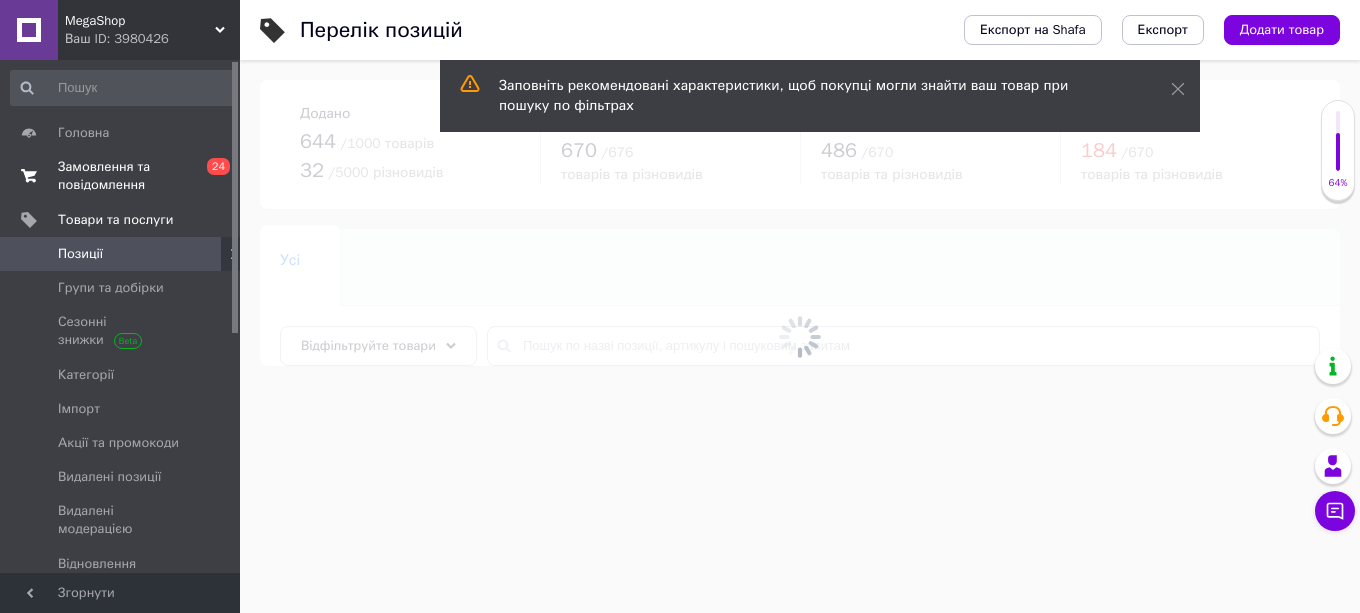 click on "Замовлення та повідомлення" at bounding box center [121, 176] 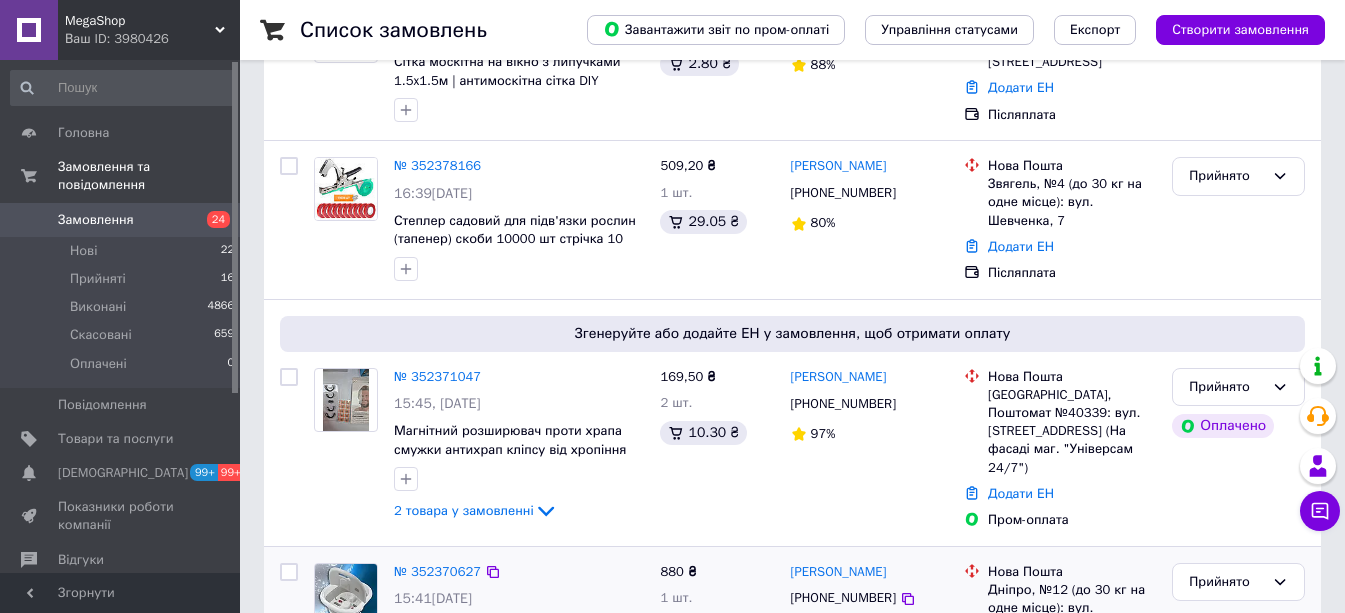 scroll, scrollTop: 300, scrollLeft: 0, axis: vertical 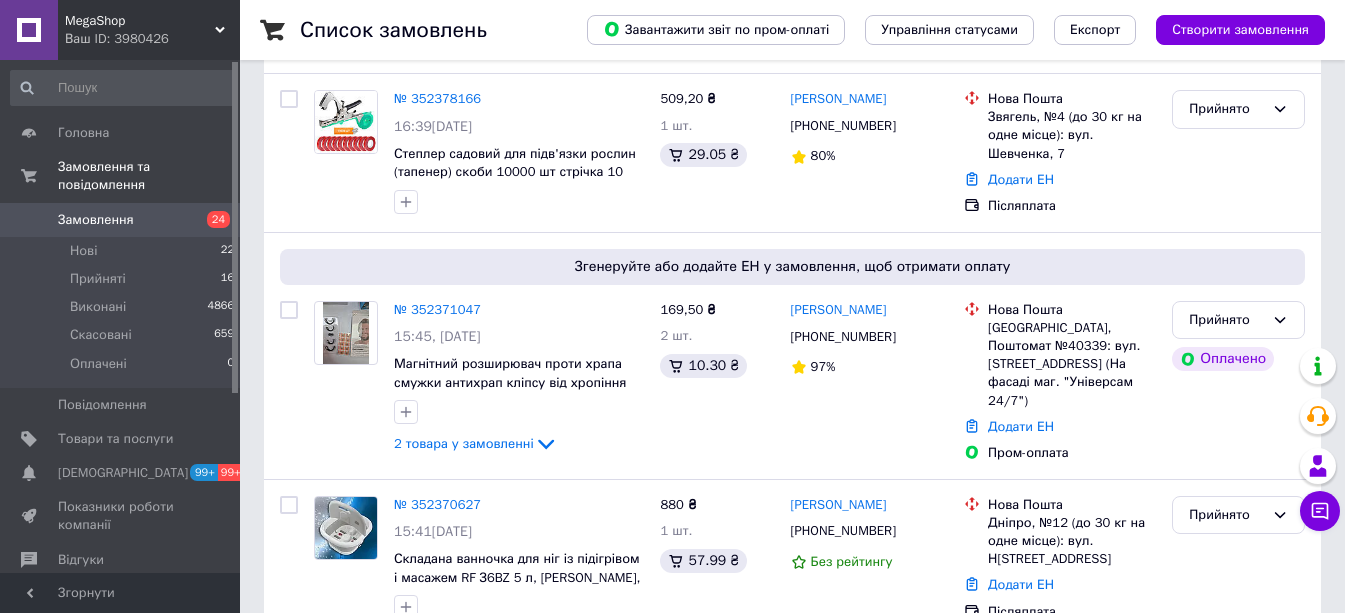 click on "Замовлення" at bounding box center [121, 220] 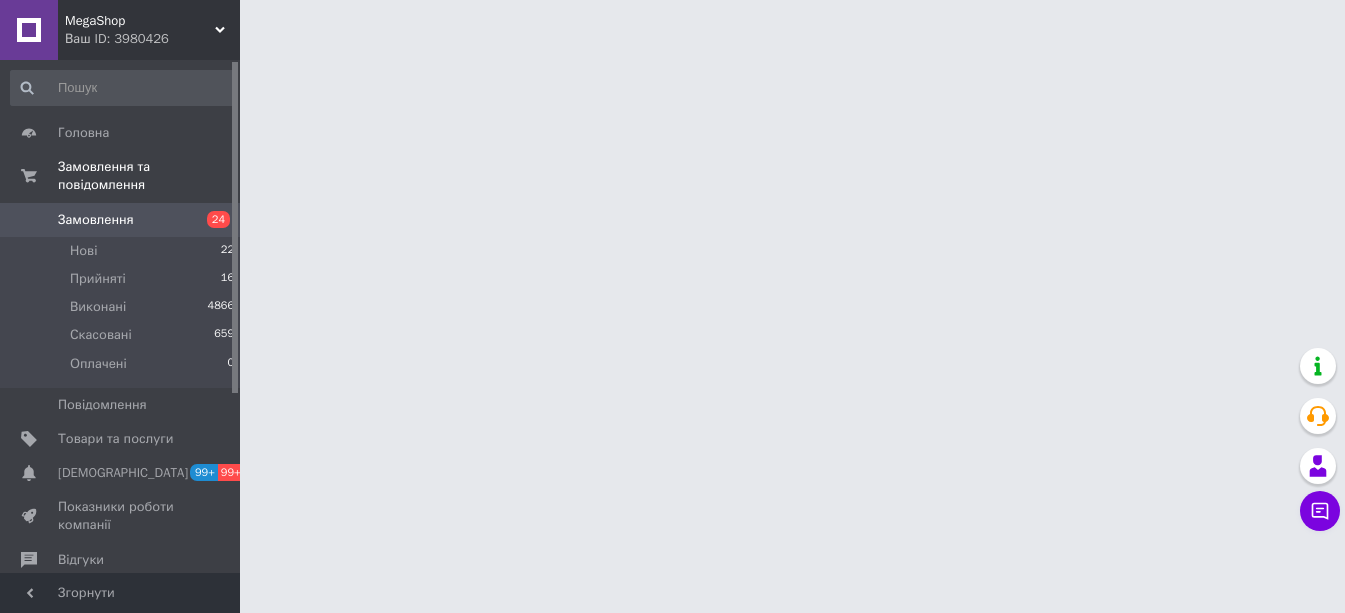 scroll, scrollTop: 0, scrollLeft: 0, axis: both 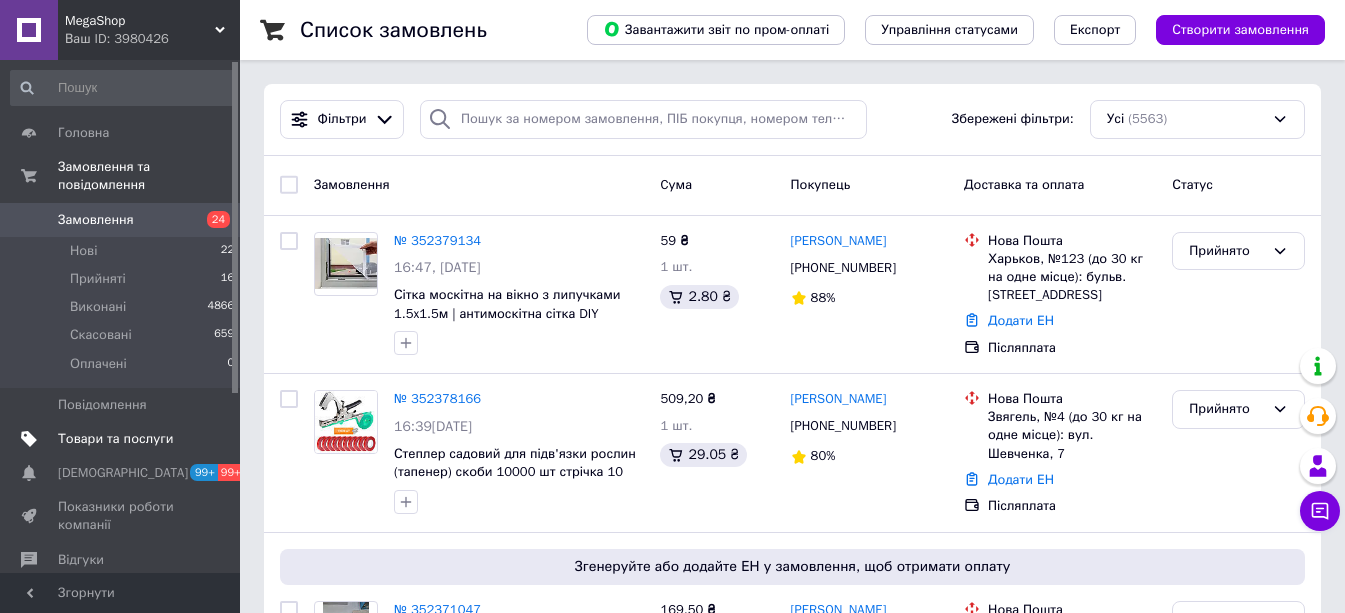 click on "Товари та послуги" at bounding box center (115, 439) 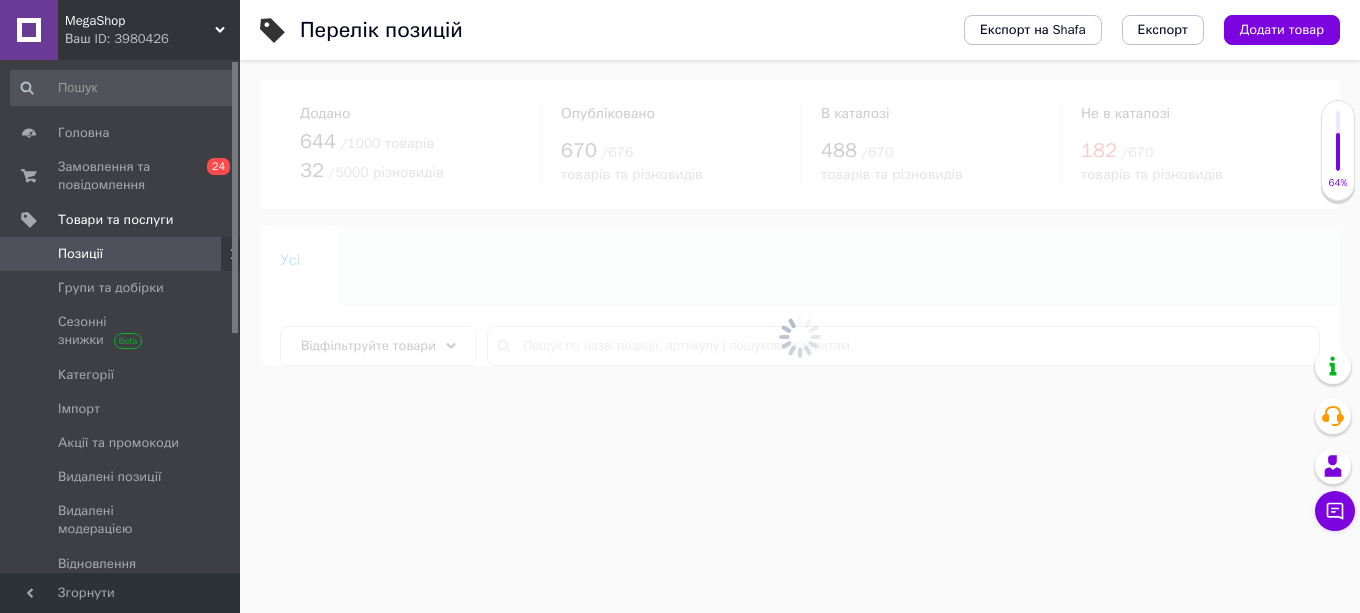 click at bounding box center (800, 336) 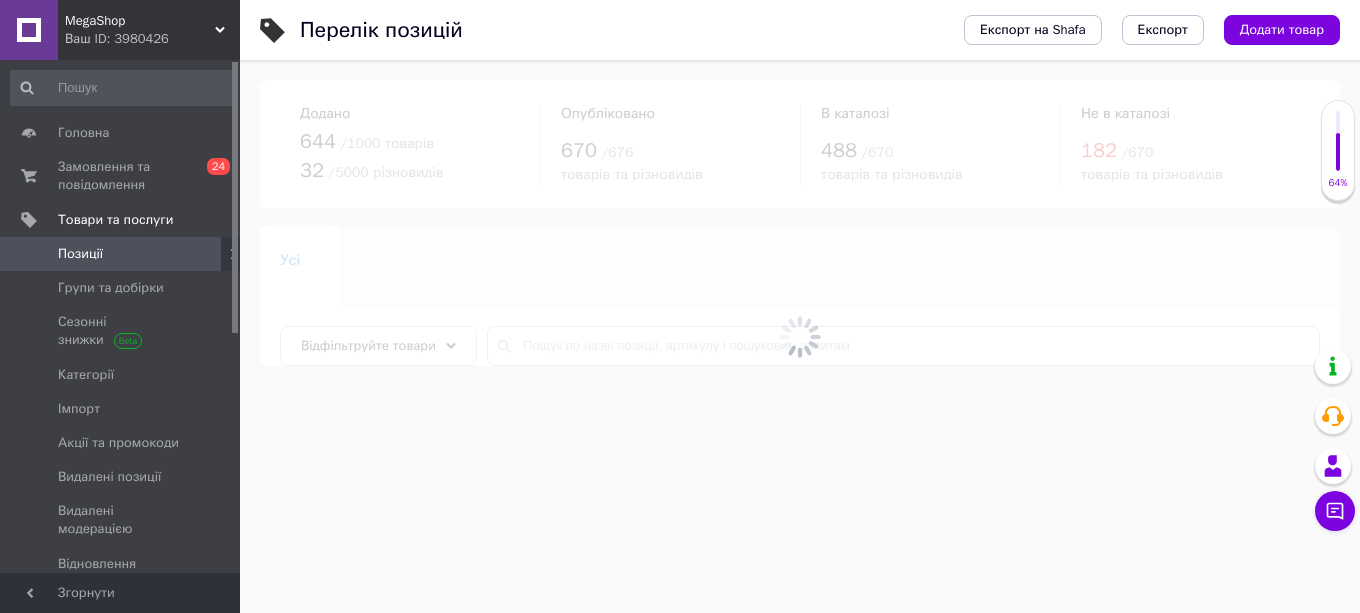 click on "Відфільтруйте товари" at bounding box center (378, 346) 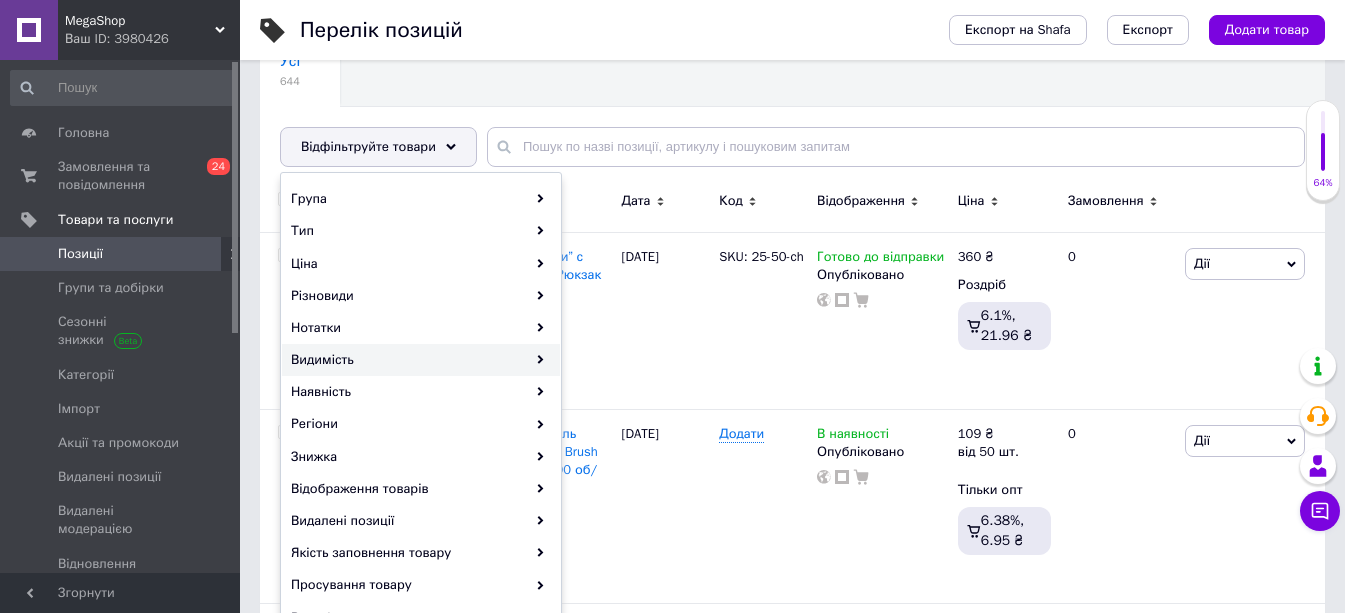 scroll, scrollTop: 200, scrollLeft: 0, axis: vertical 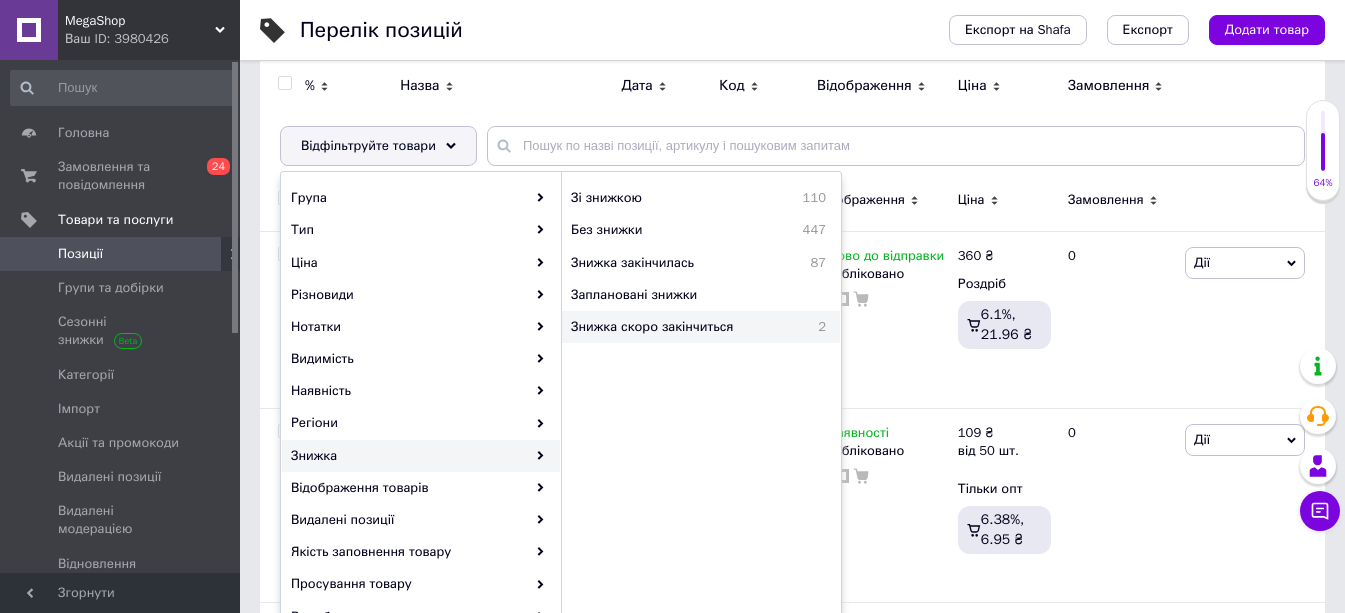click on "Знижка скоро закінчиться" at bounding box center [686, 327] 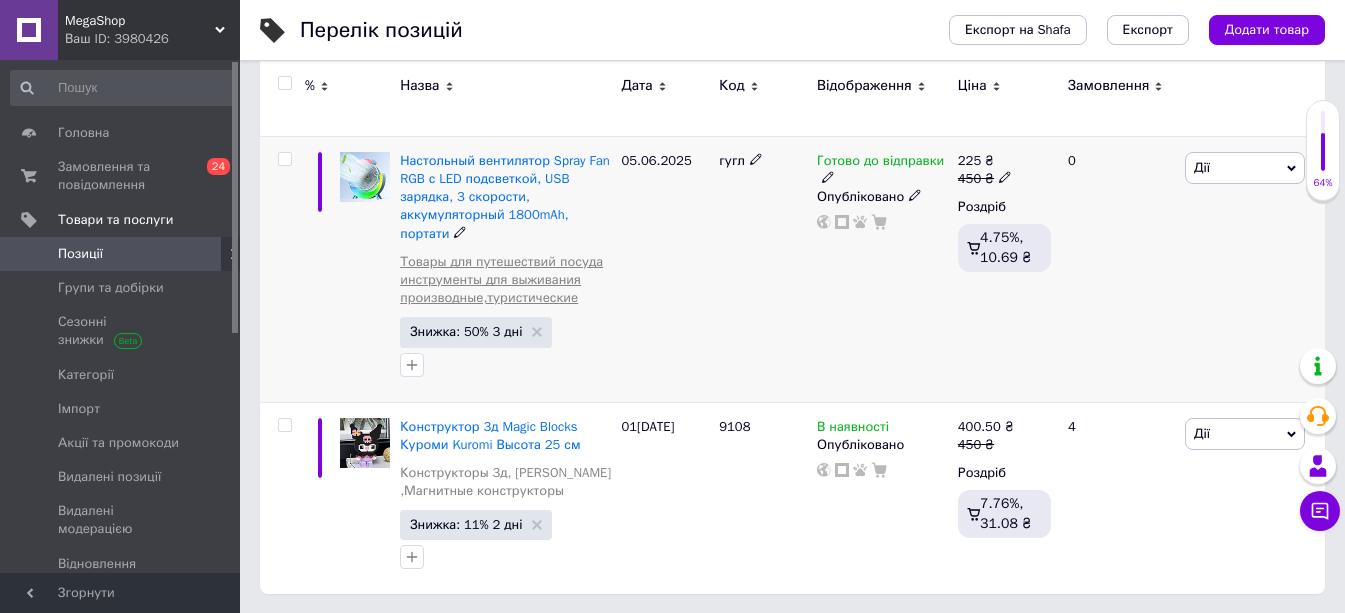 scroll, scrollTop: 331, scrollLeft: 0, axis: vertical 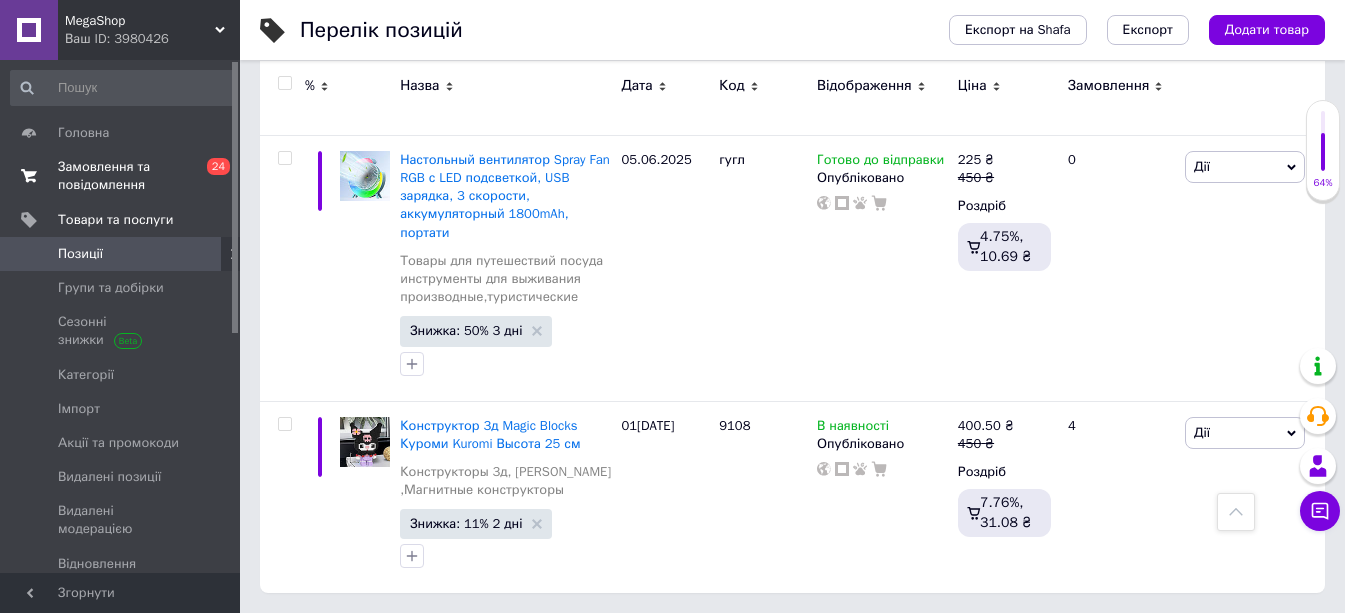click on "Замовлення та повідомлення 0 24" at bounding box center (123, 176) 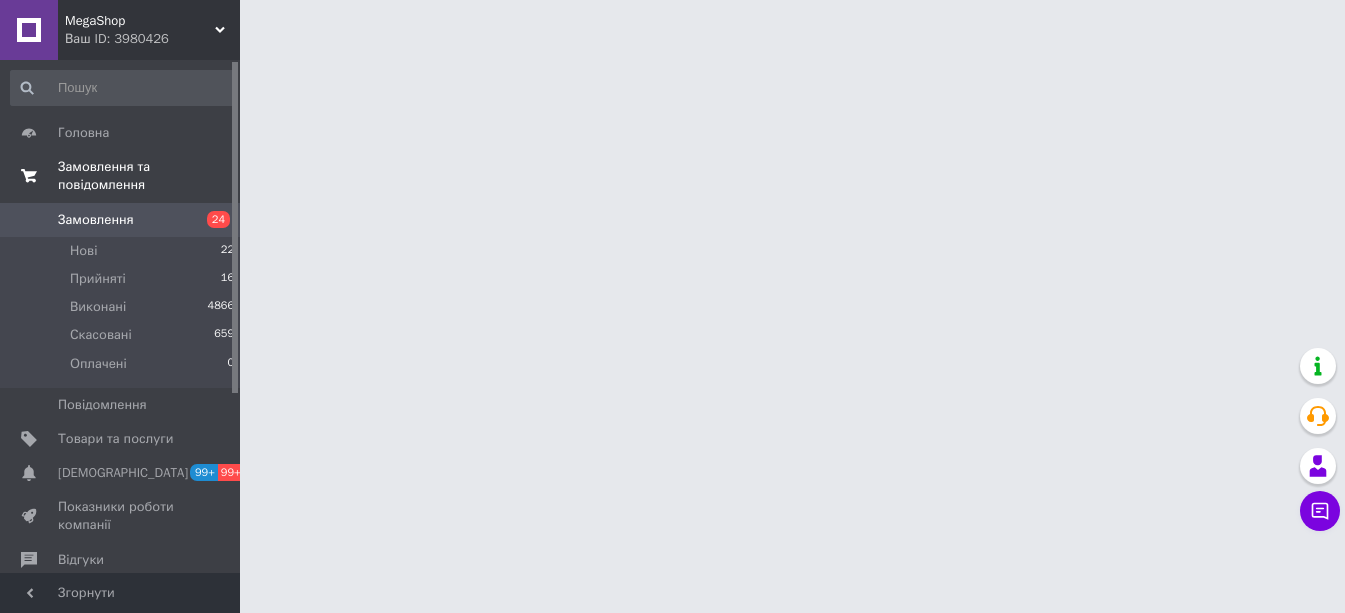 scroll, scrollTop: 0, scrollLeft: 0, axis: both 